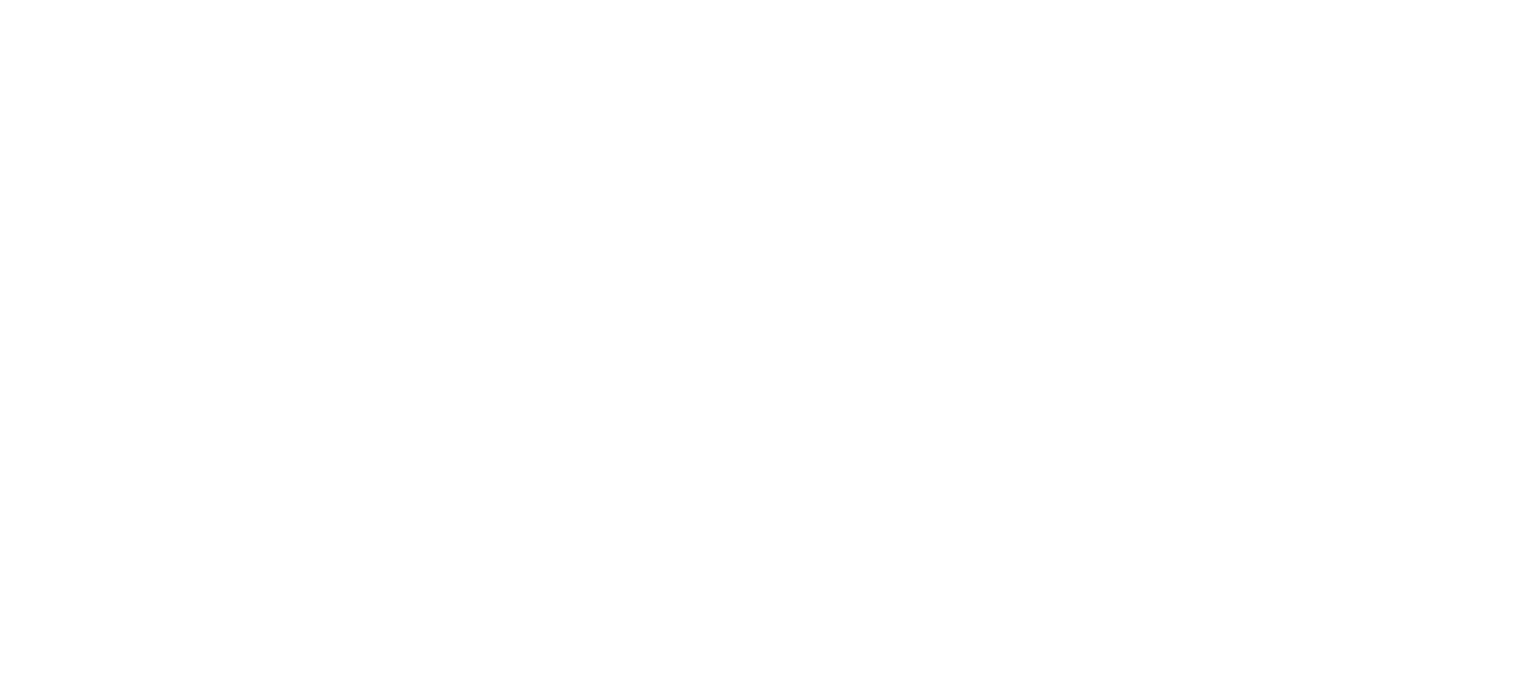 scroll, scrollTop: 0, scrollLeft: 0, axis: both 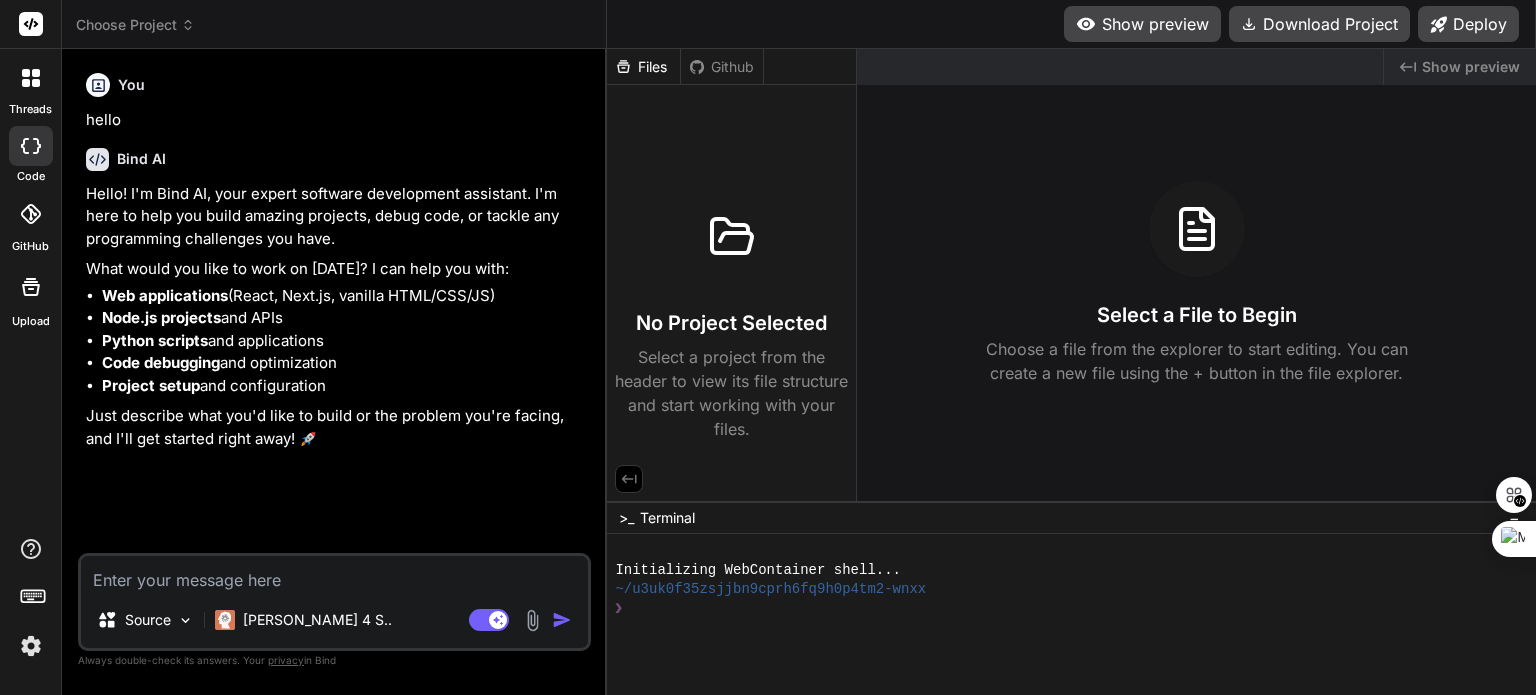 type on "x" 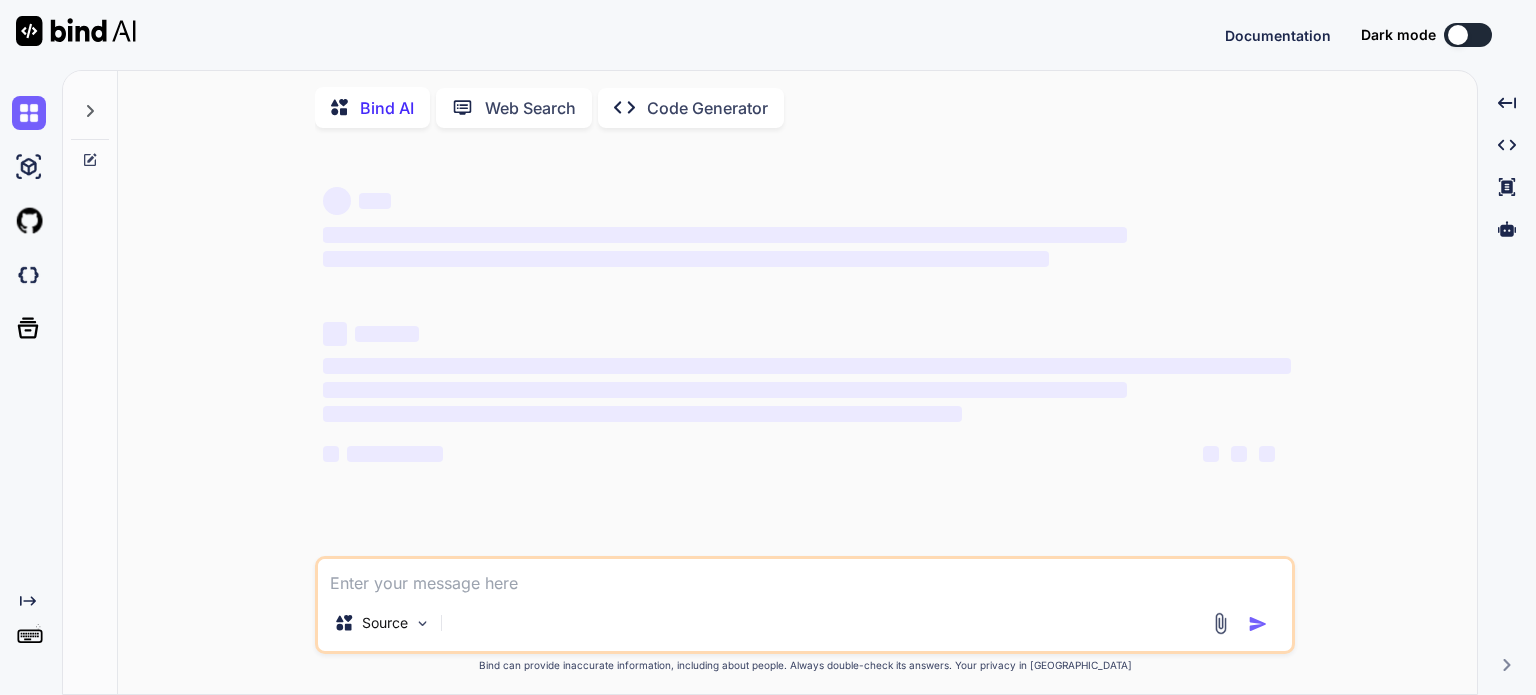 scroll, scrollTop: 0, scrollLeft: 0, axis: both 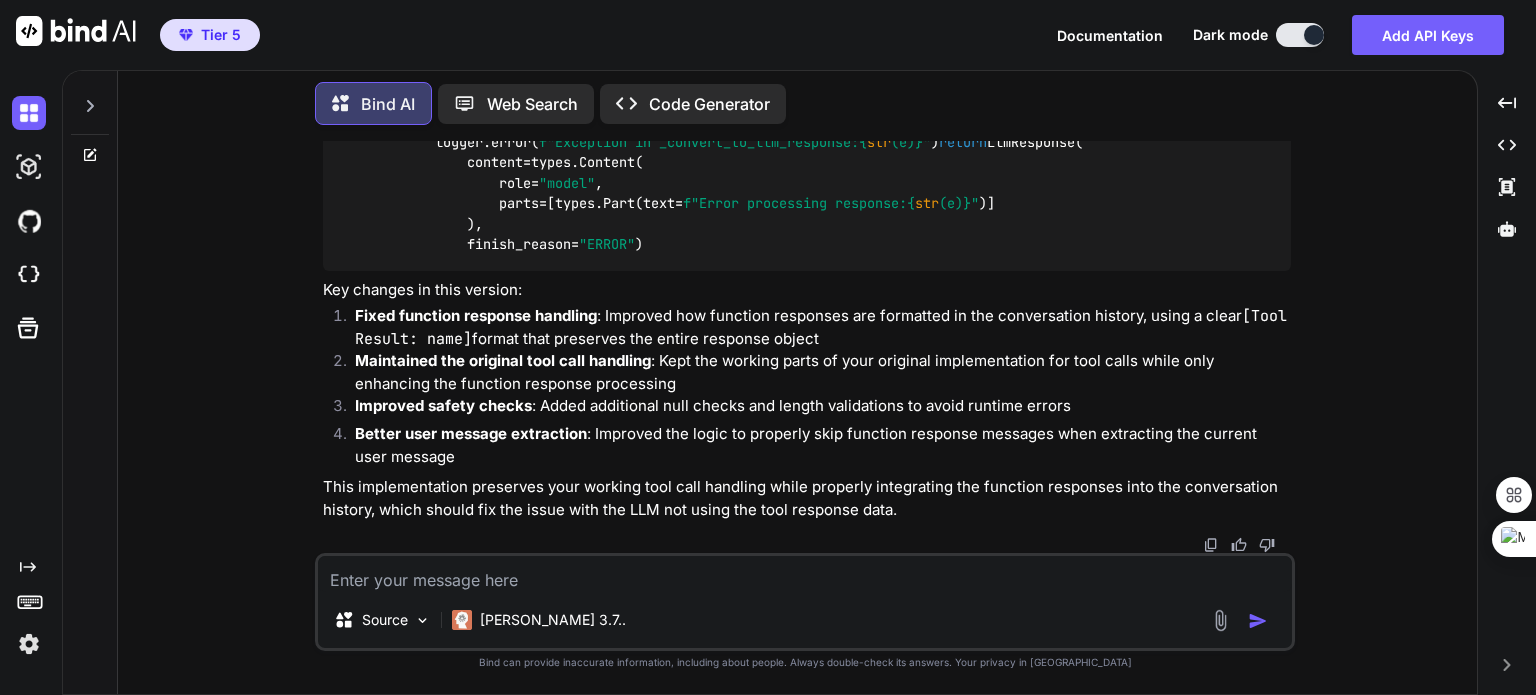 click 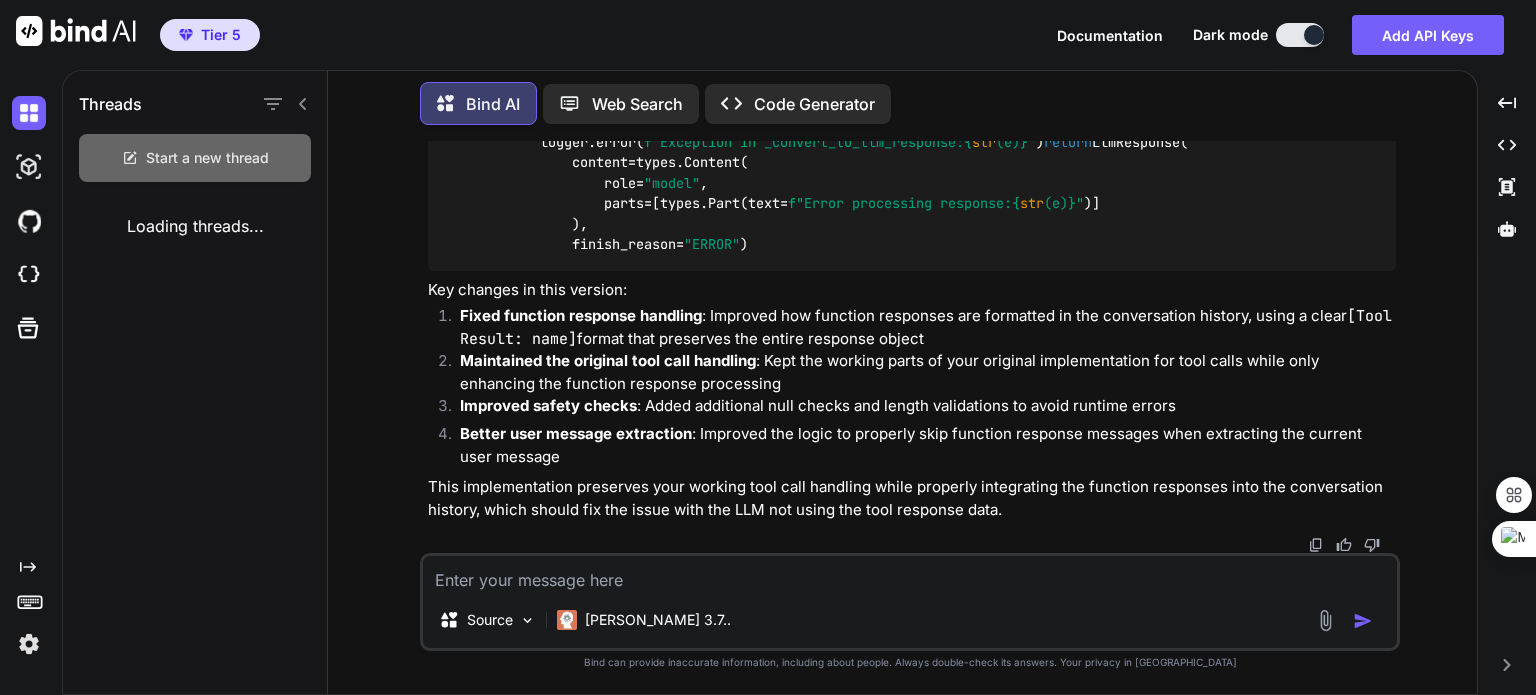 click on "Start a new thread" at bounding box center [207, 158] 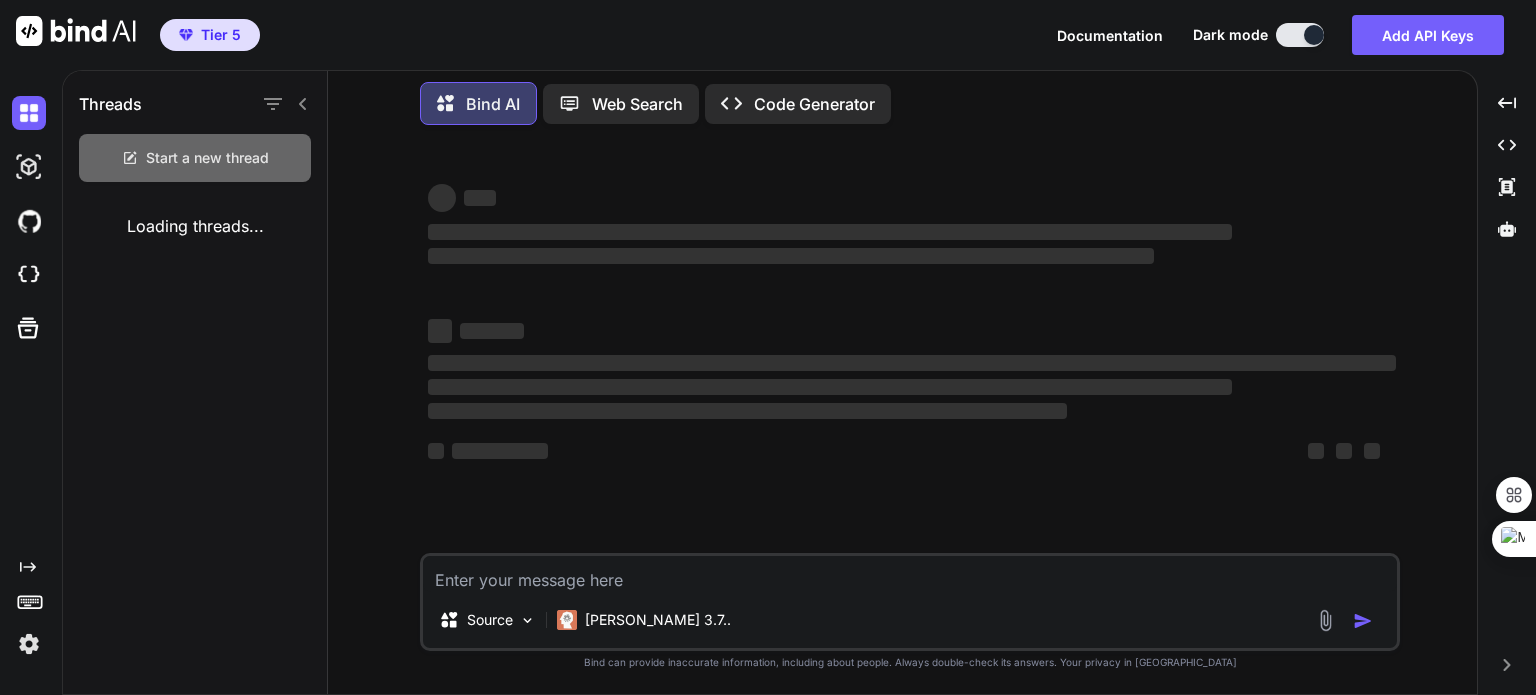 scroll, scrollTop: 0, scrollLeft: 0, axis: both 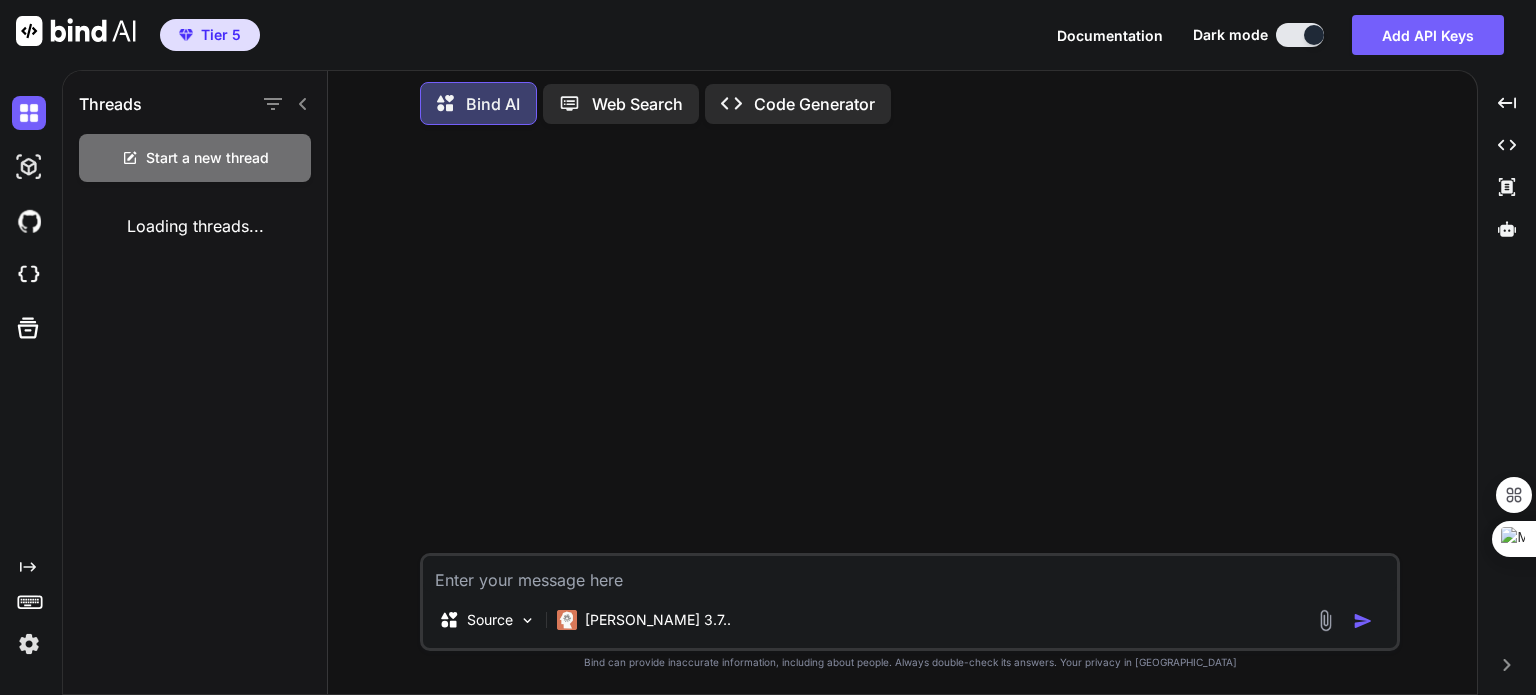 type on "x" 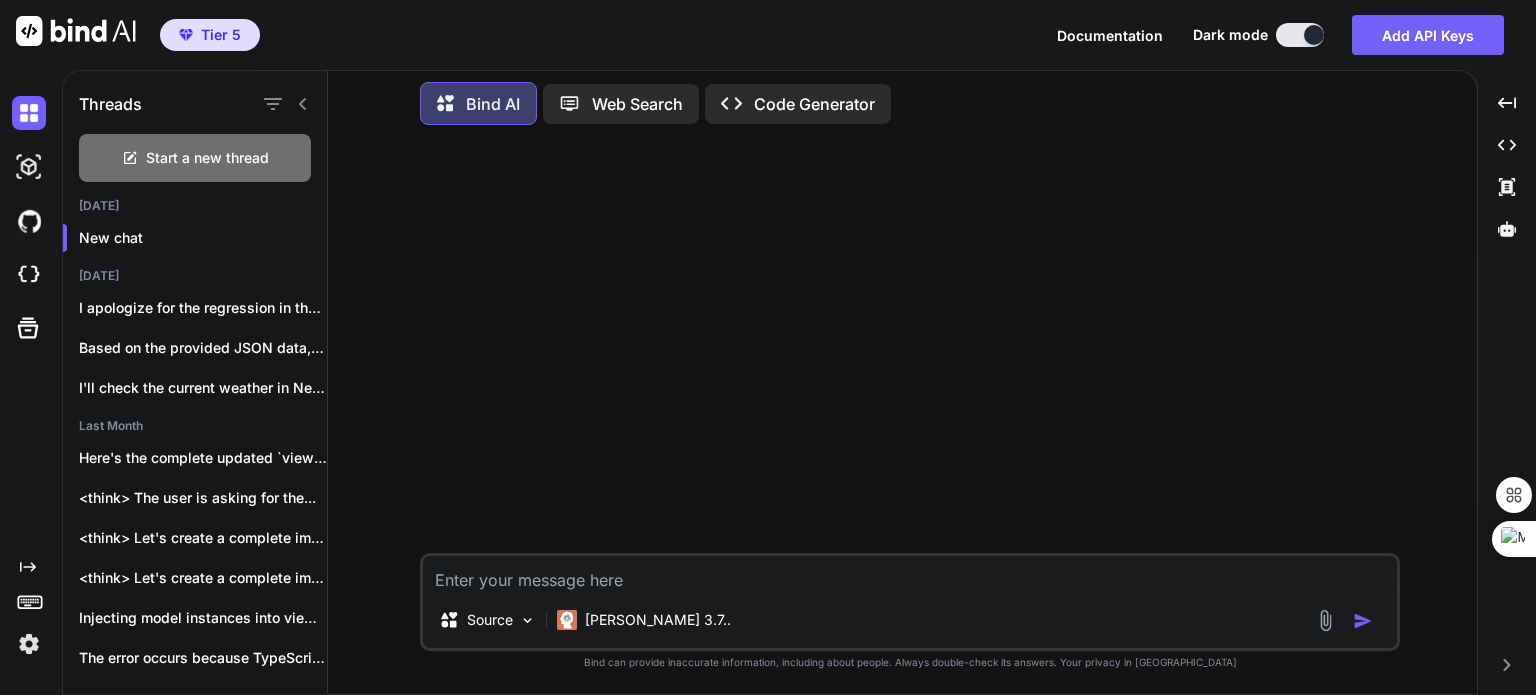 click at bounding box center (910, 574) 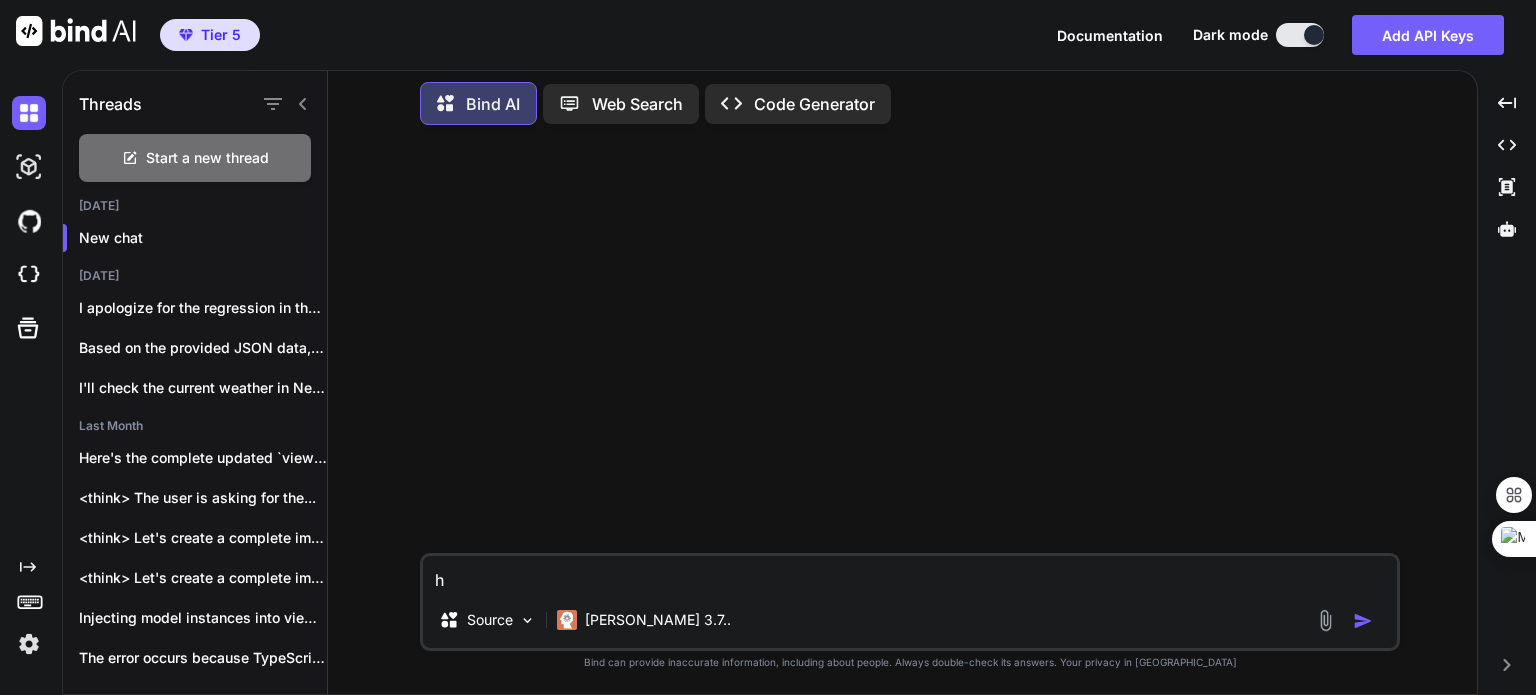 type on "ho" 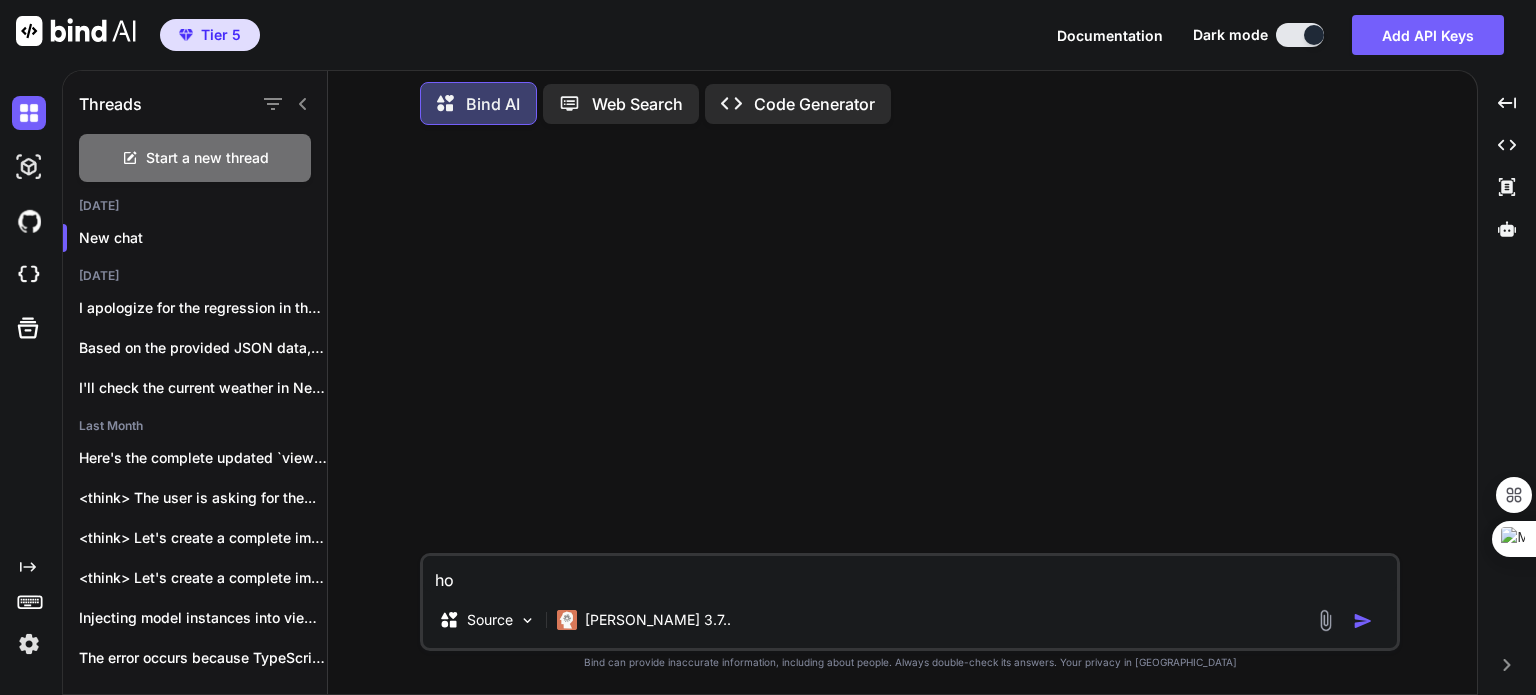 type on "how" 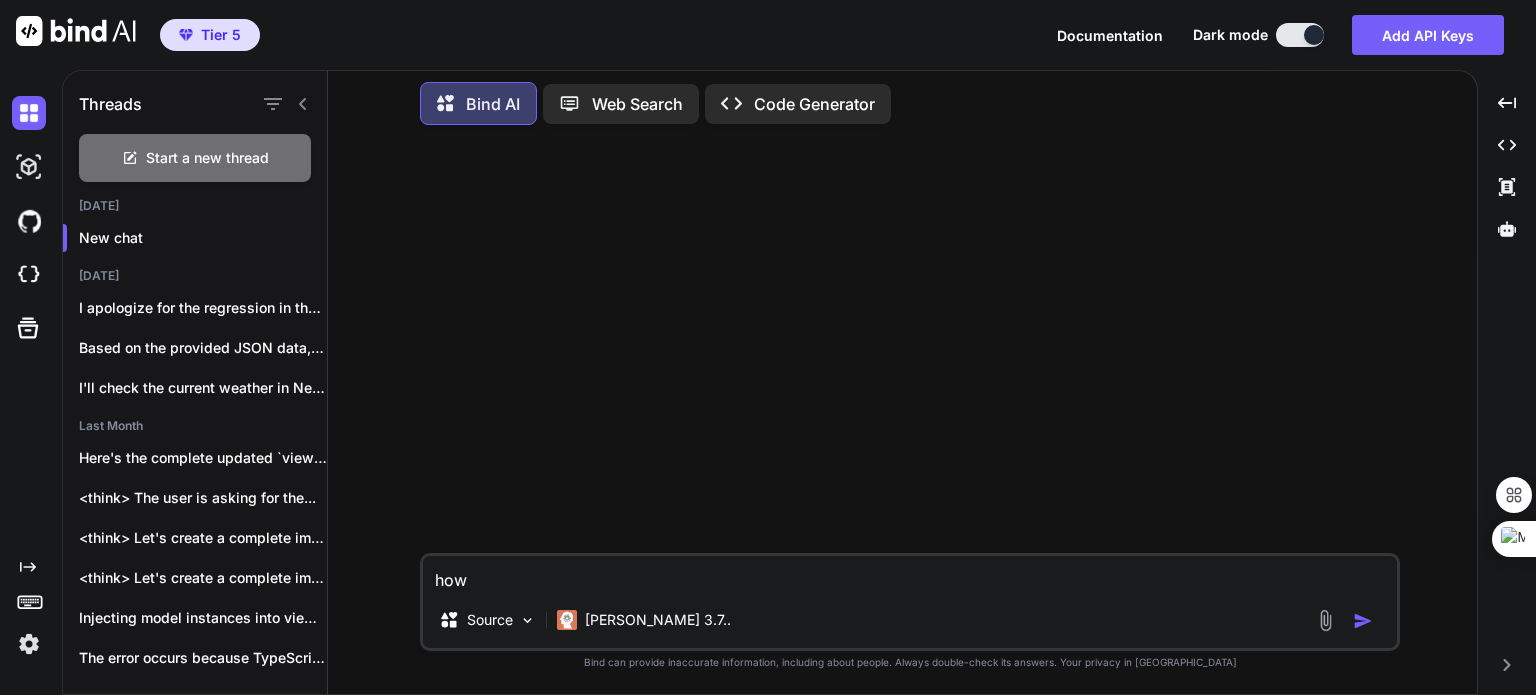 type on "how" 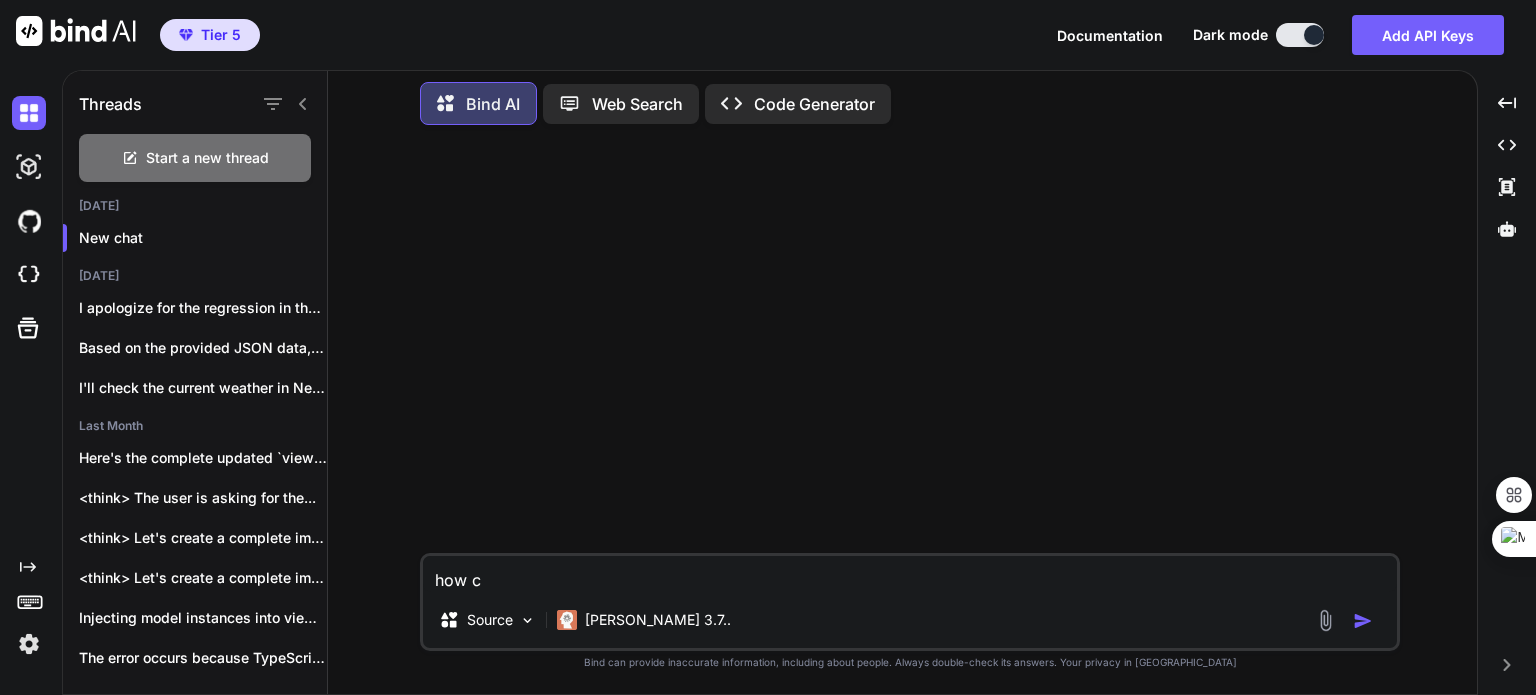 type on "how ca" 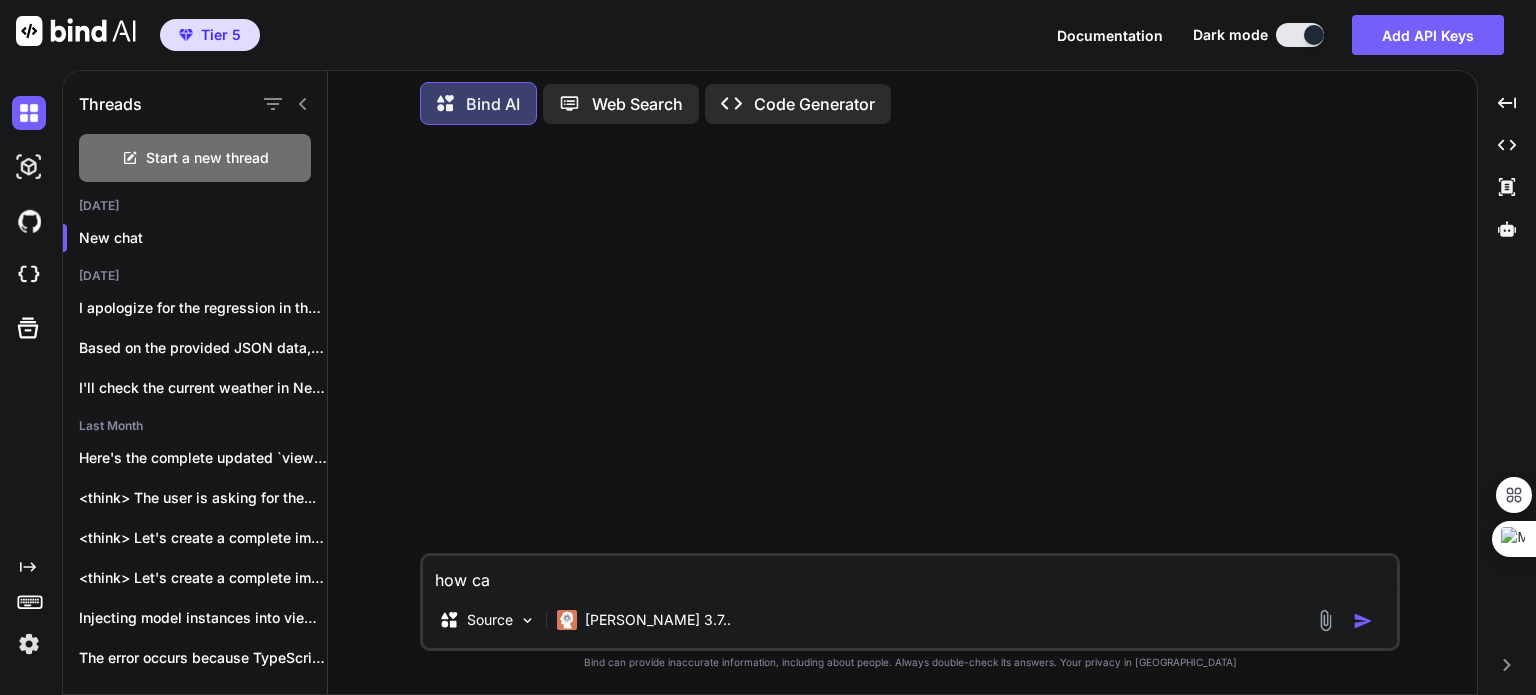 type on "how can" 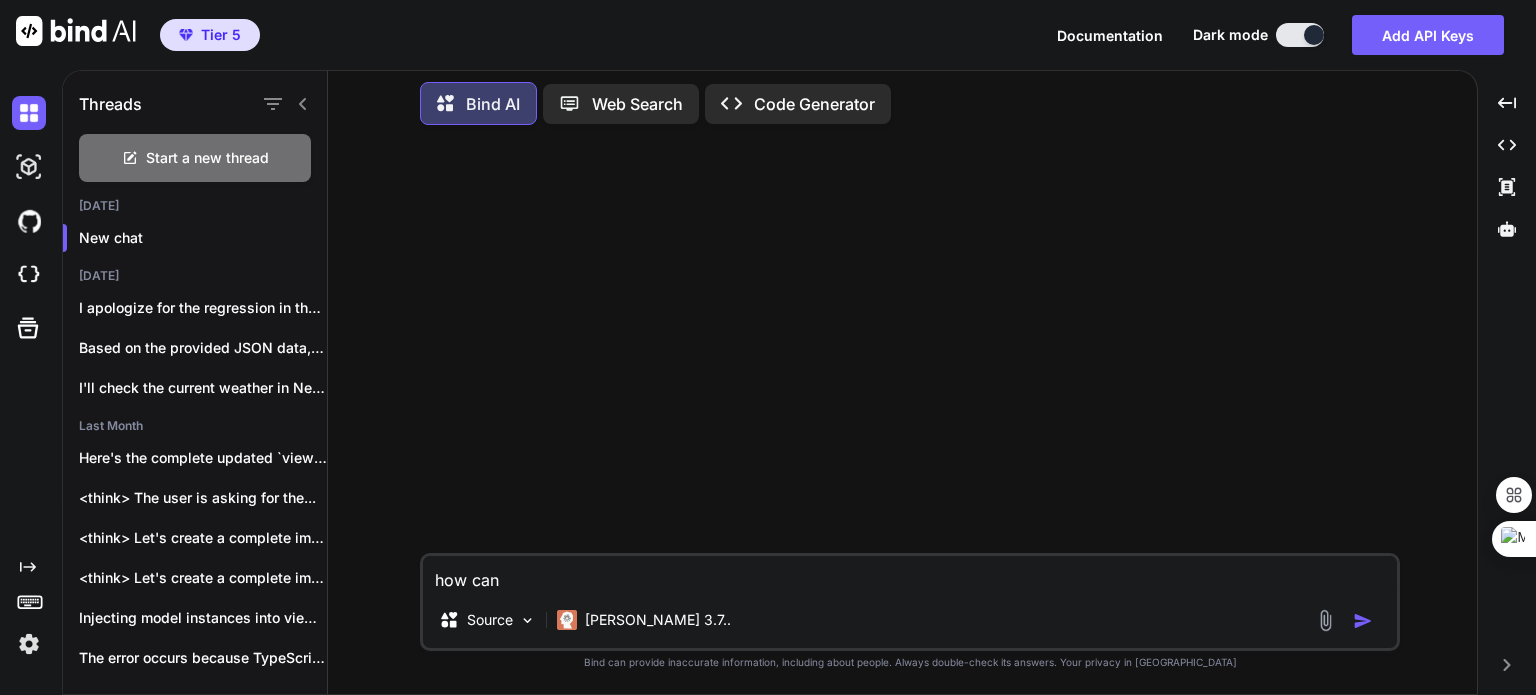 type on "how can" 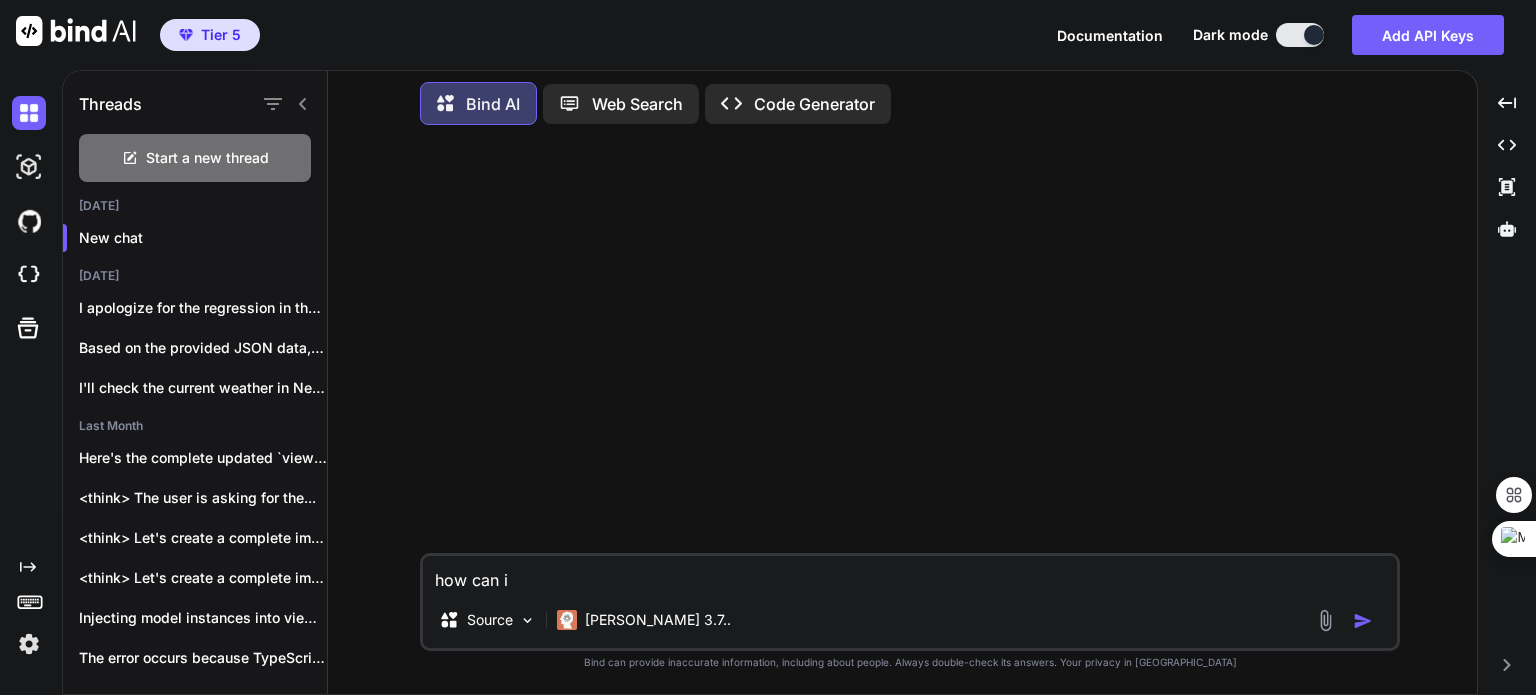 type on "how can i" 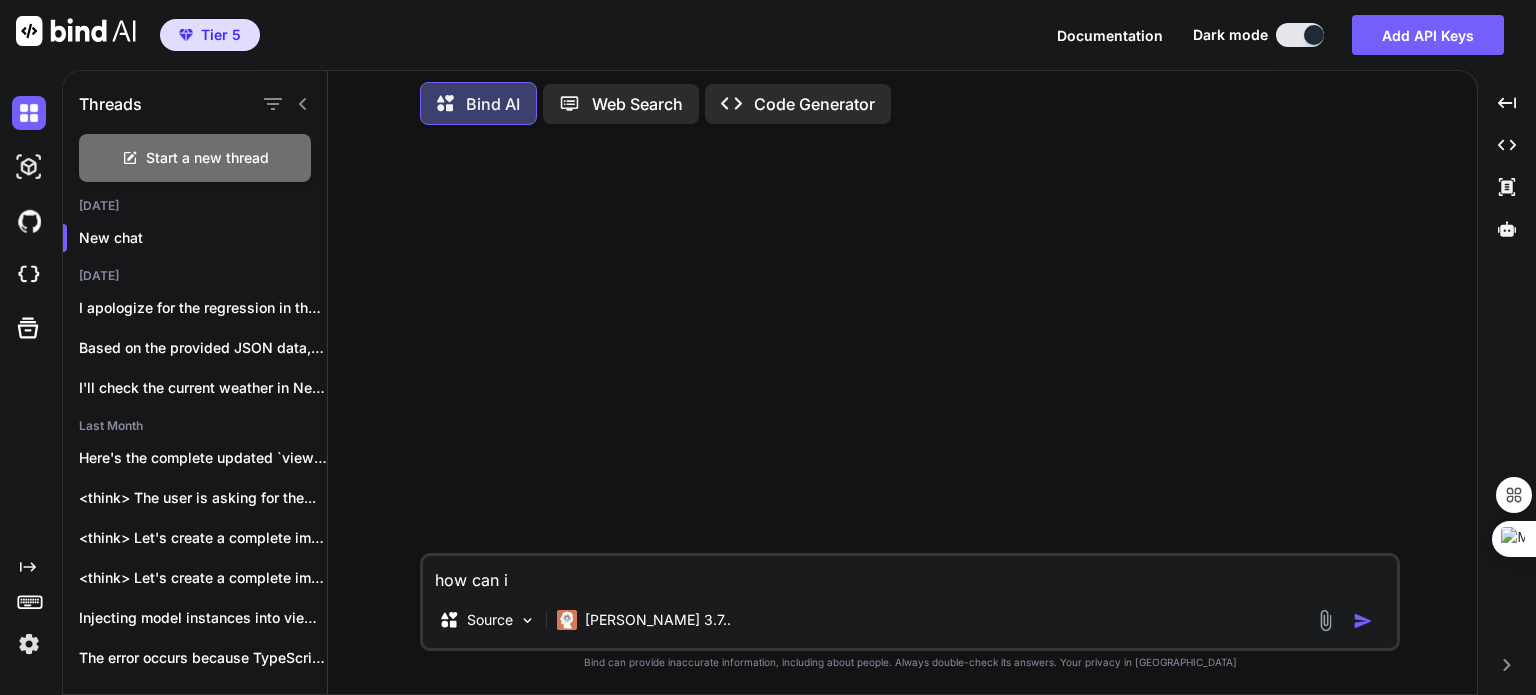 type on "how can i a" 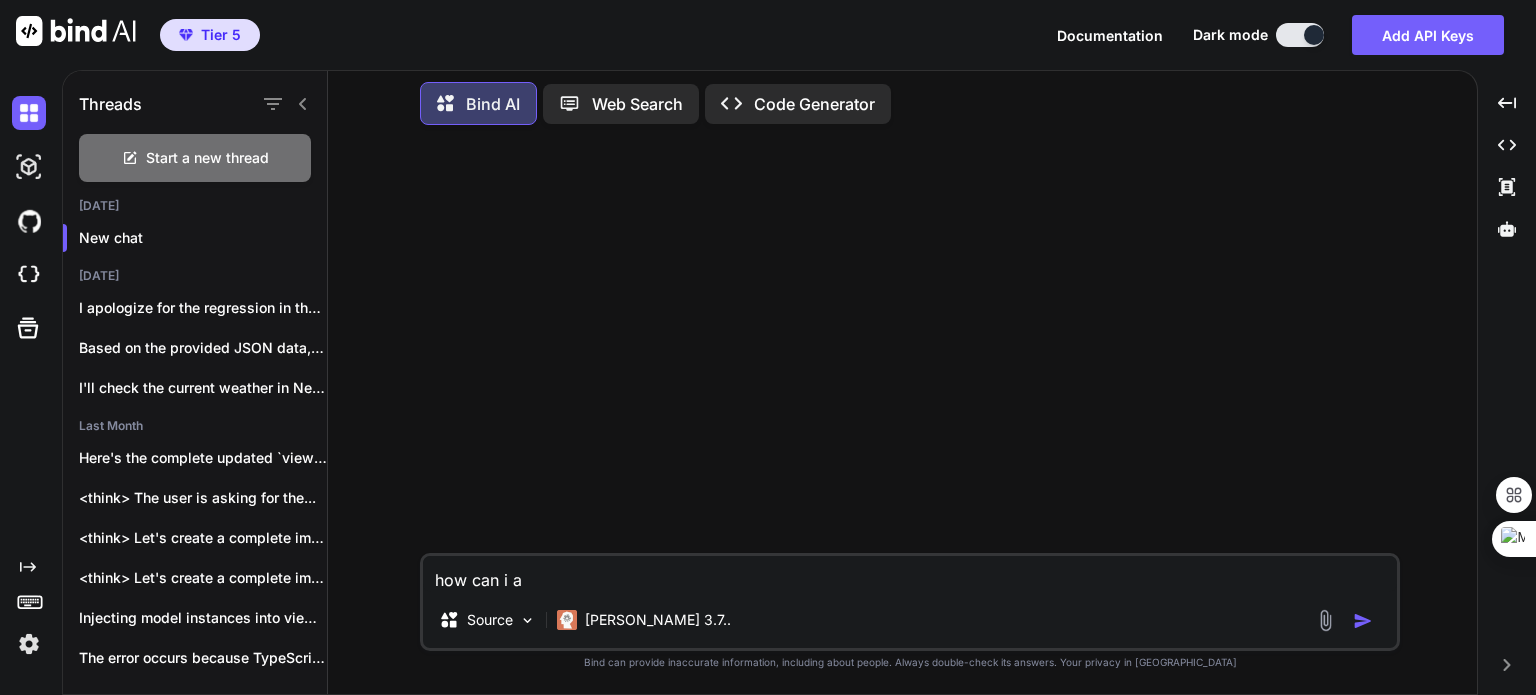 type on "how can i ac" 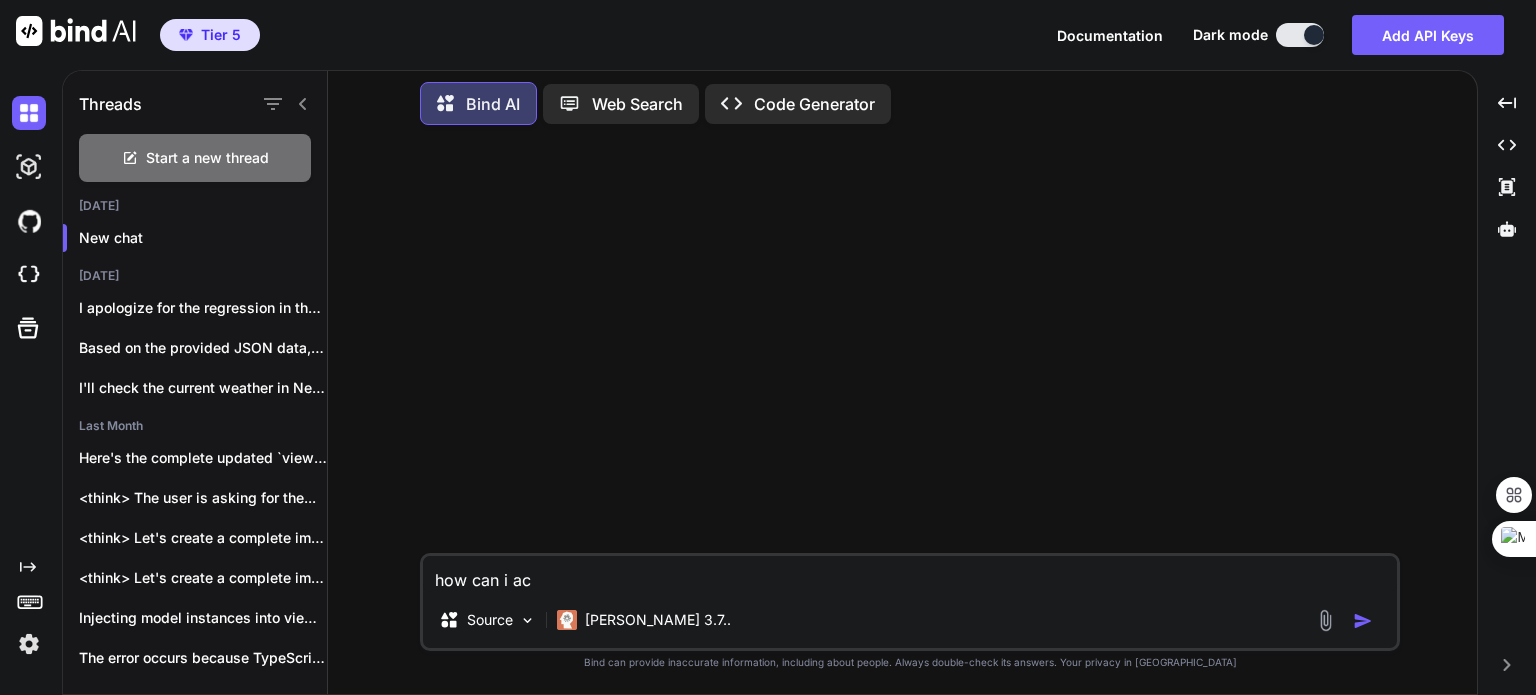 type on "how can i acc" 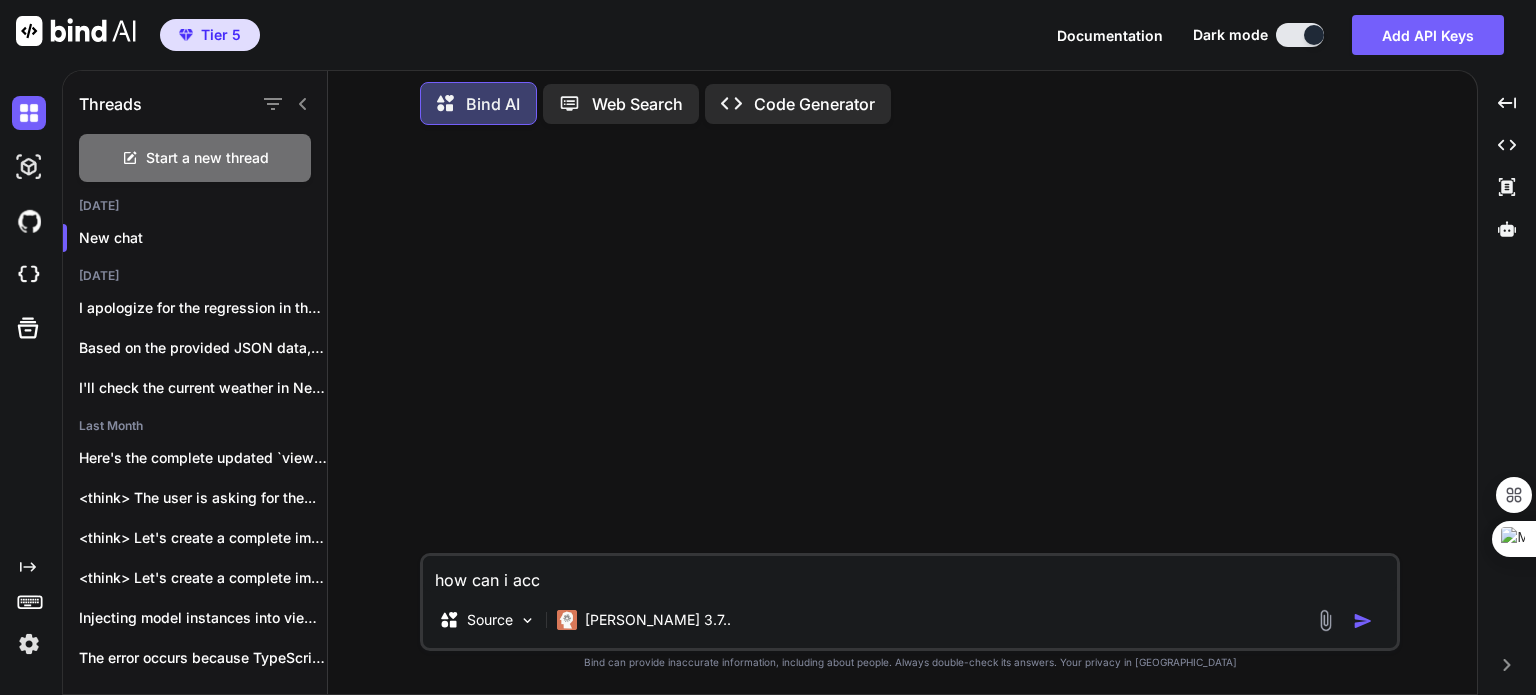 type on "how can i acce" 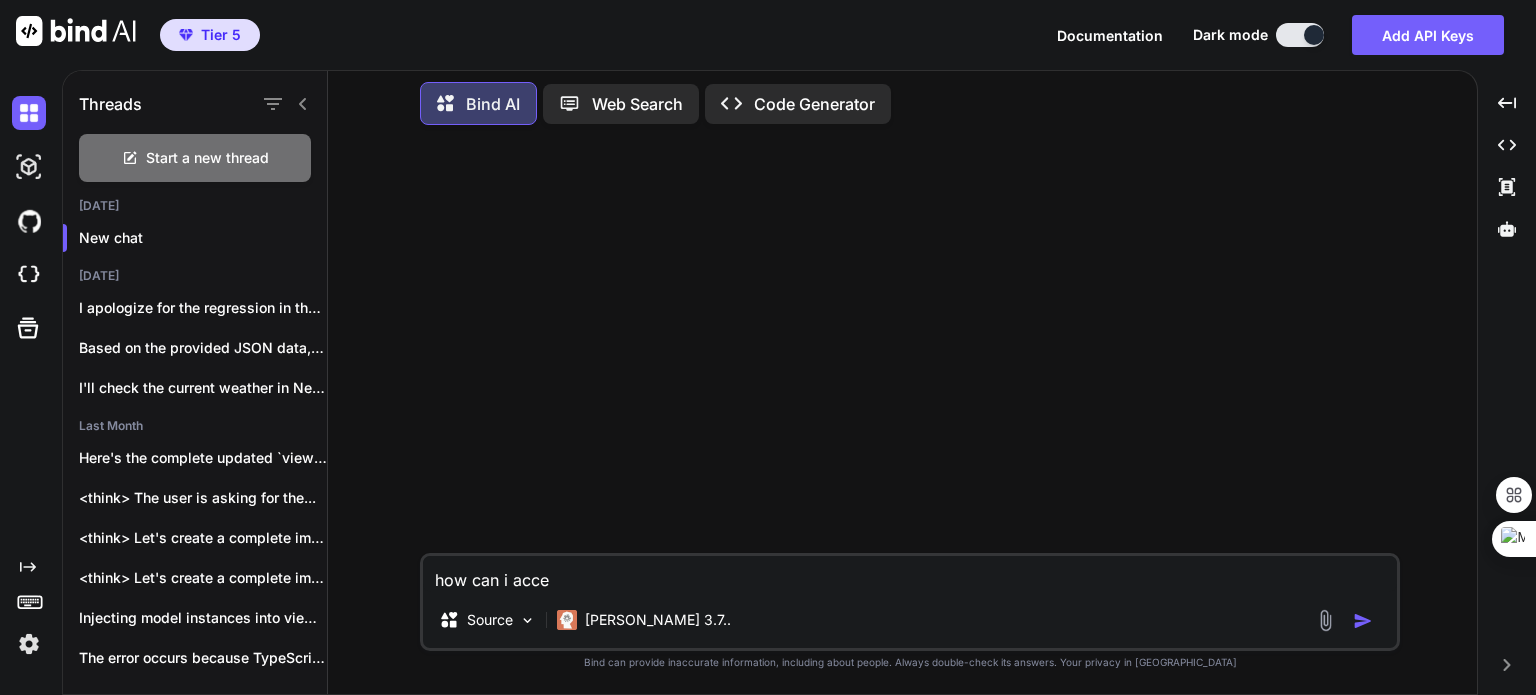type on "how can i acces" 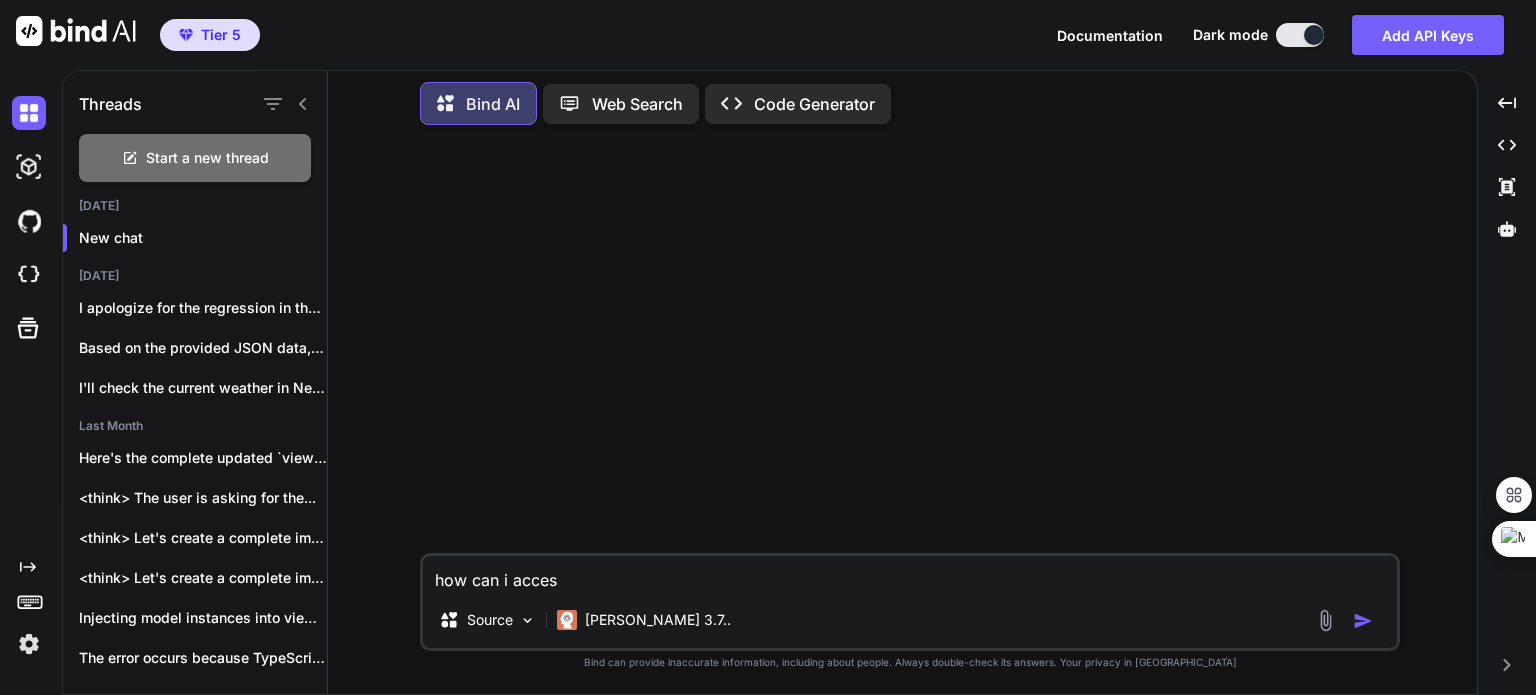 type on "how can i acce" 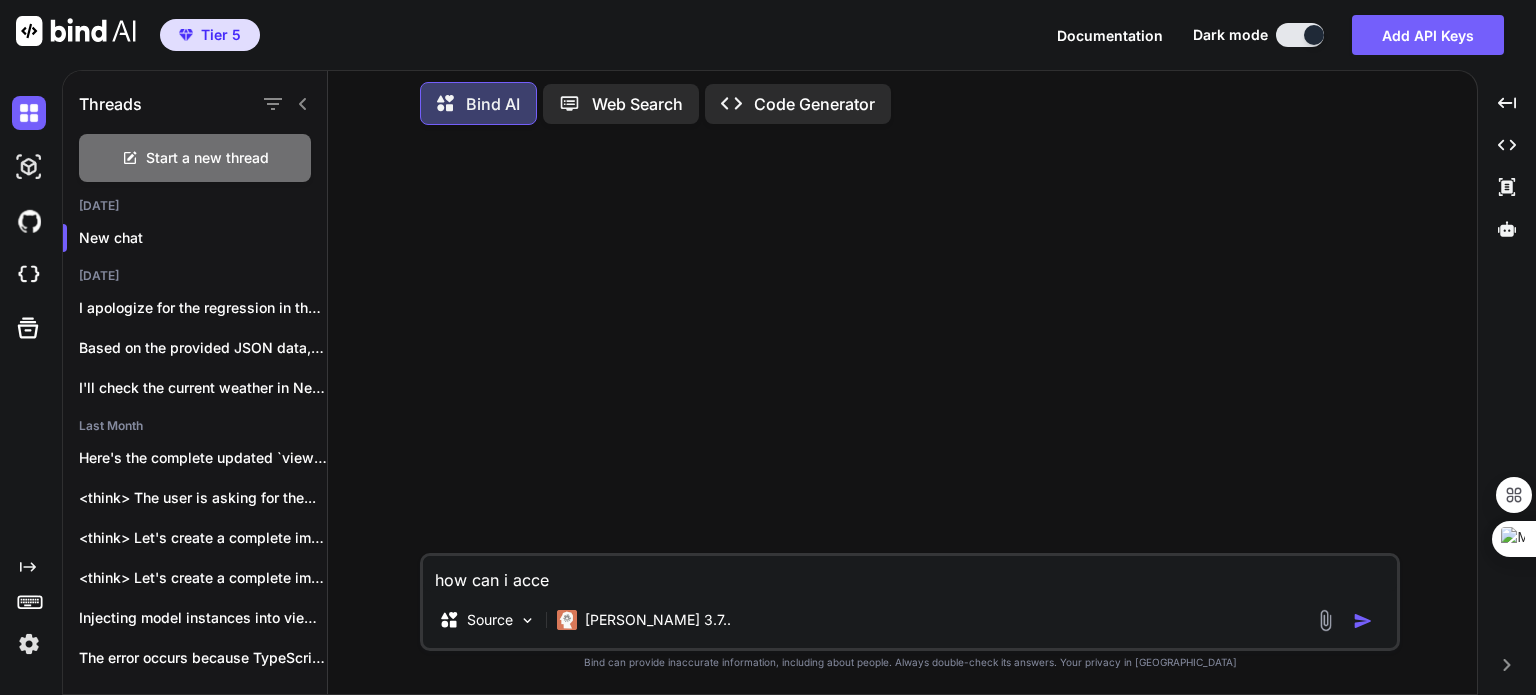 type on "how can i acc" 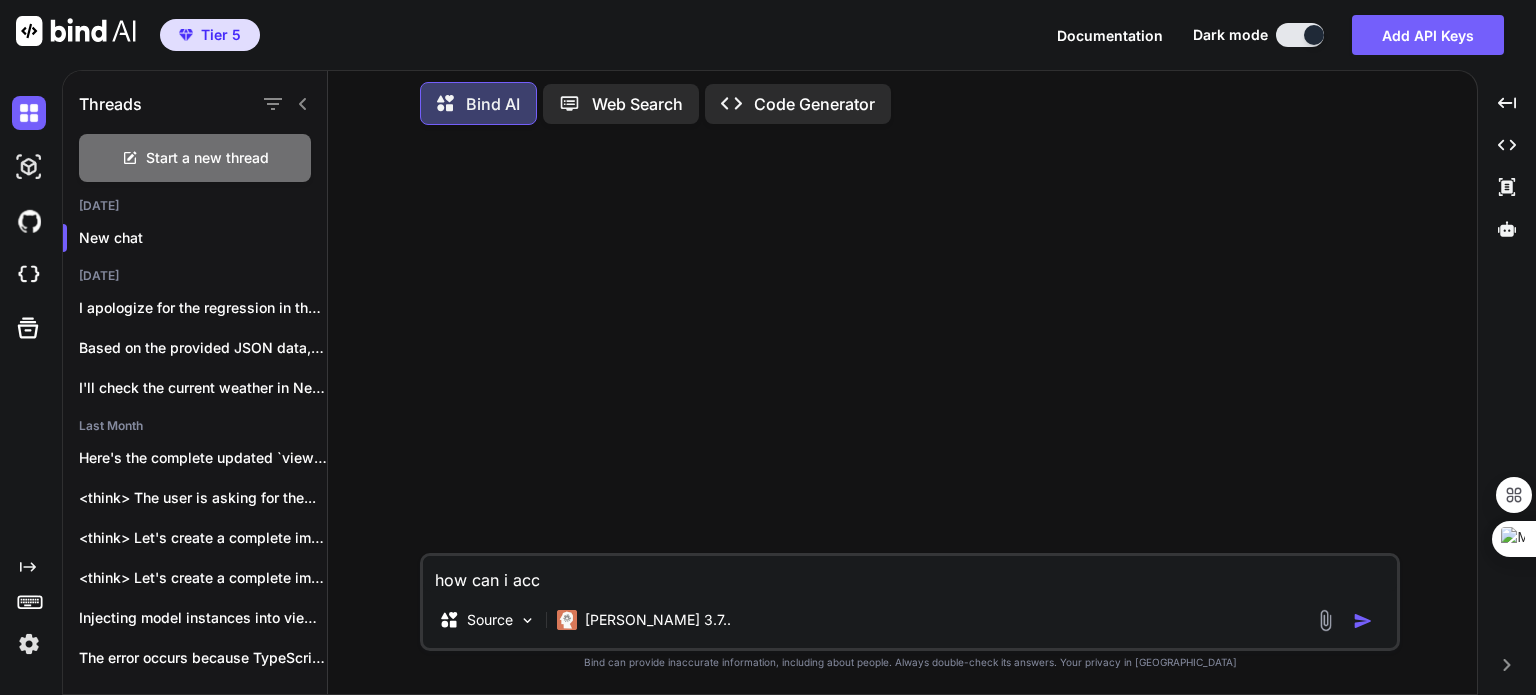 type on "how can i ac" 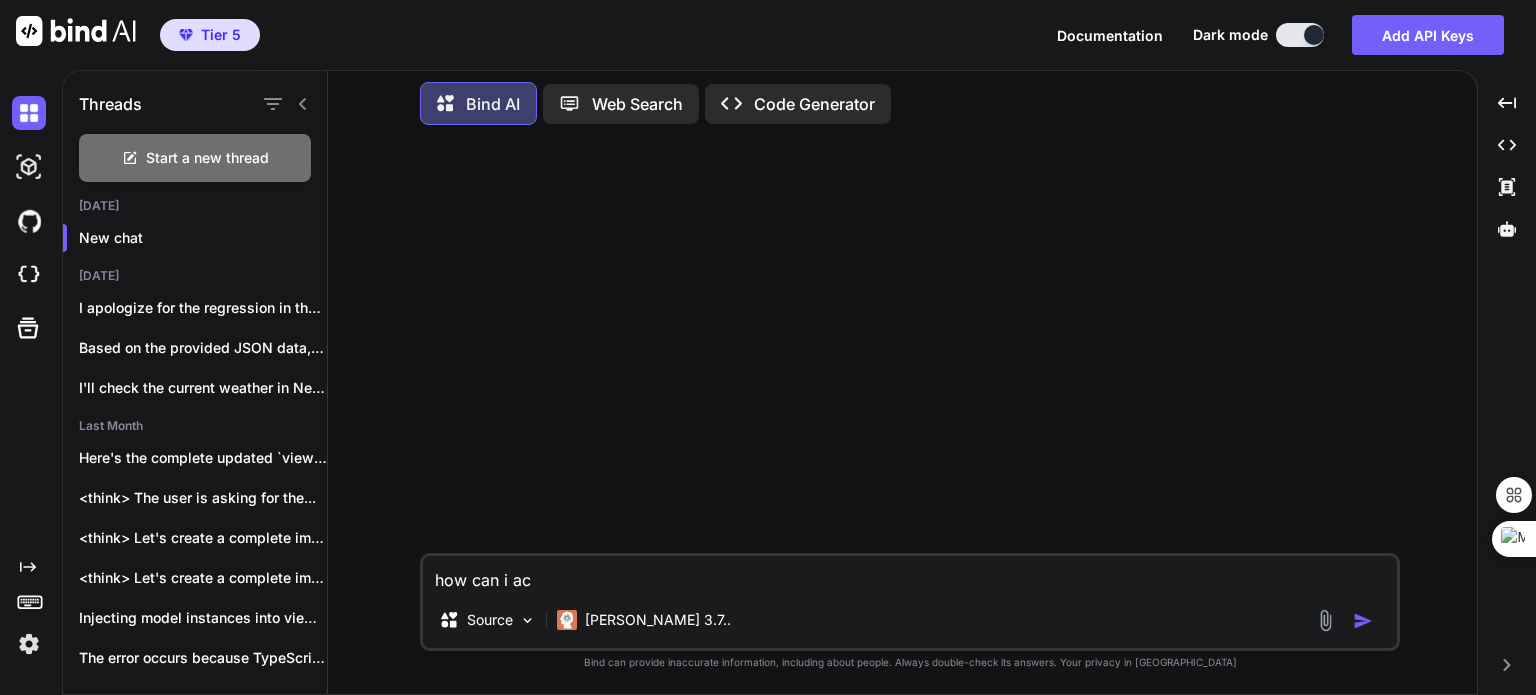 type on "how can i a" 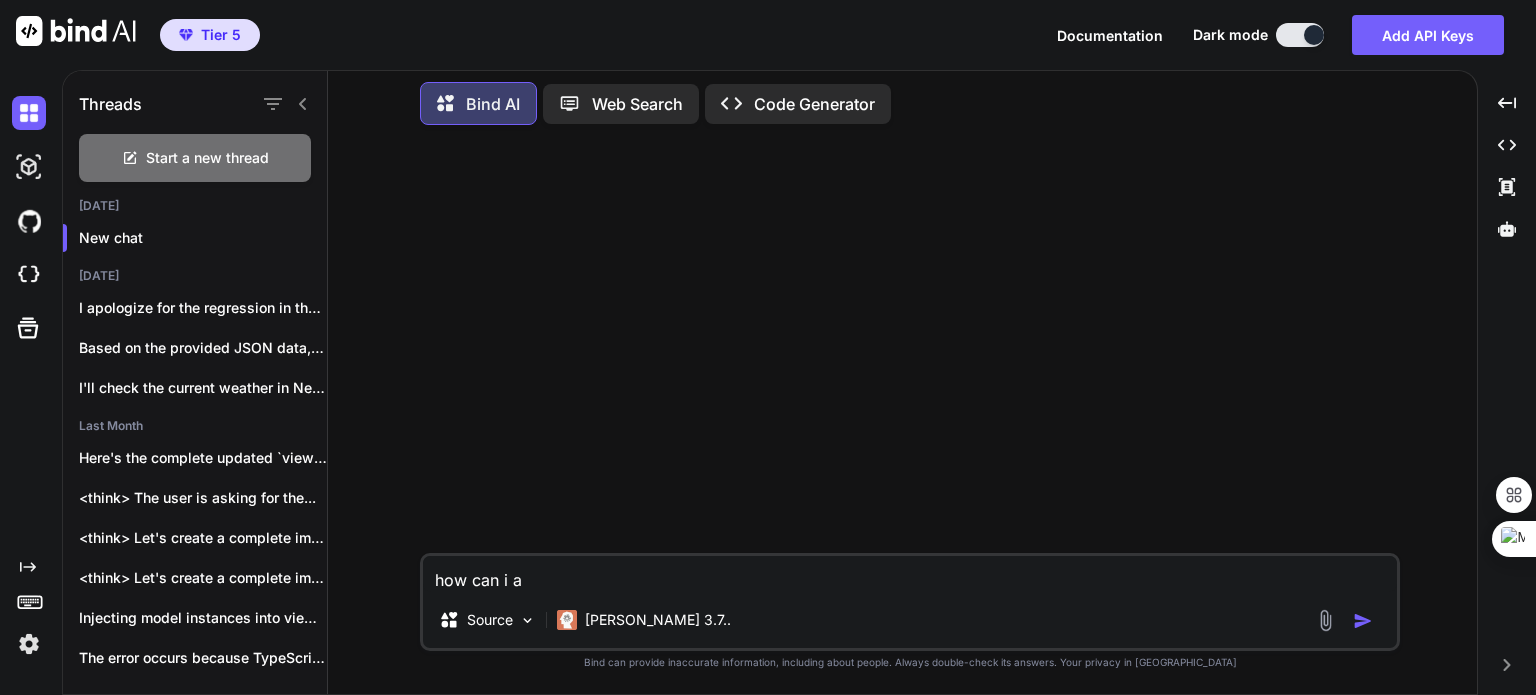 type on "how can i" 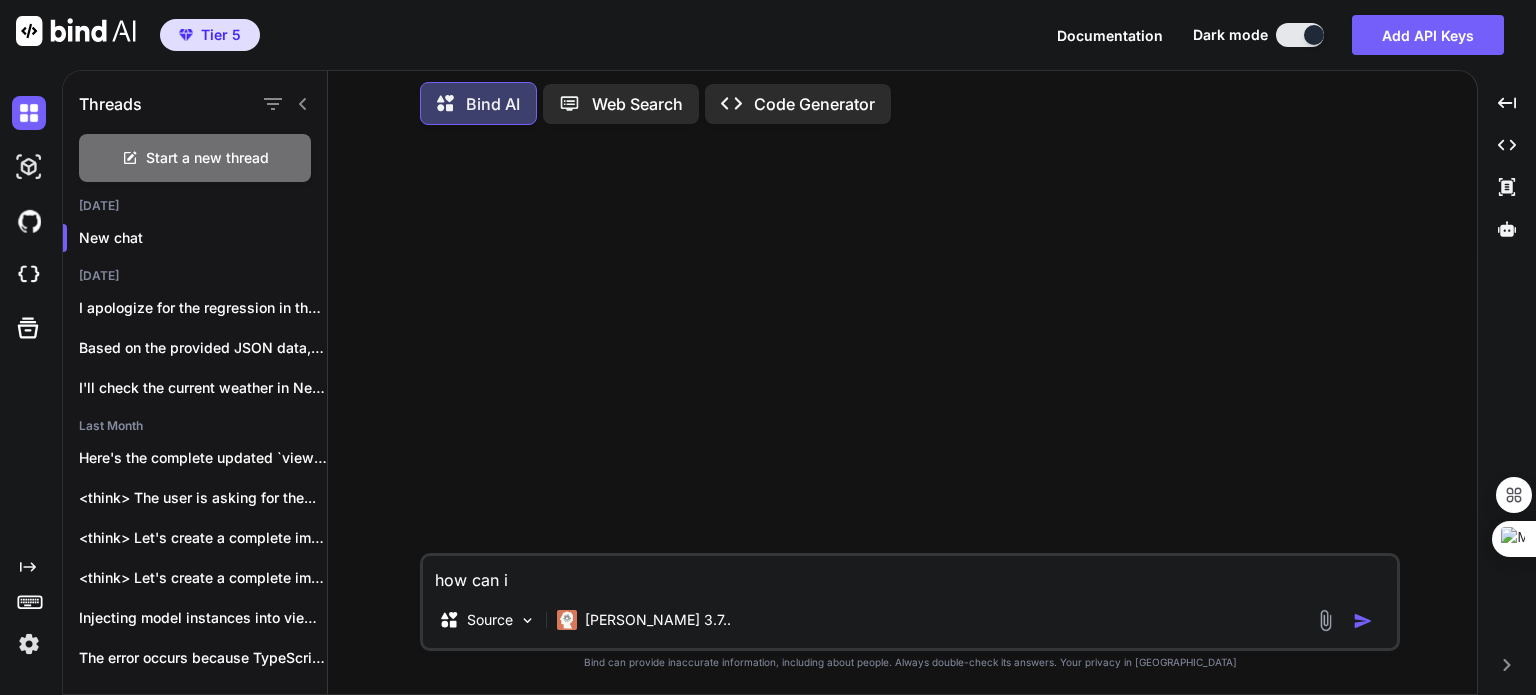 type on "how can i c" 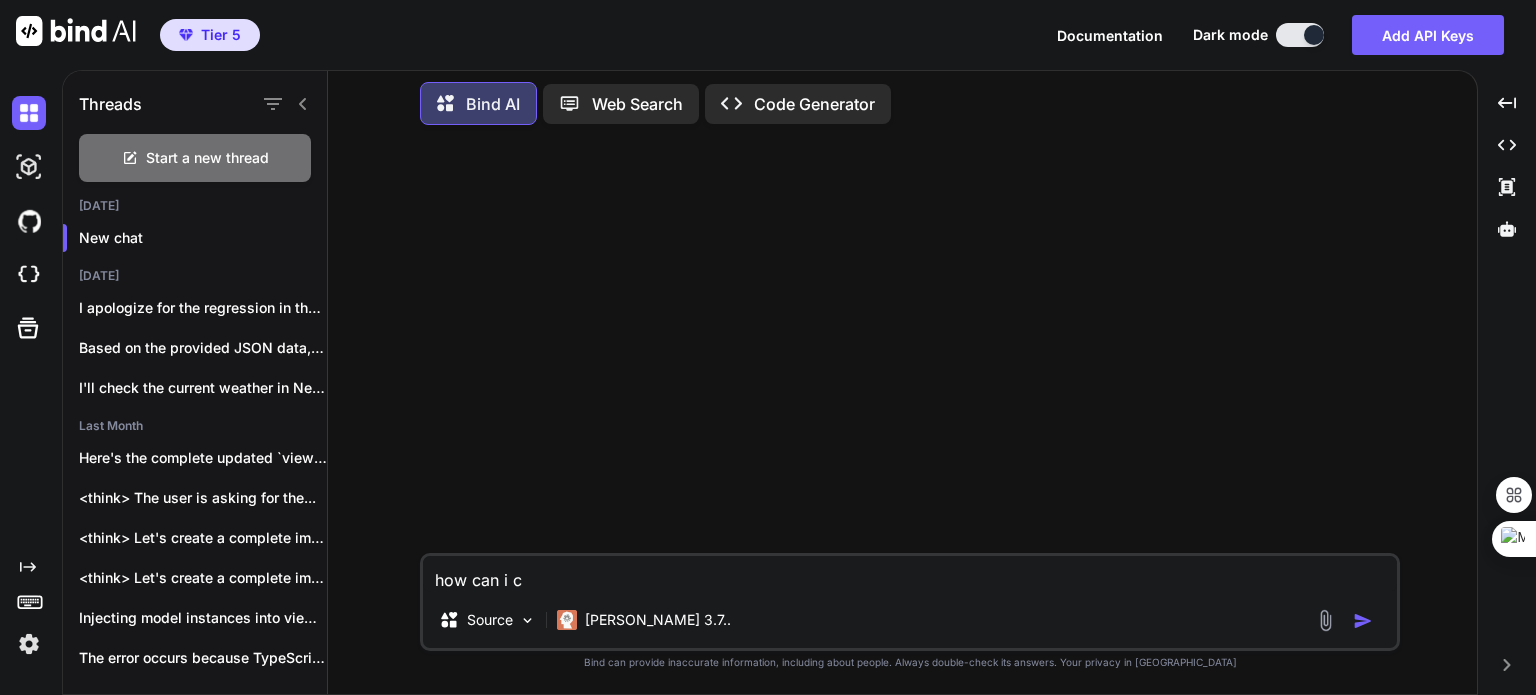 type on "x" 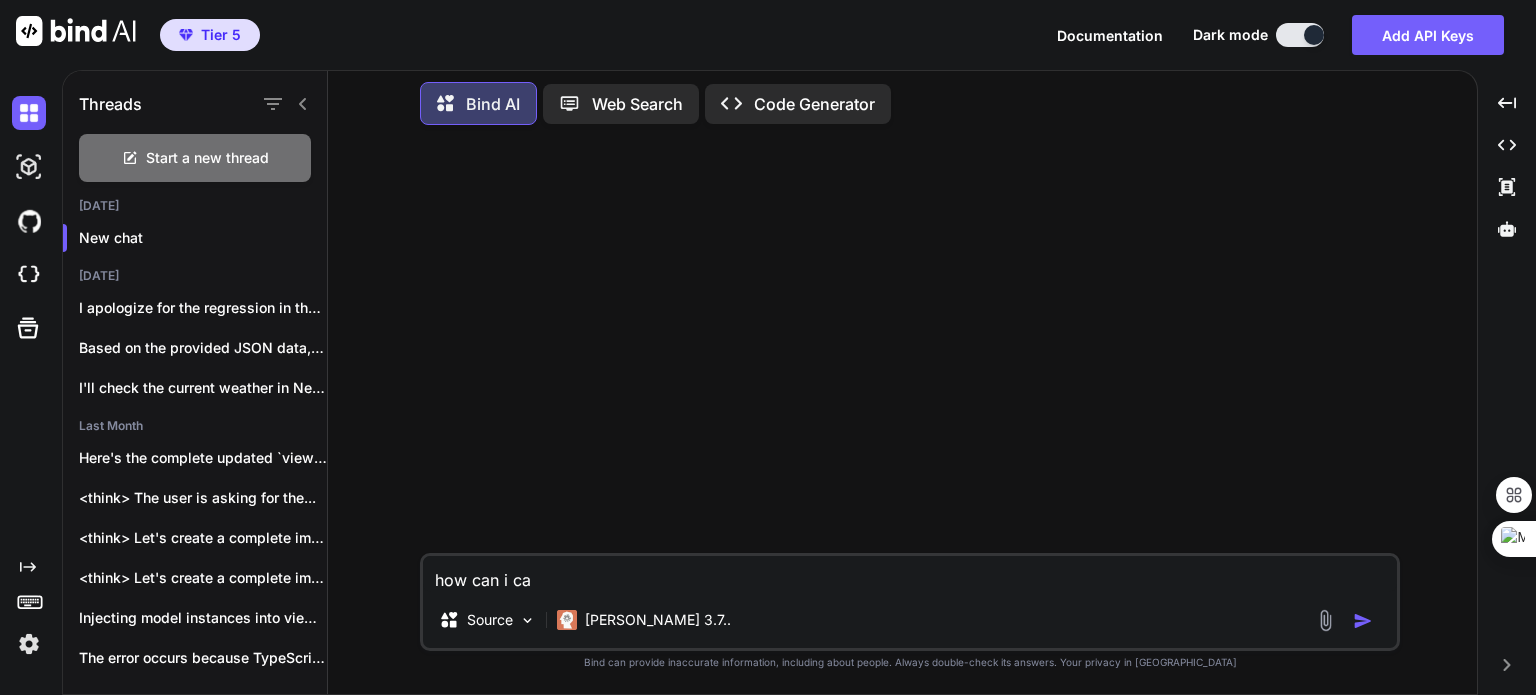 type on "how can i cal" 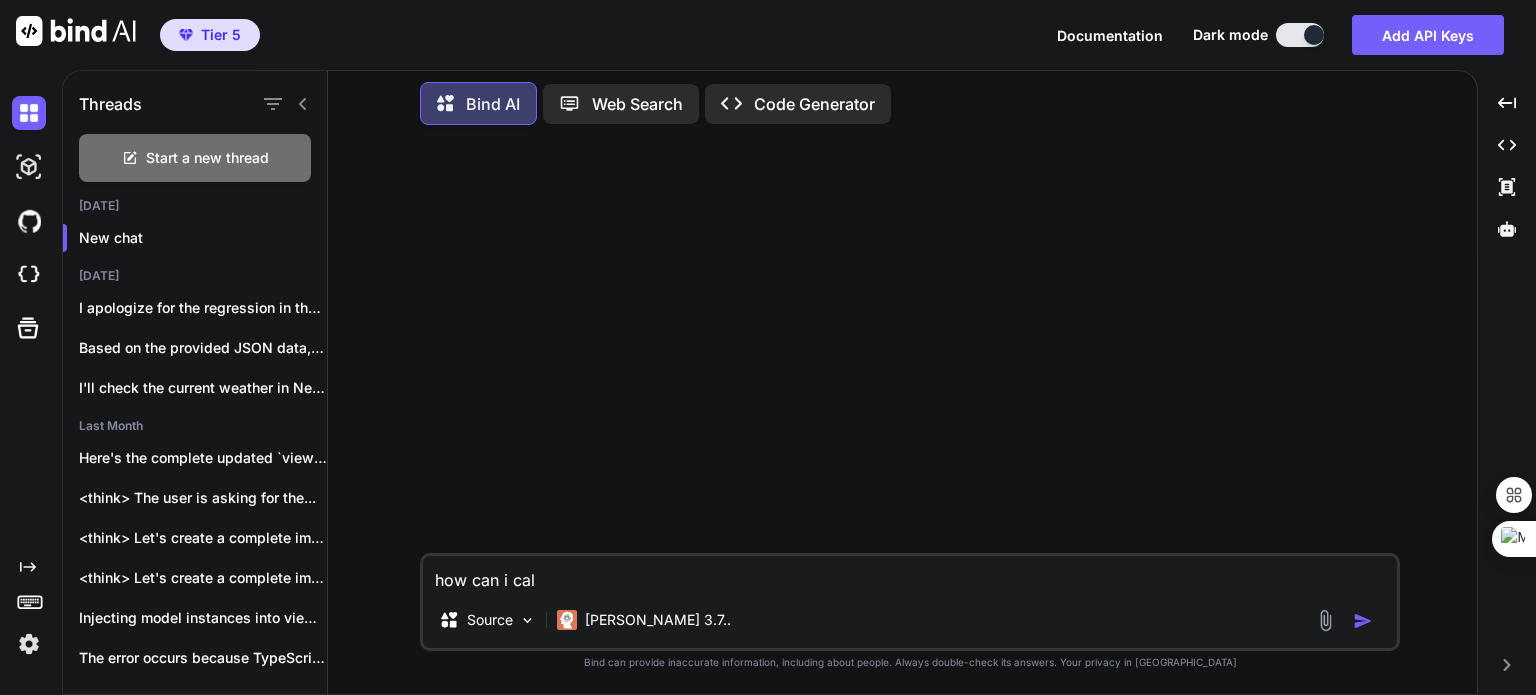 type on "x" 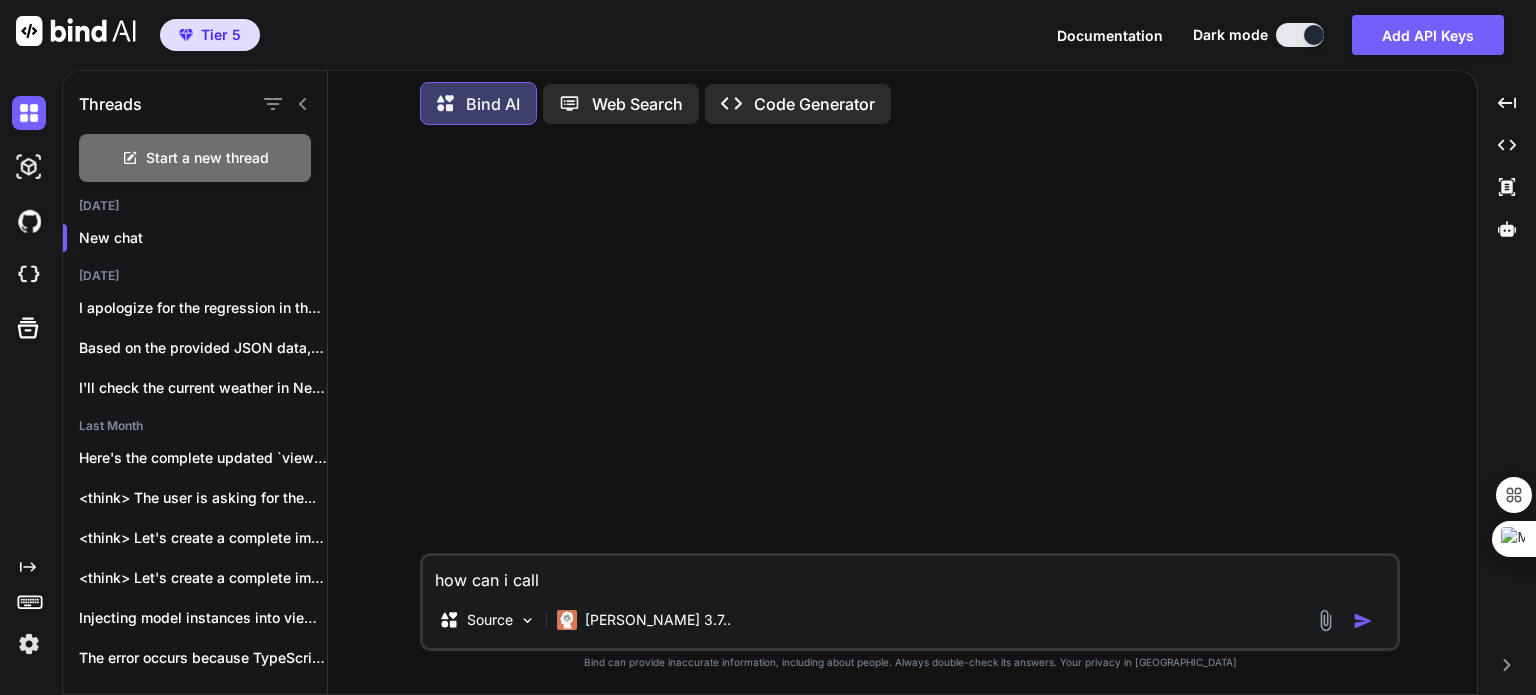 type on "how can i call" 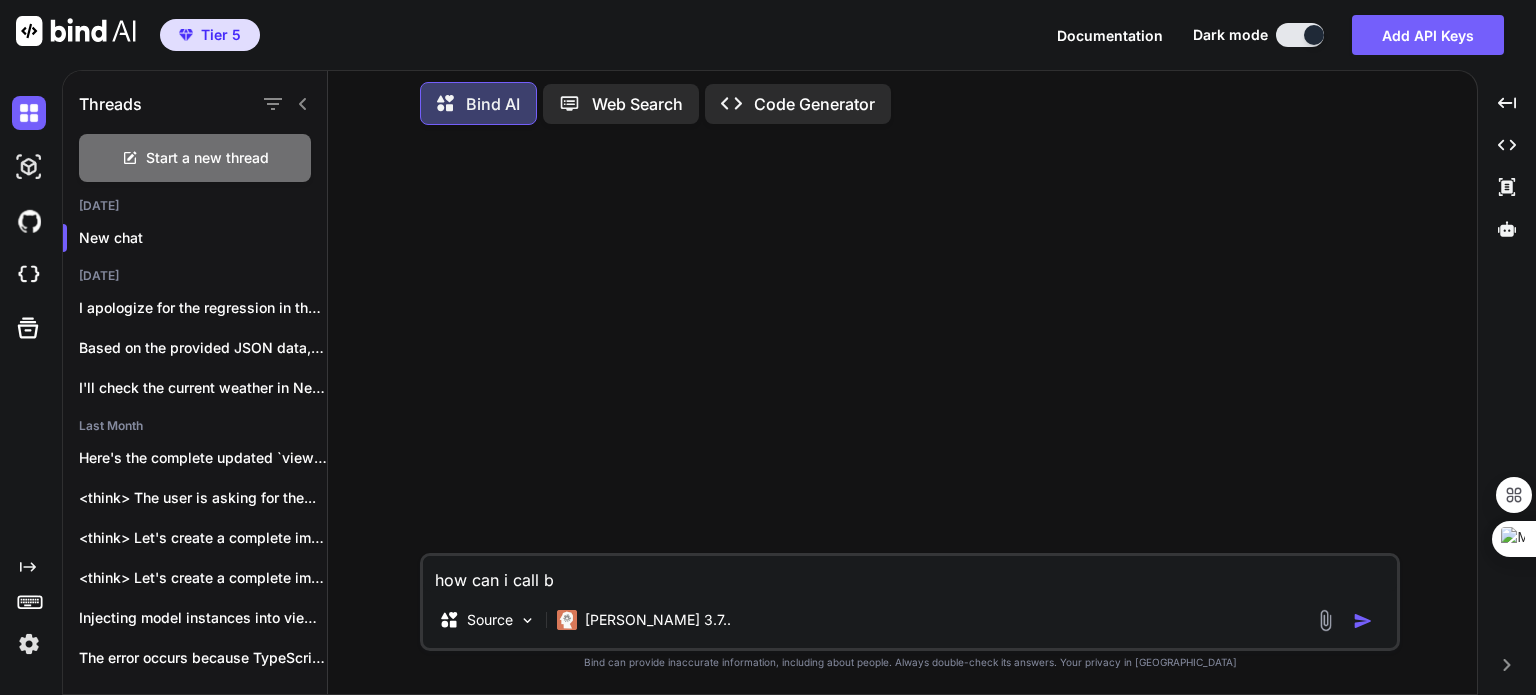 type on "how can i call ba" 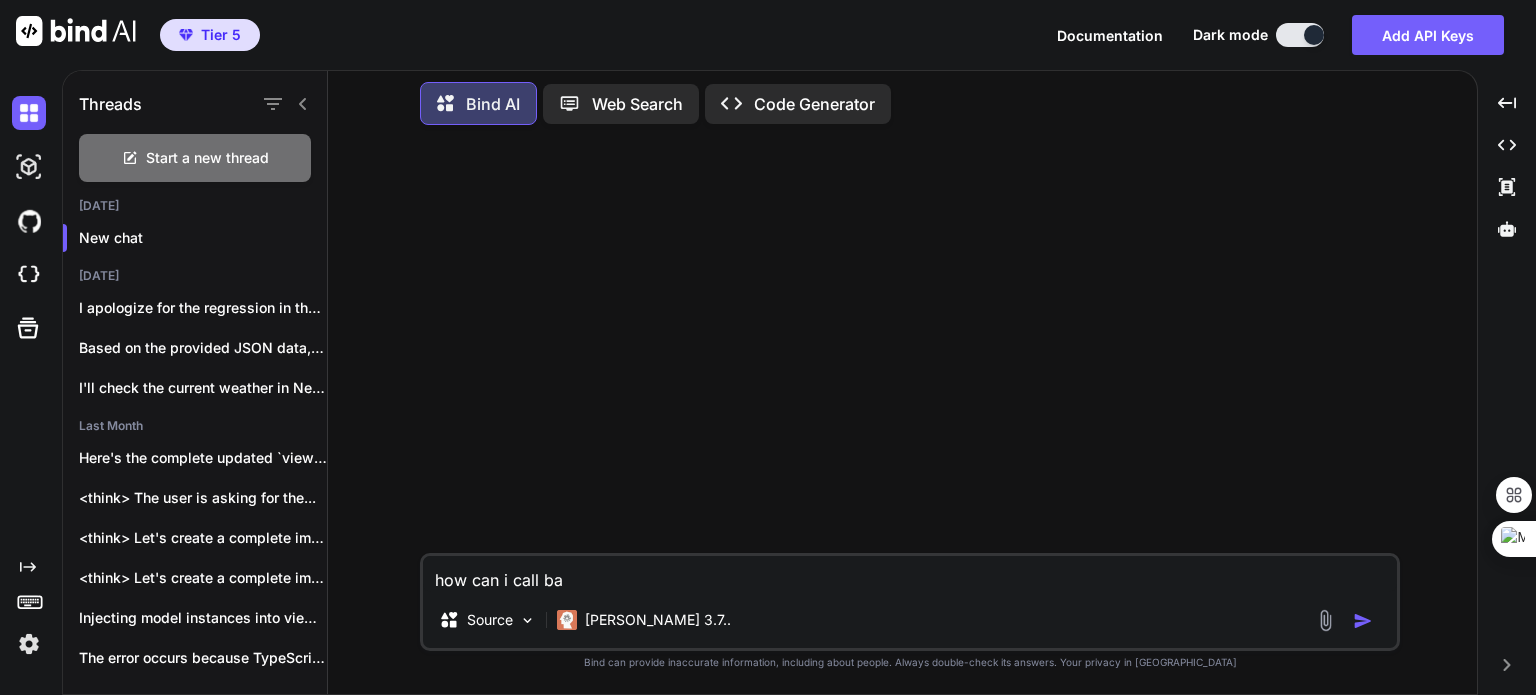 type on "how can i call bac" 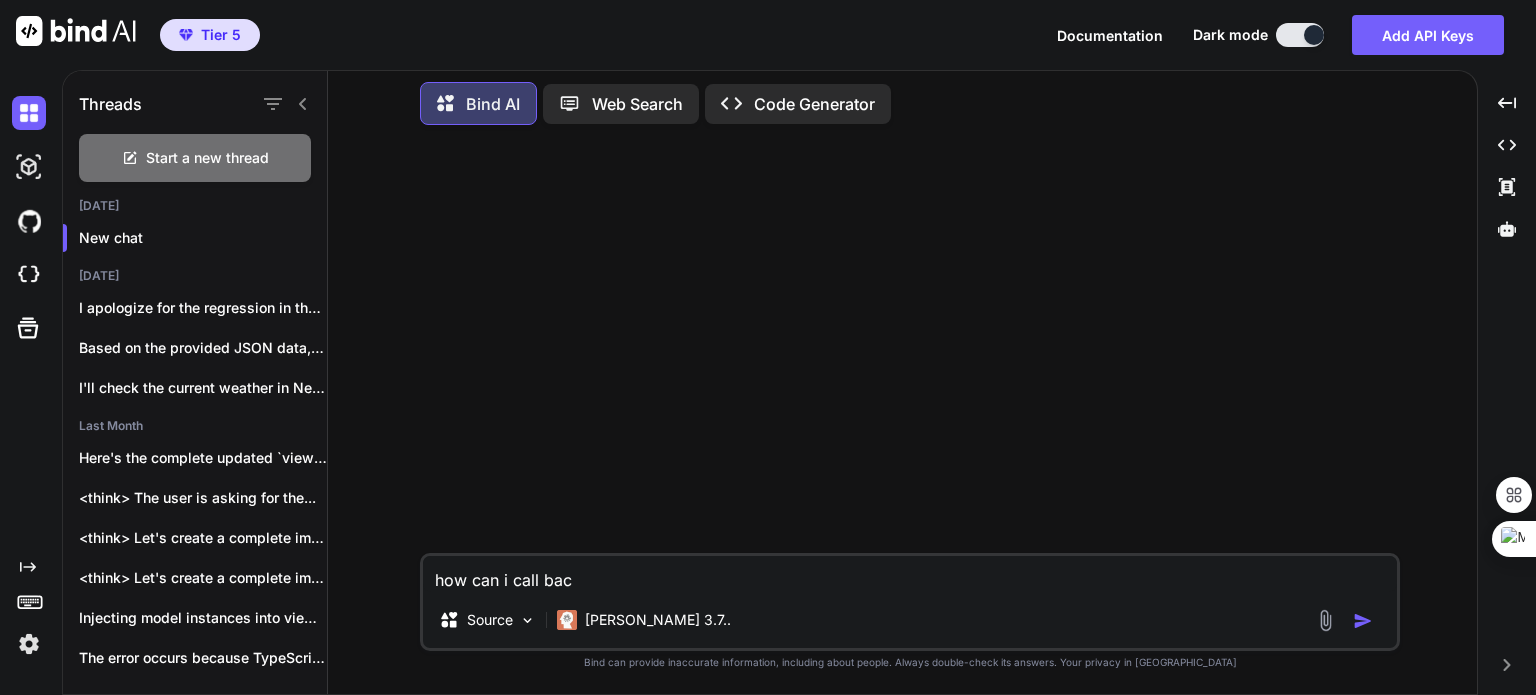 type on "how can i call back" 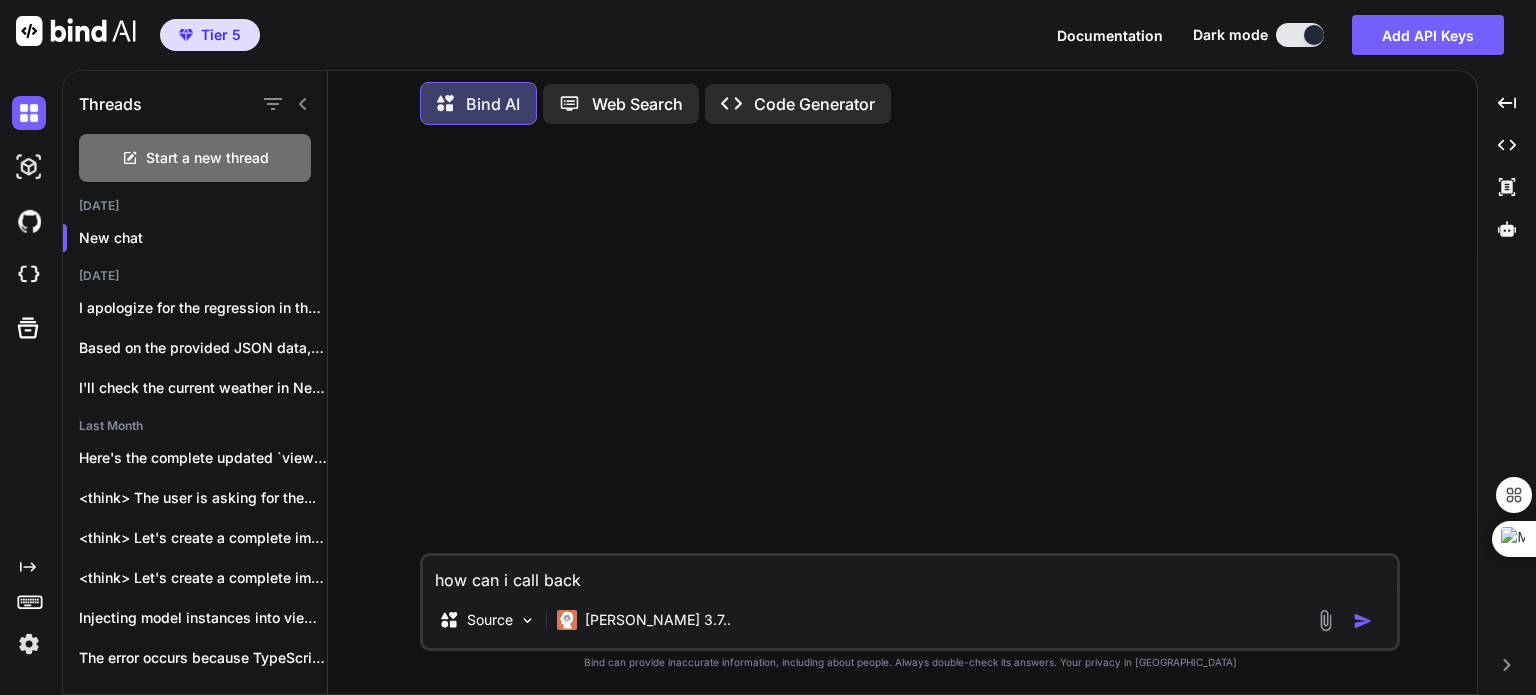 type on "how can i call backg" 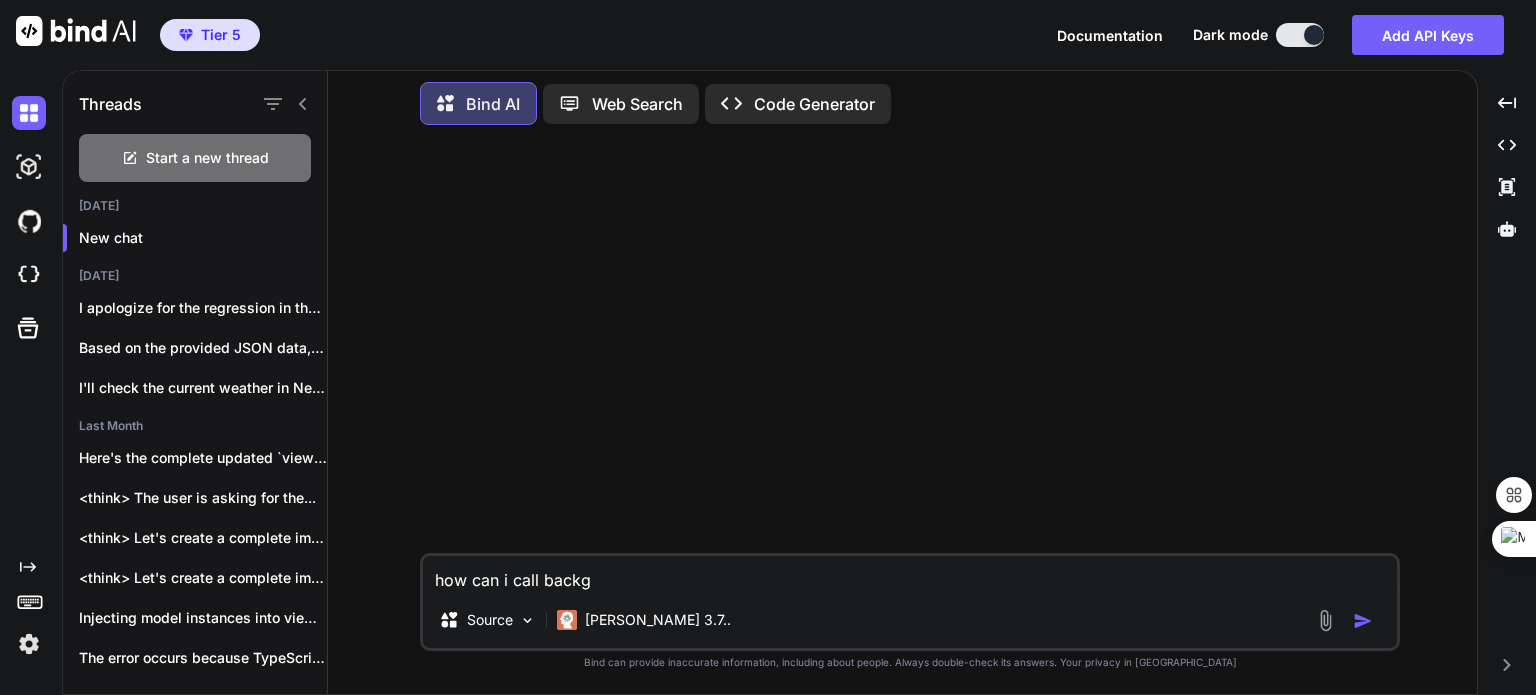 type on "how can i call backgr" 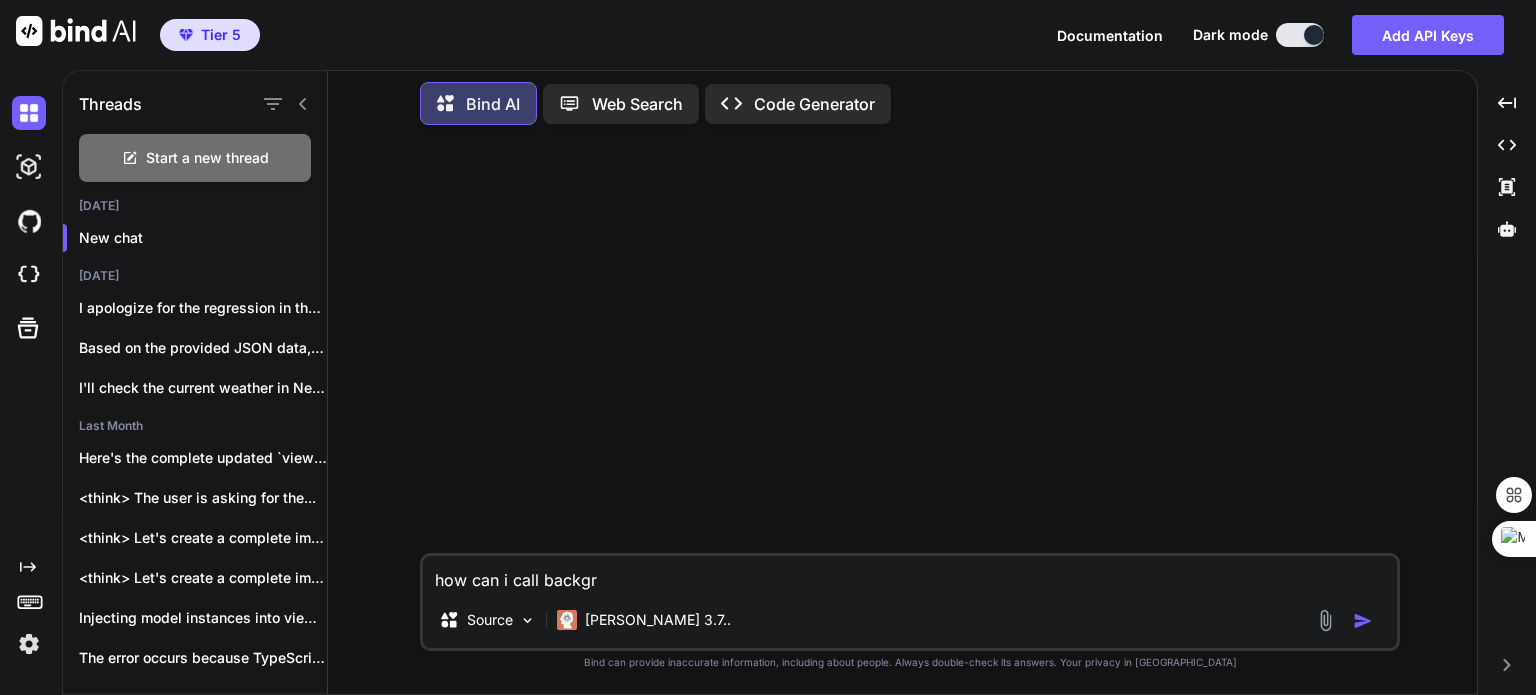 type on "how can i call backgro" 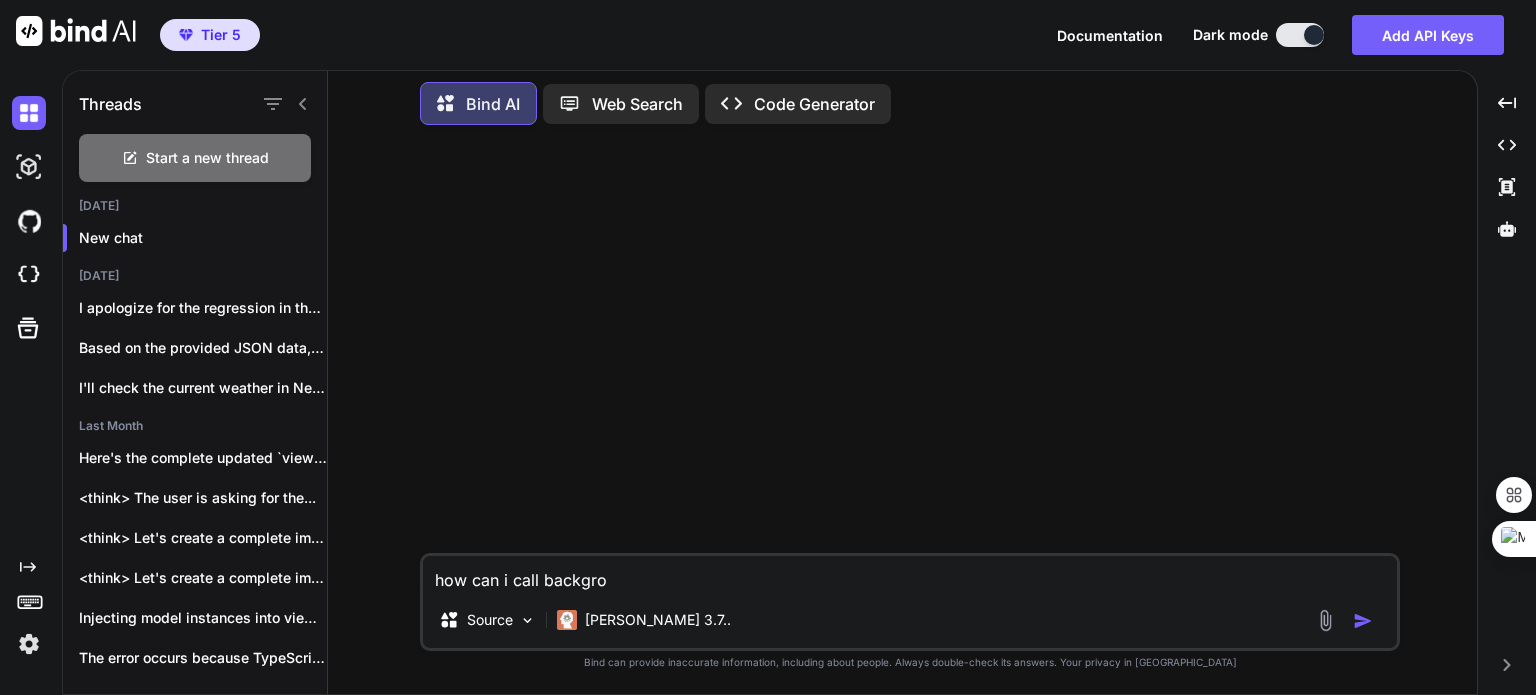 type on "how can i call backgrou" 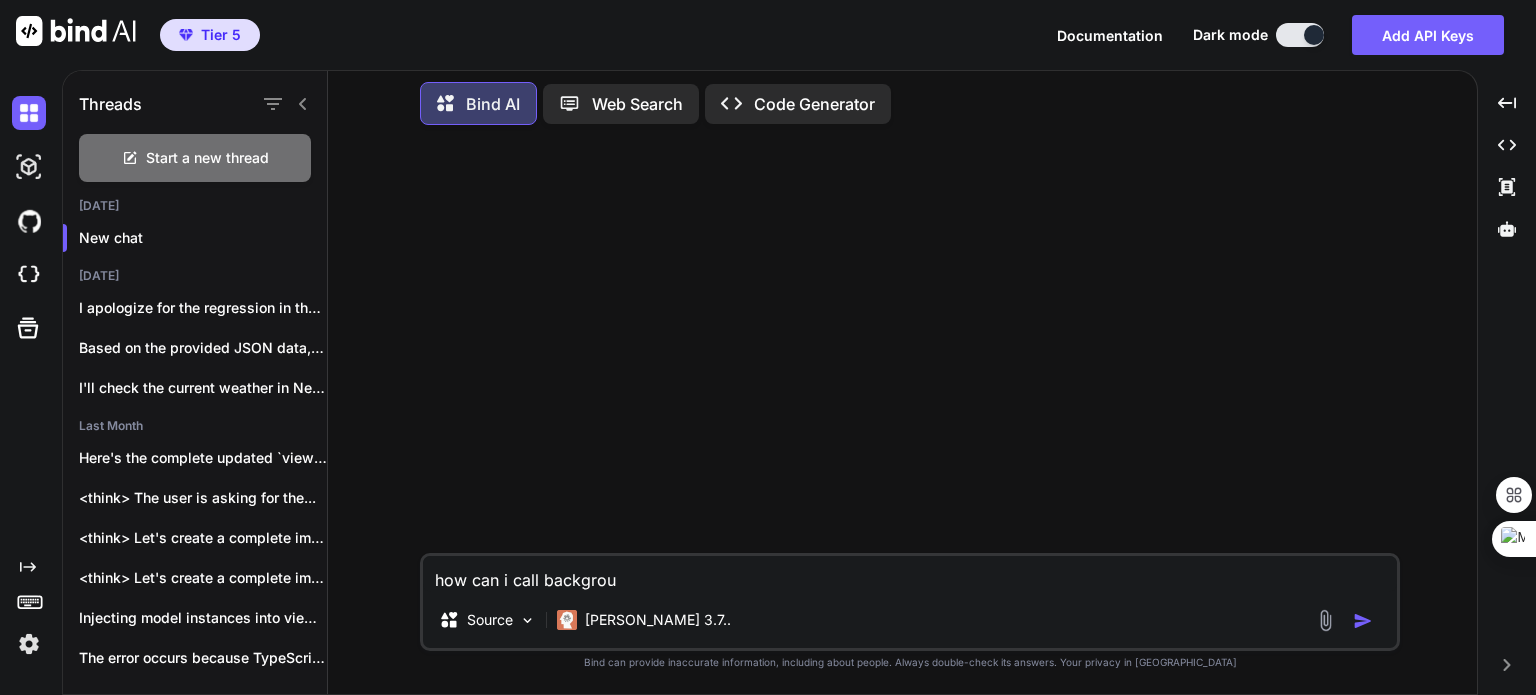 type on "how can i call backgroun" 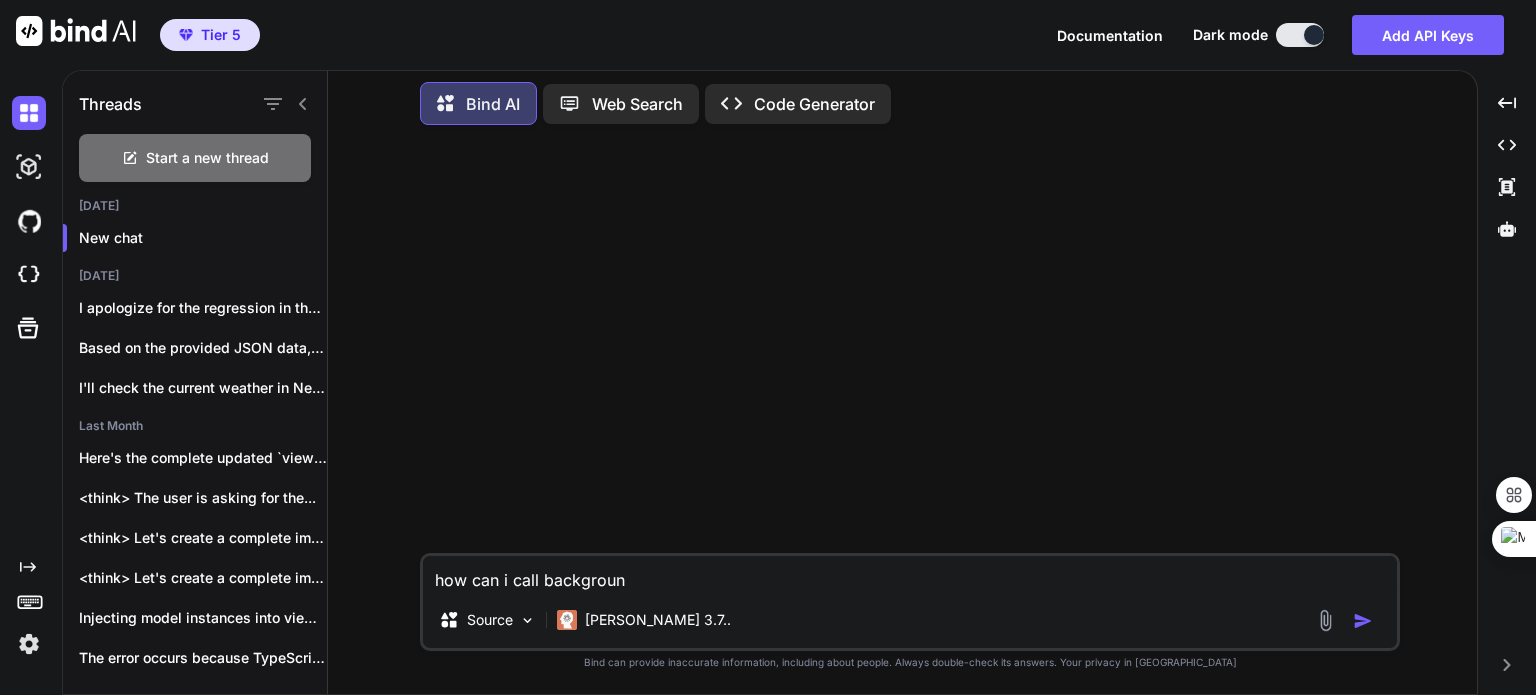type on "how can i call background" 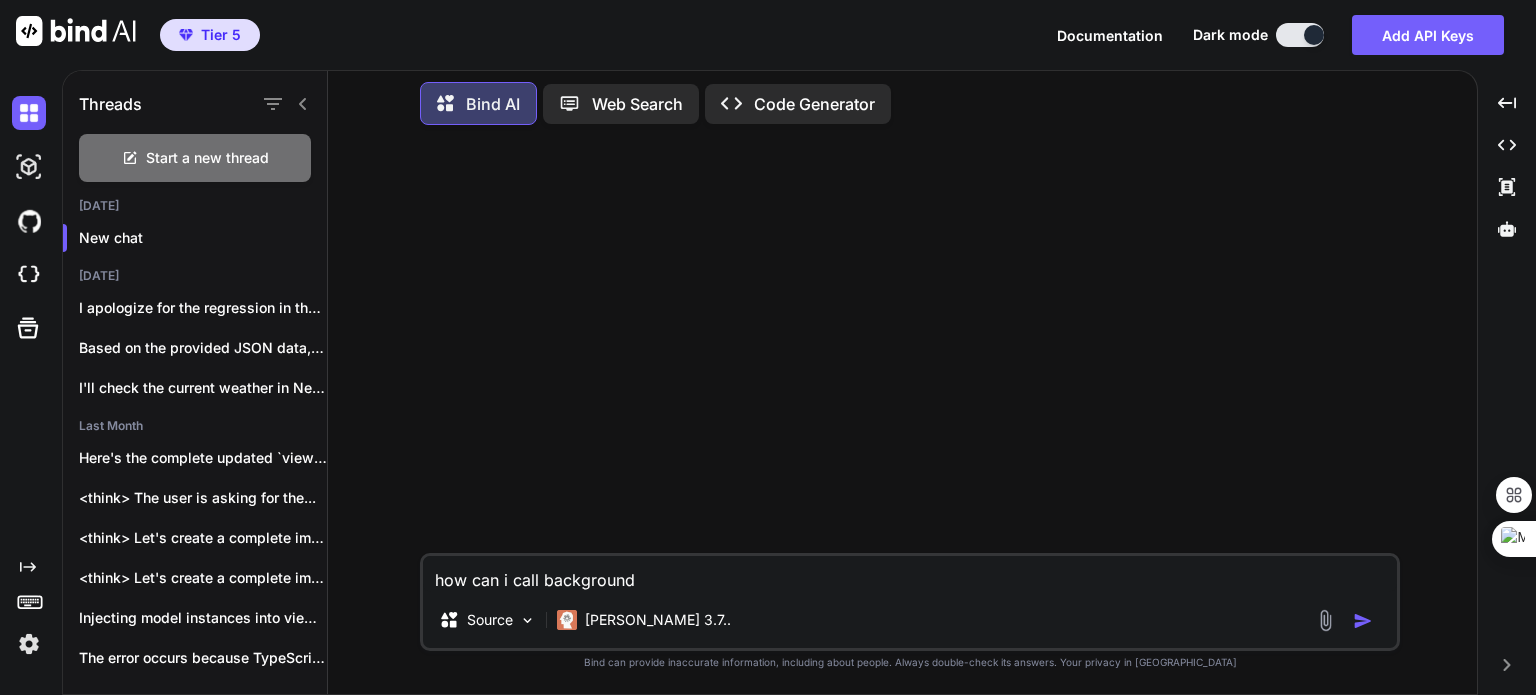 type on "how can i call background" 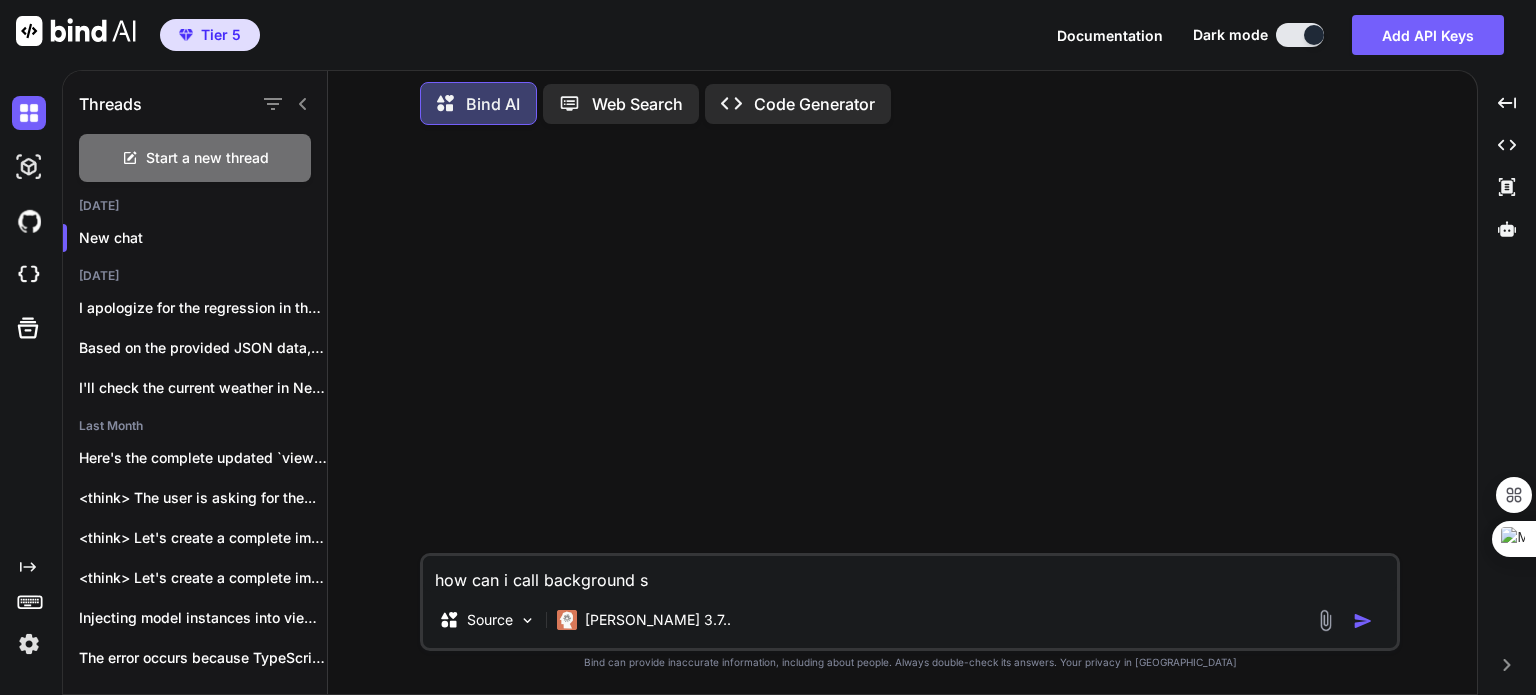 type on "how can i call background se" 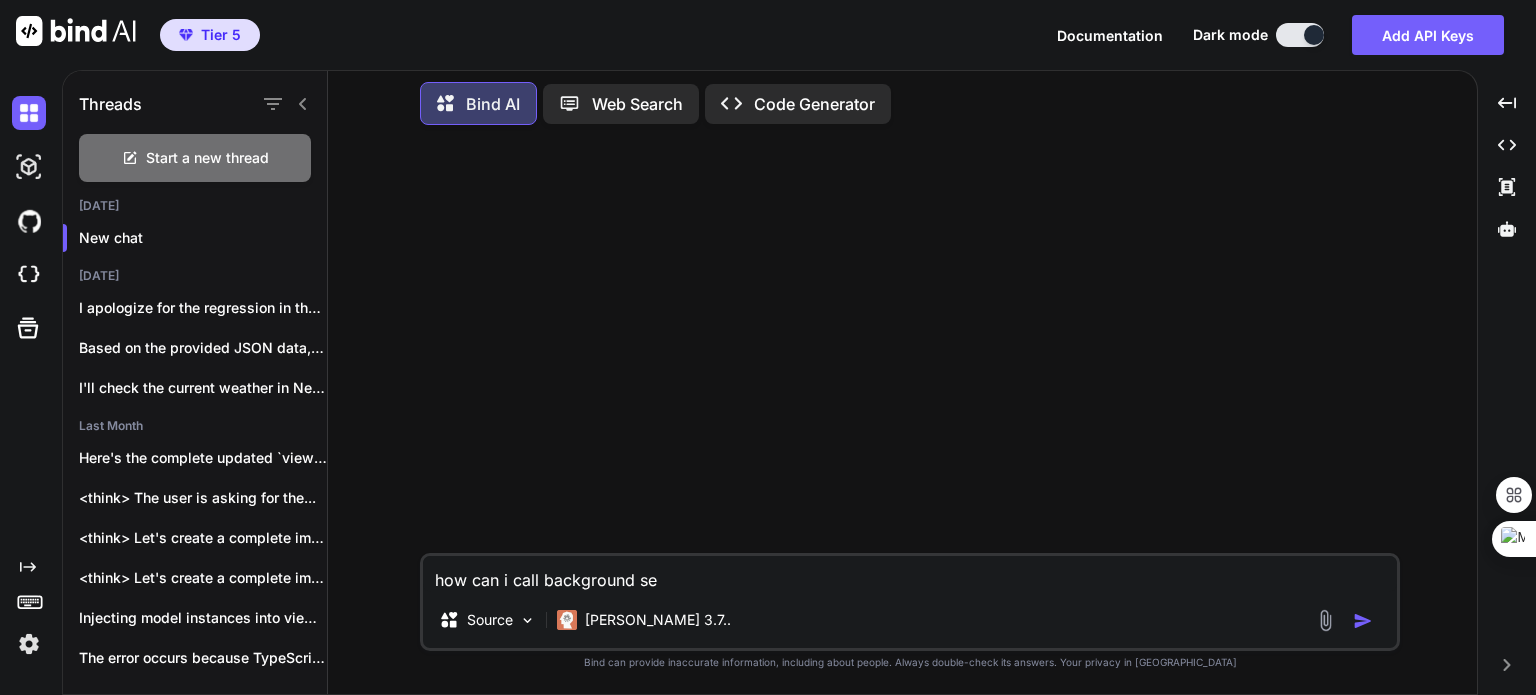 type on "how can i call background ser" 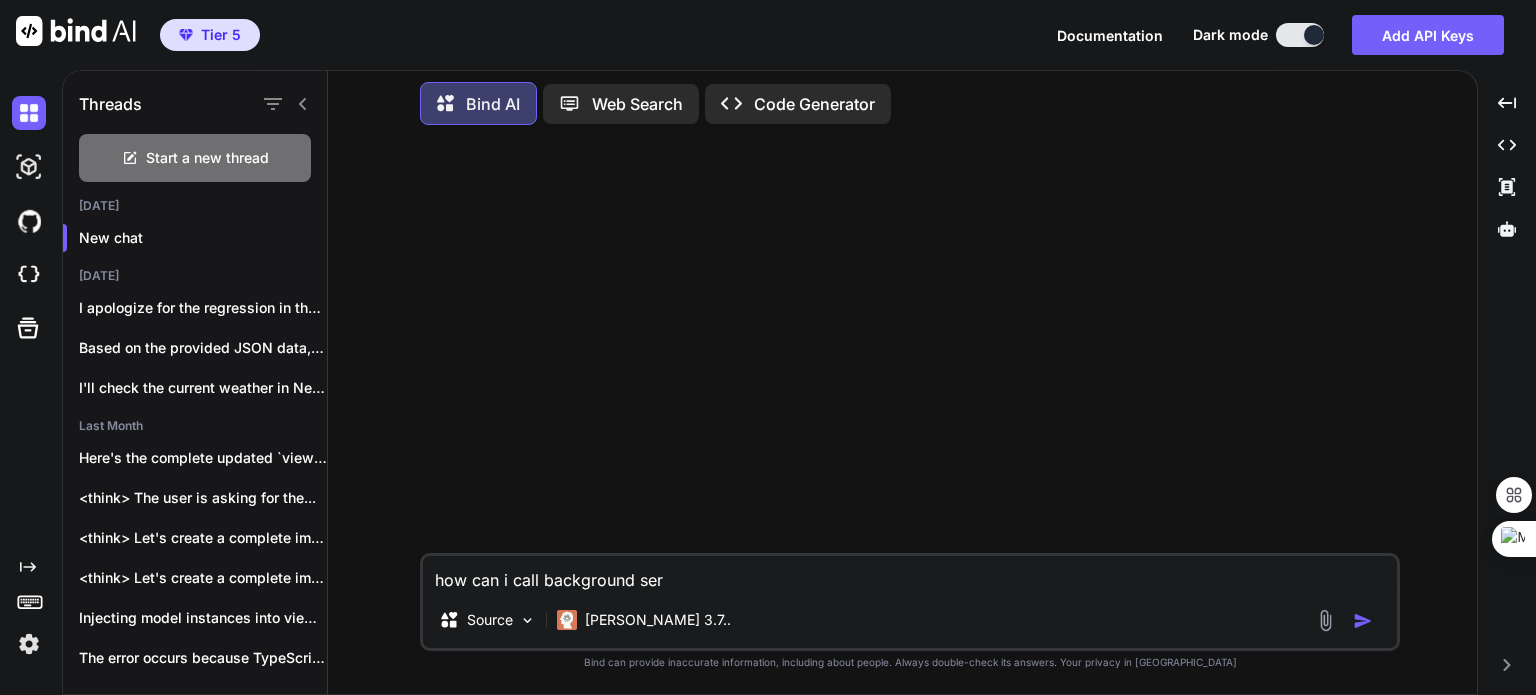 type on "how can i call background serv" 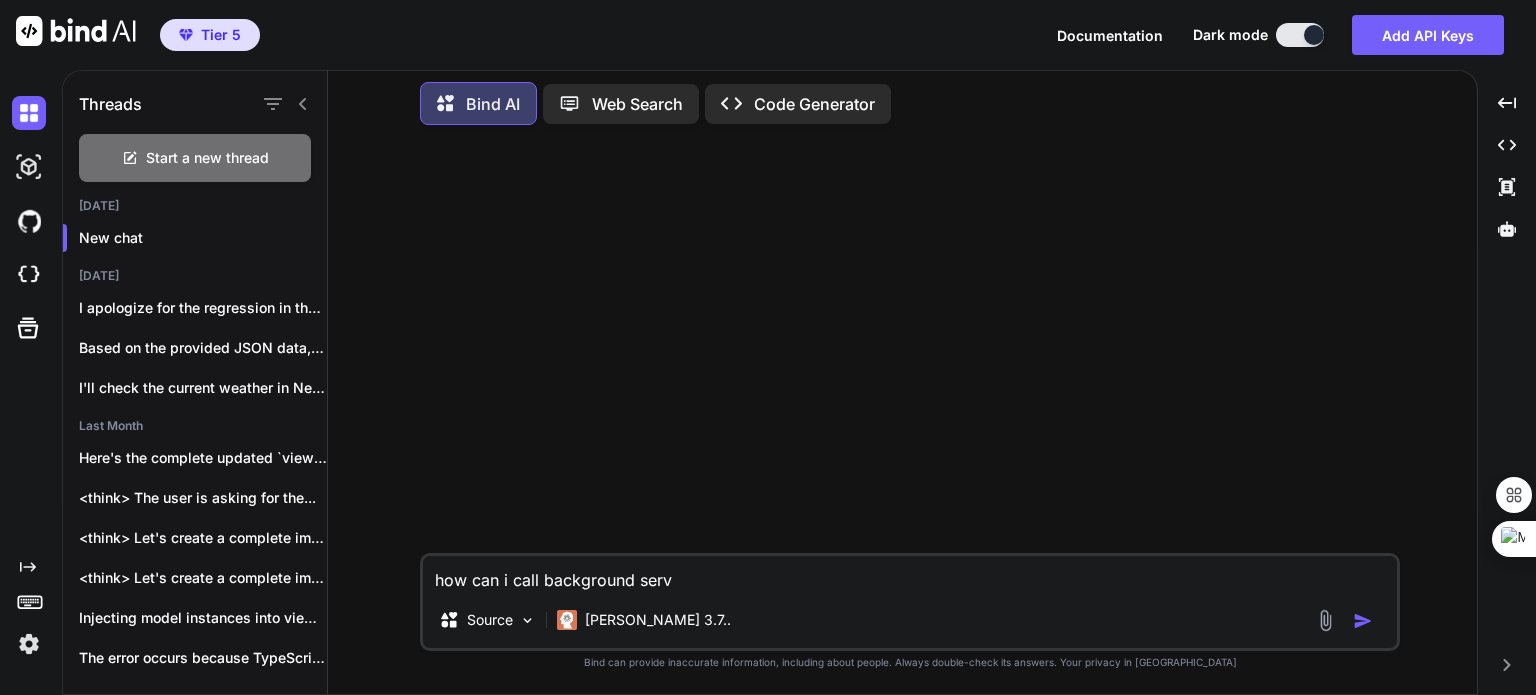 type on "how can i call background serve" 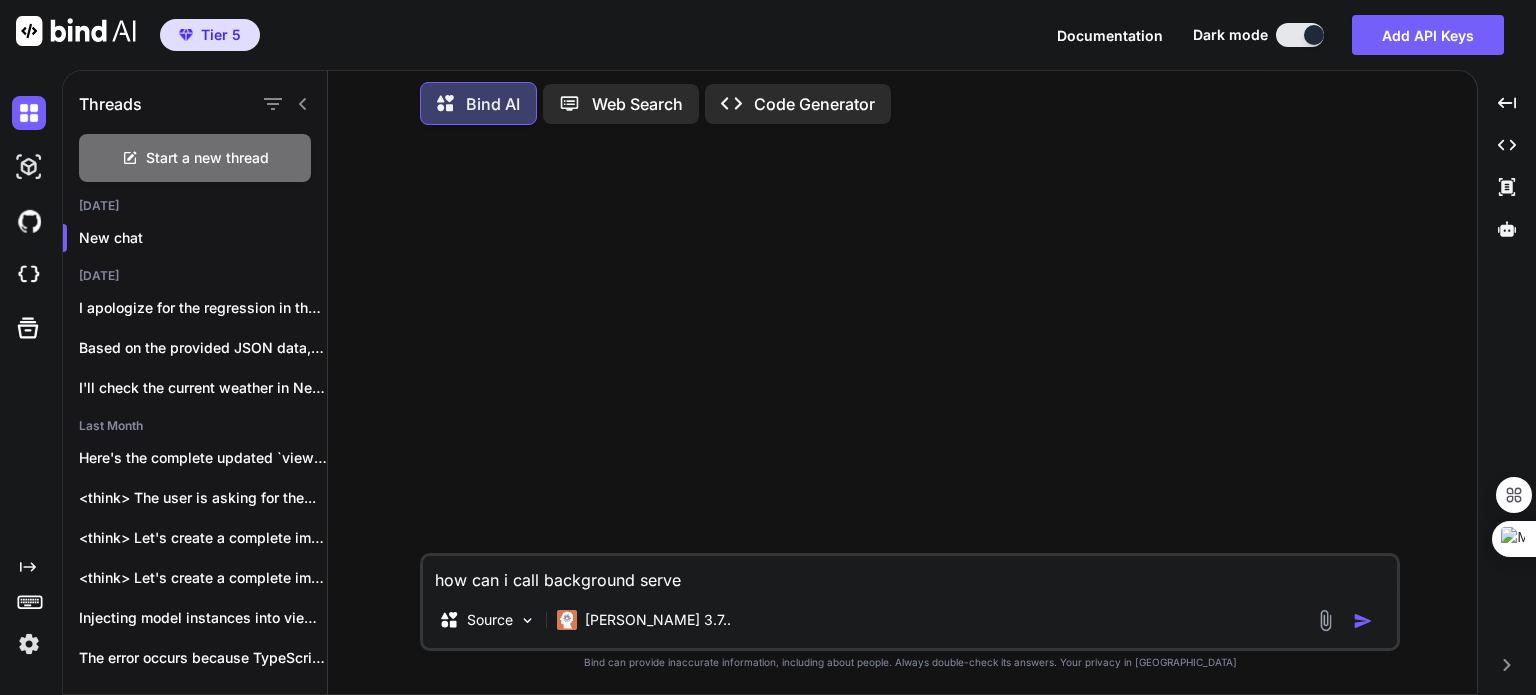 type on "how can i call background server" 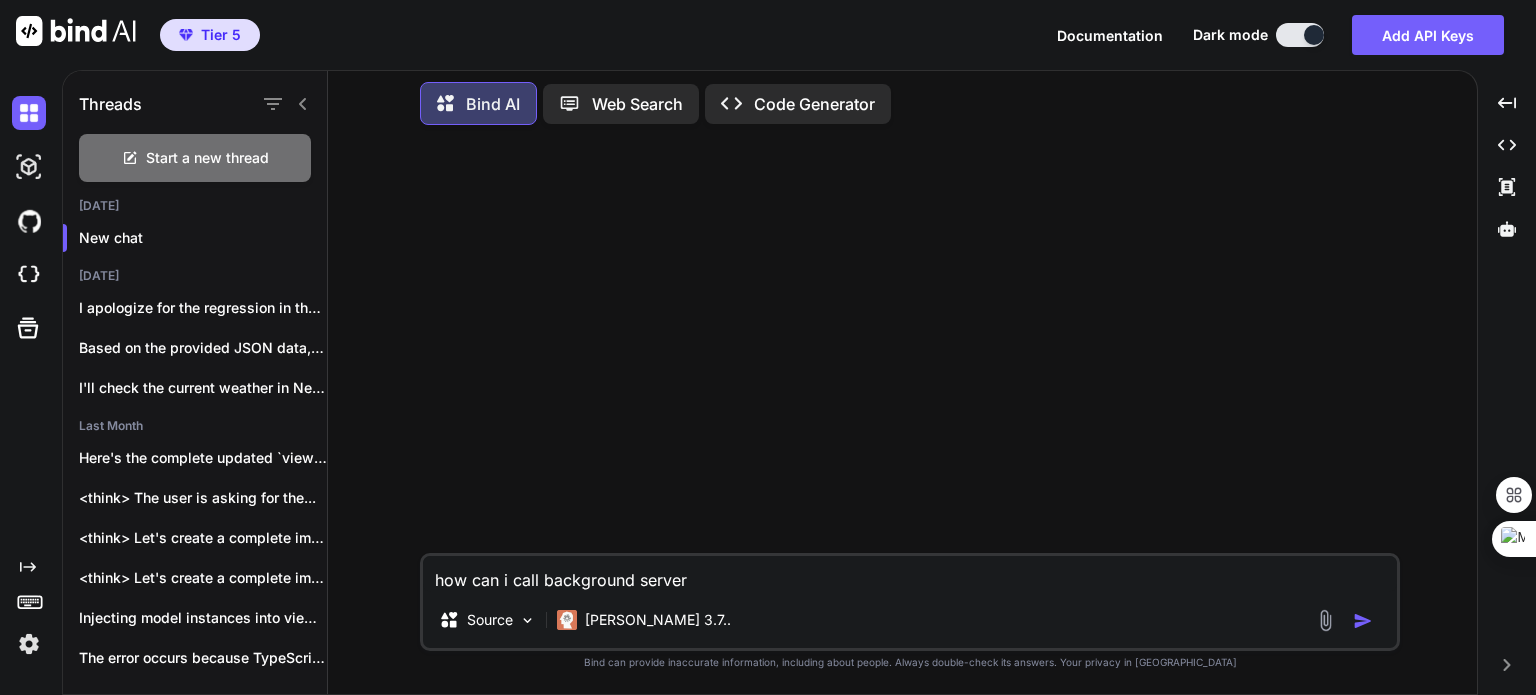 type on "how can i call background servers" 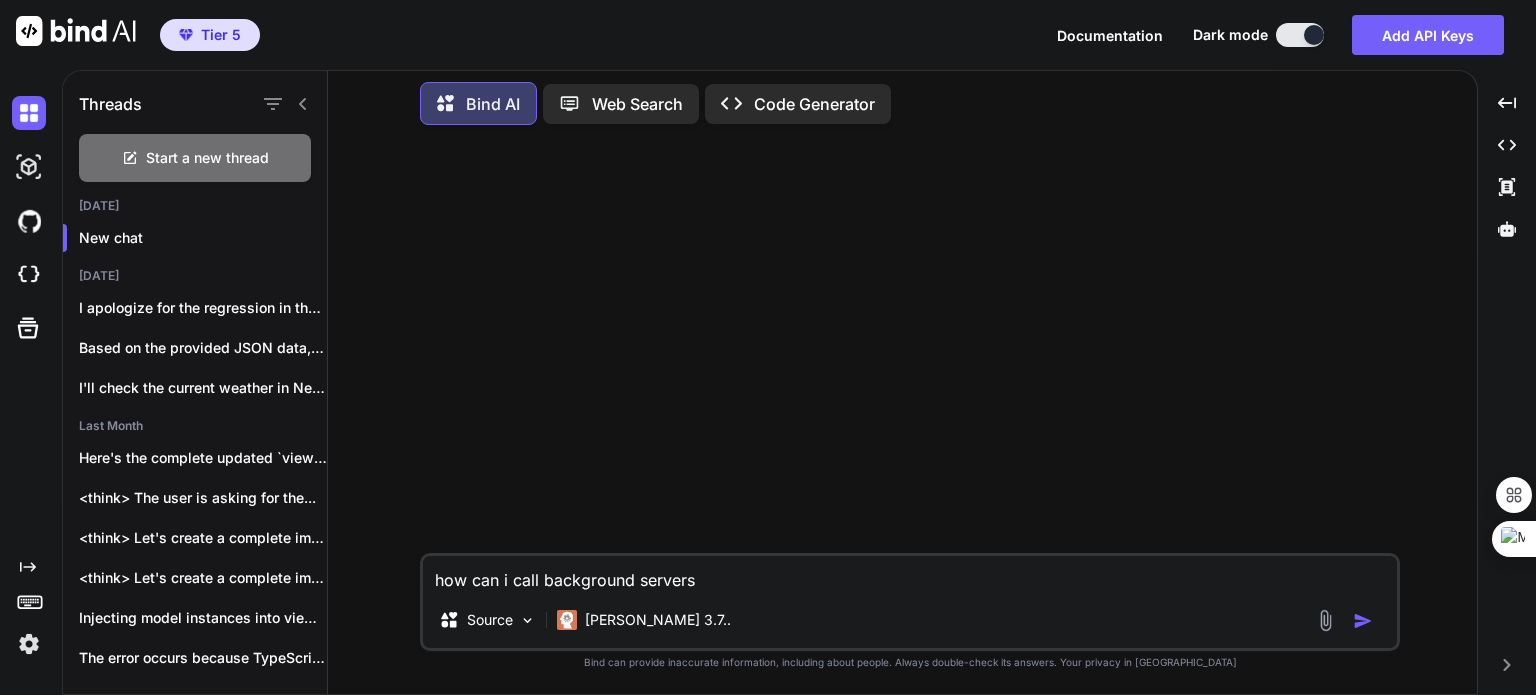 type on "how can i call background servers" 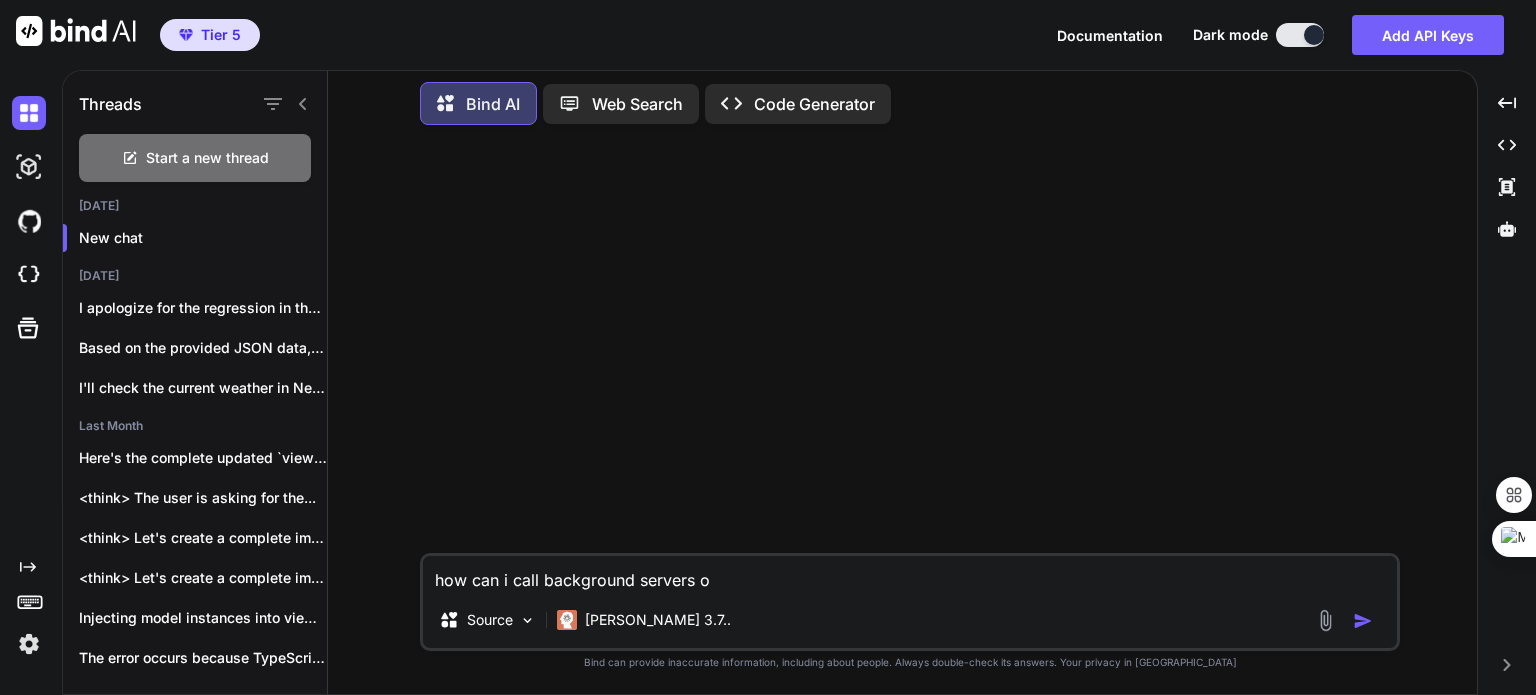 type on "how can i call background servers of" 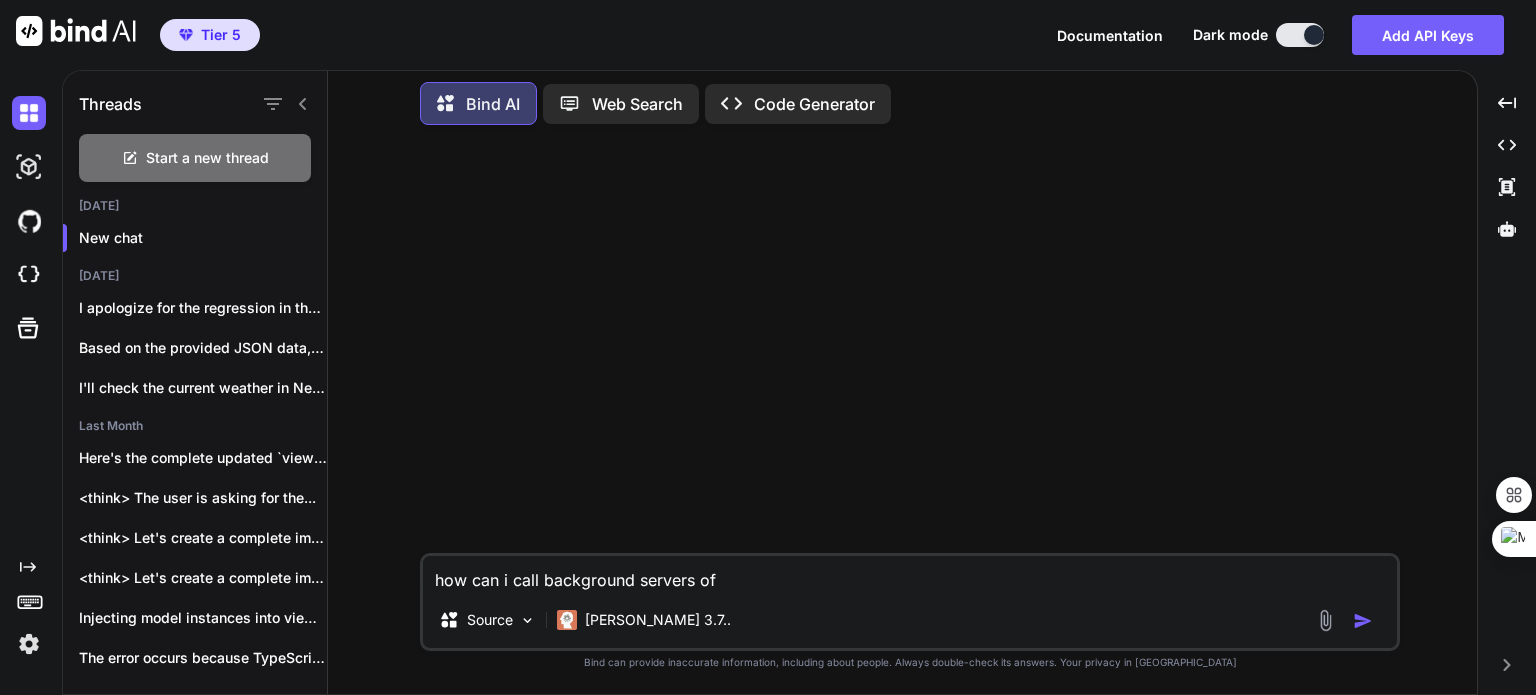 type on "how can i call background servers of" 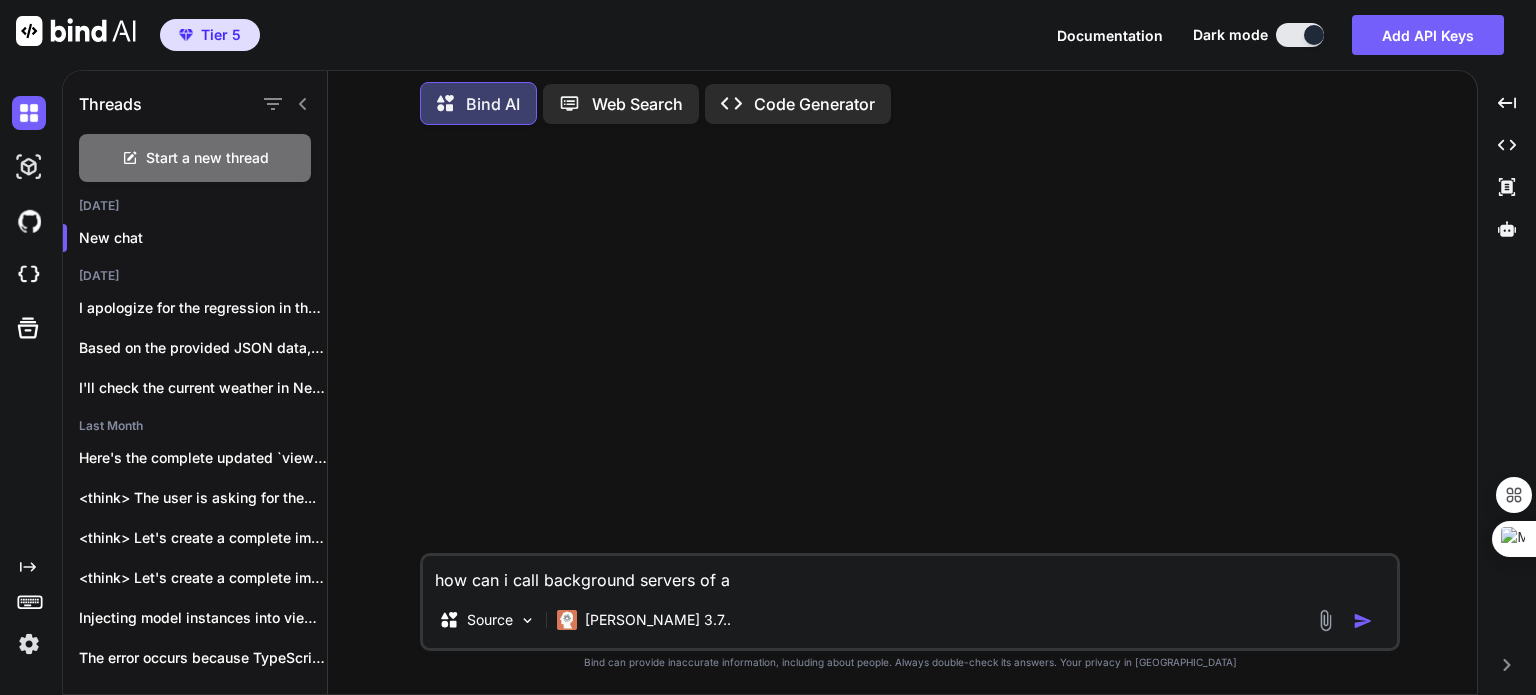 type on "how can i call background servers of a" 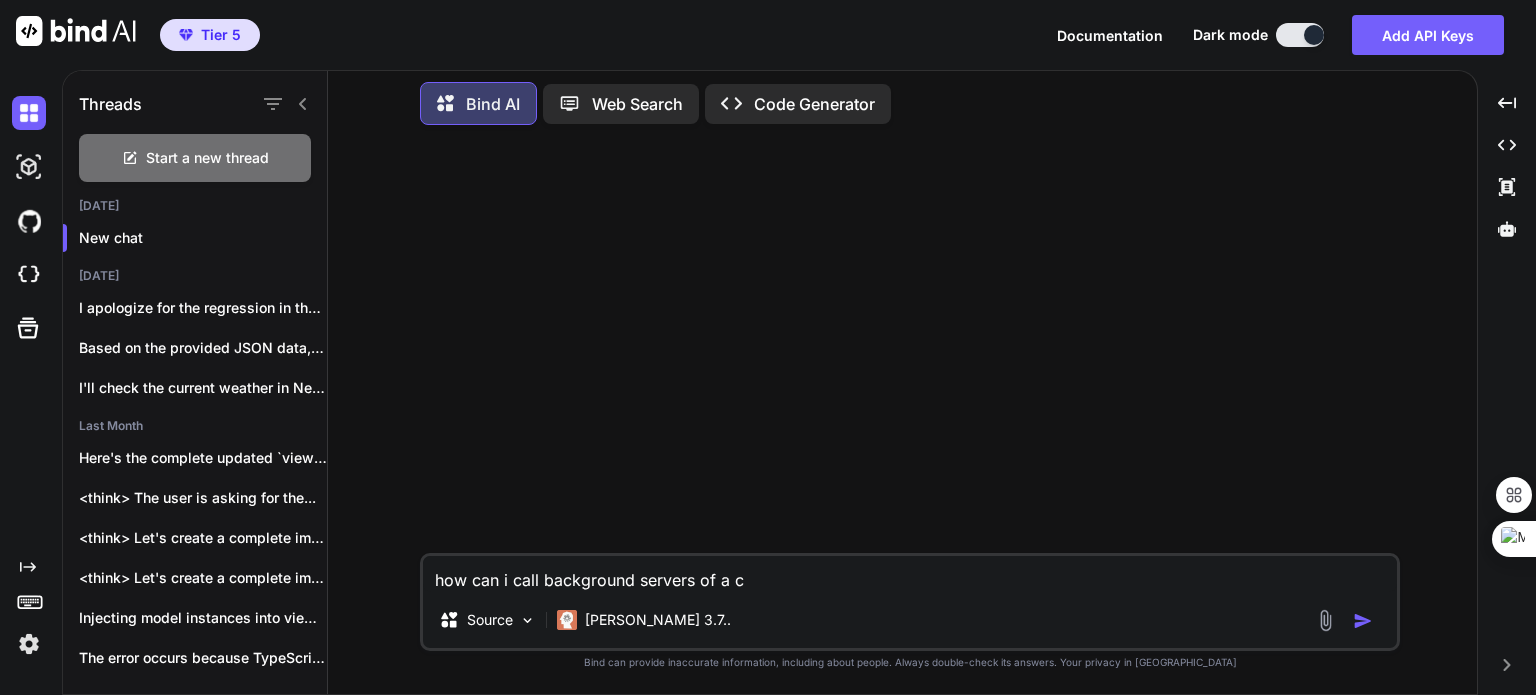 type on "how can i call background servers of a ch" 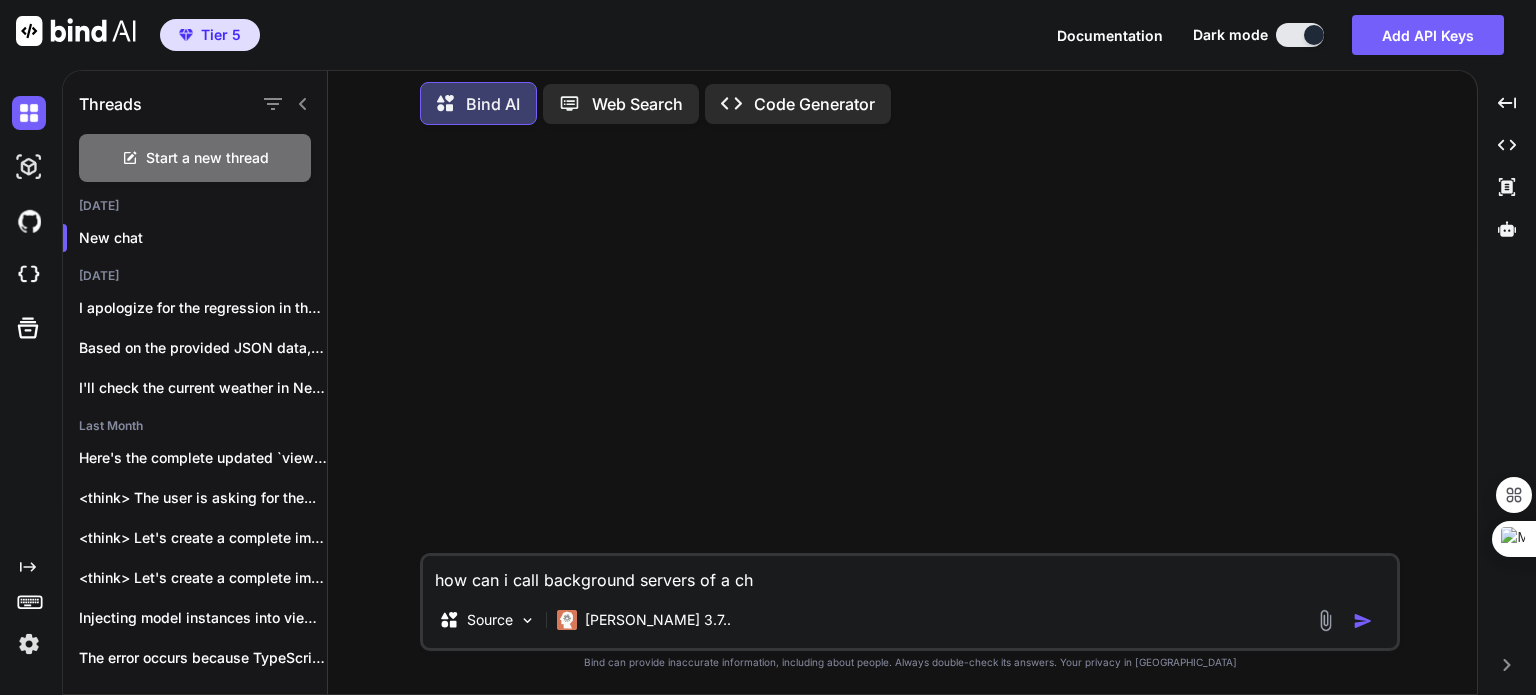 type on "how can i call background servers of a chr" 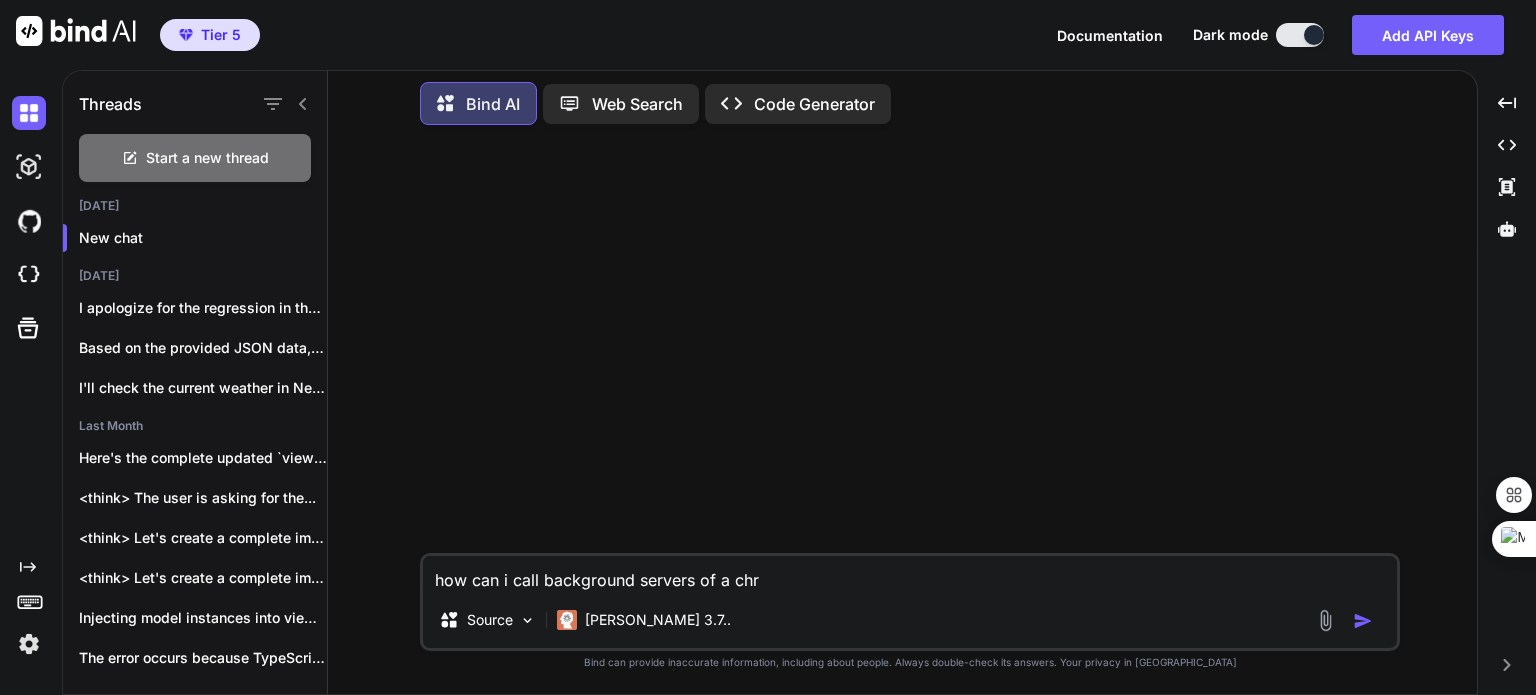 type on "how can i call background servers of a chro" 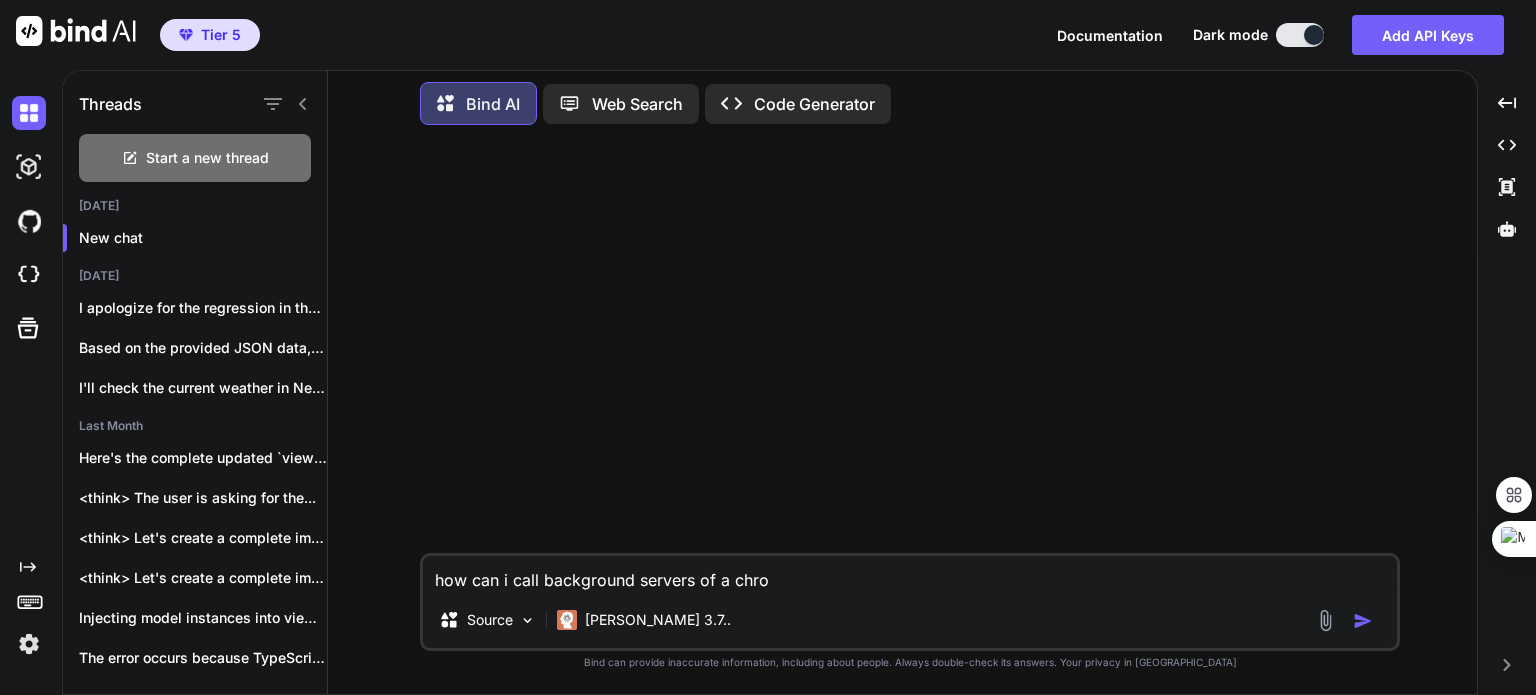 type on "how can i call background servers of a chrom" 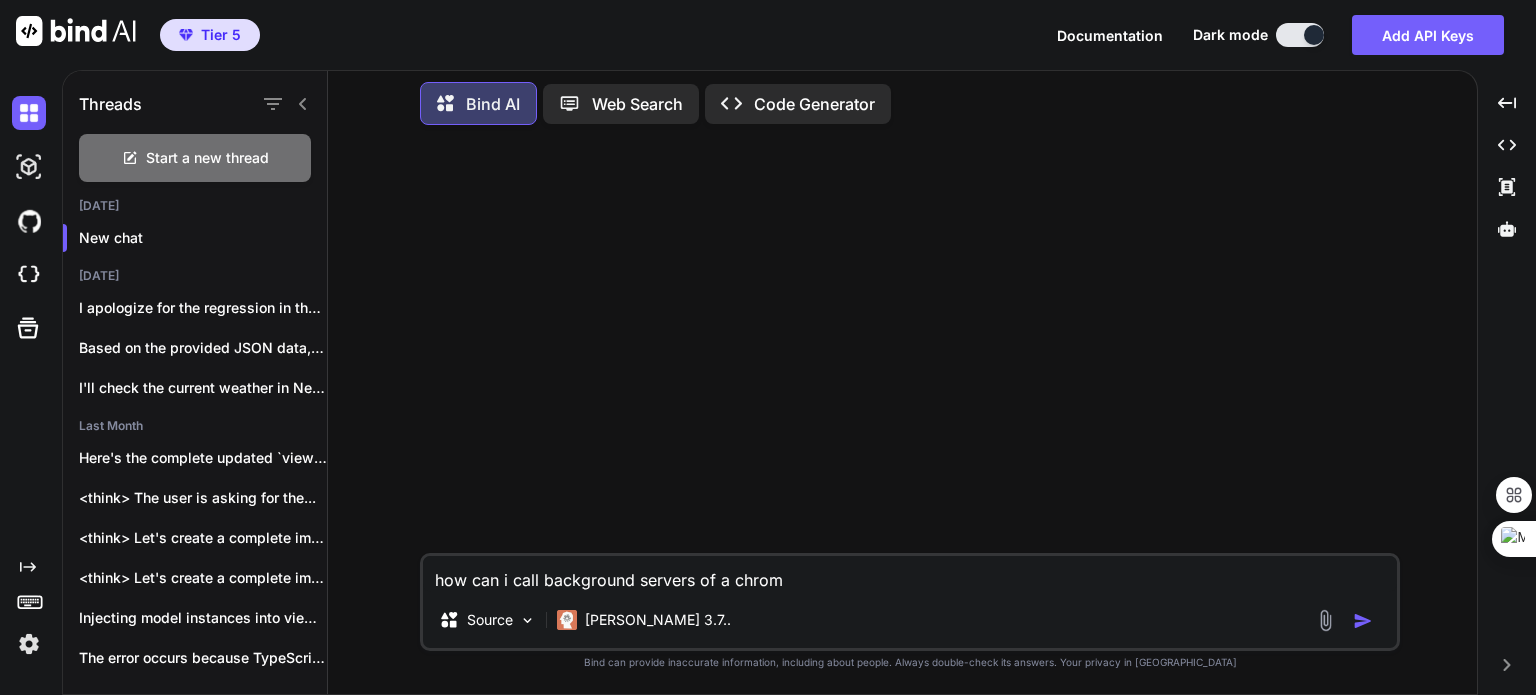 type on "how can i call background servers of a chrom" 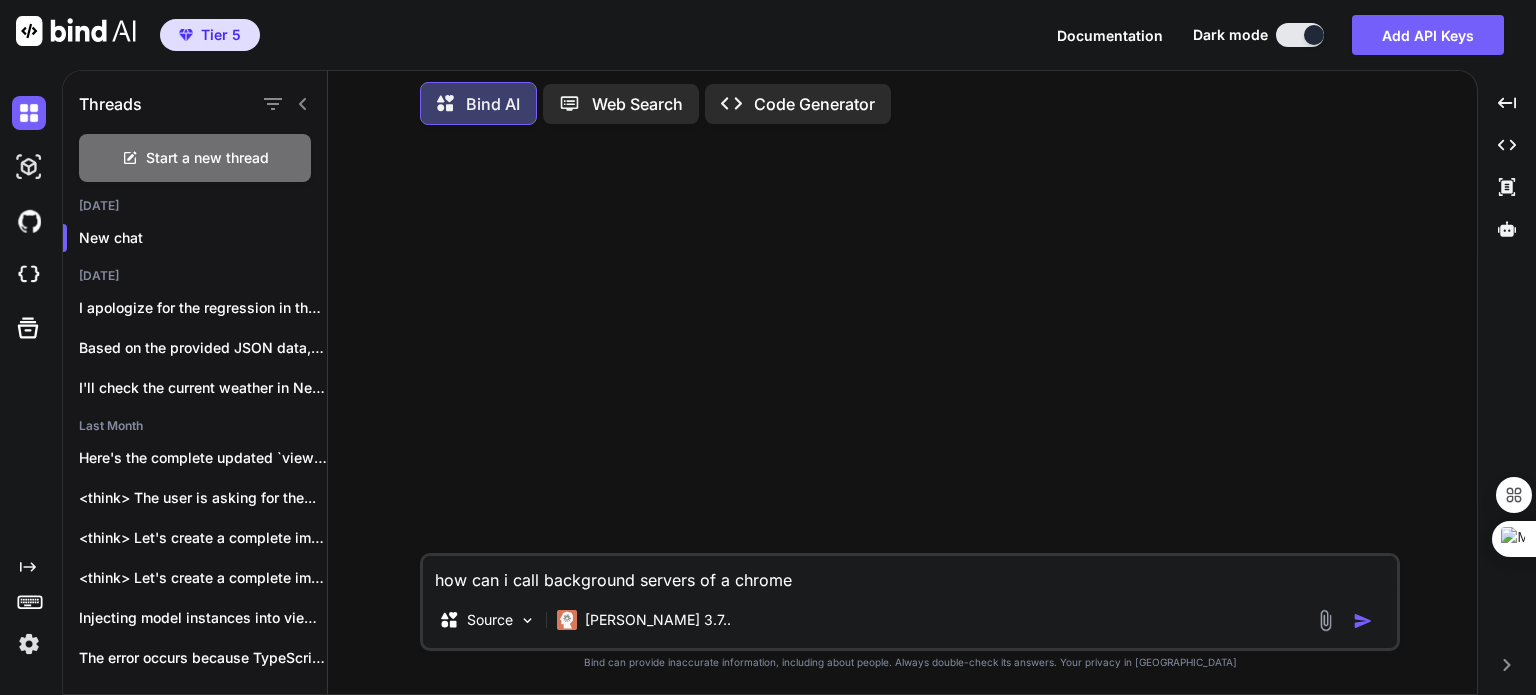type on "how can i call background servers of a chrome" 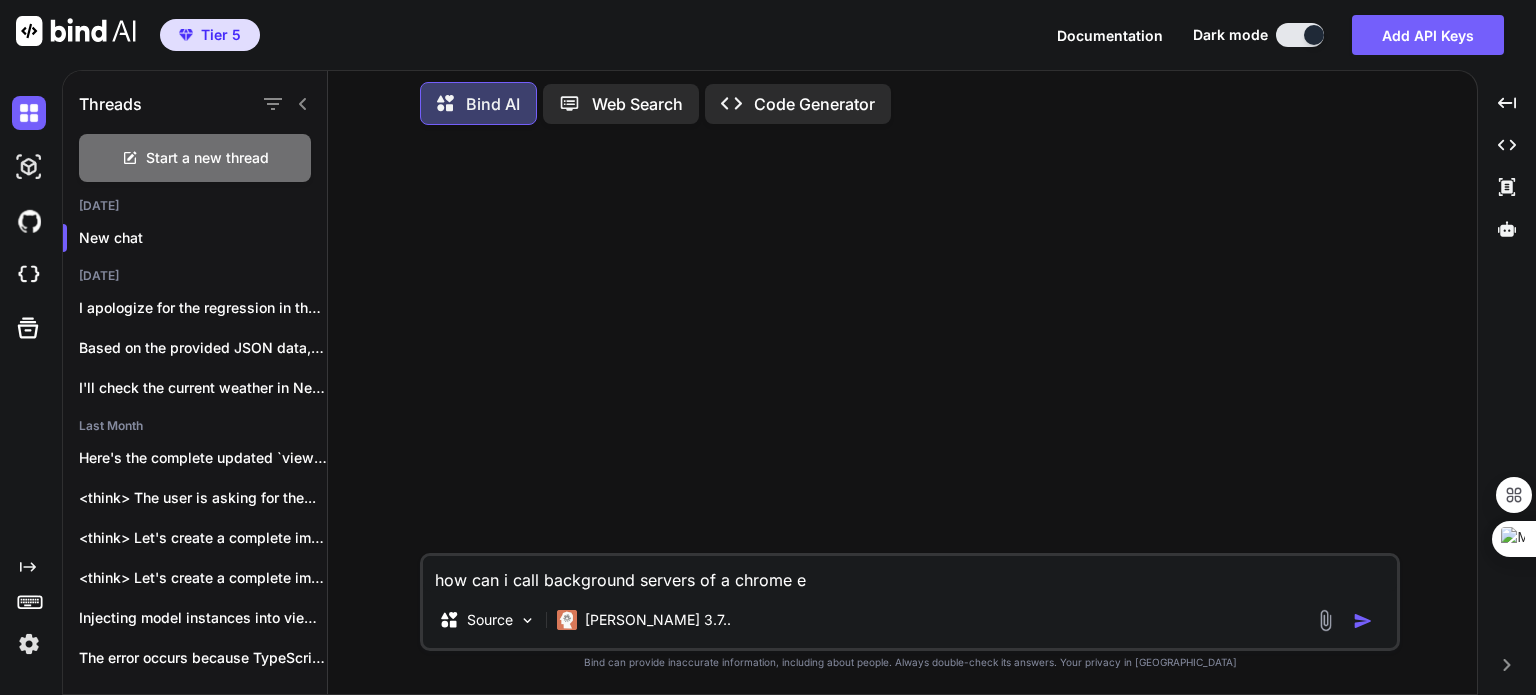 type on "x" 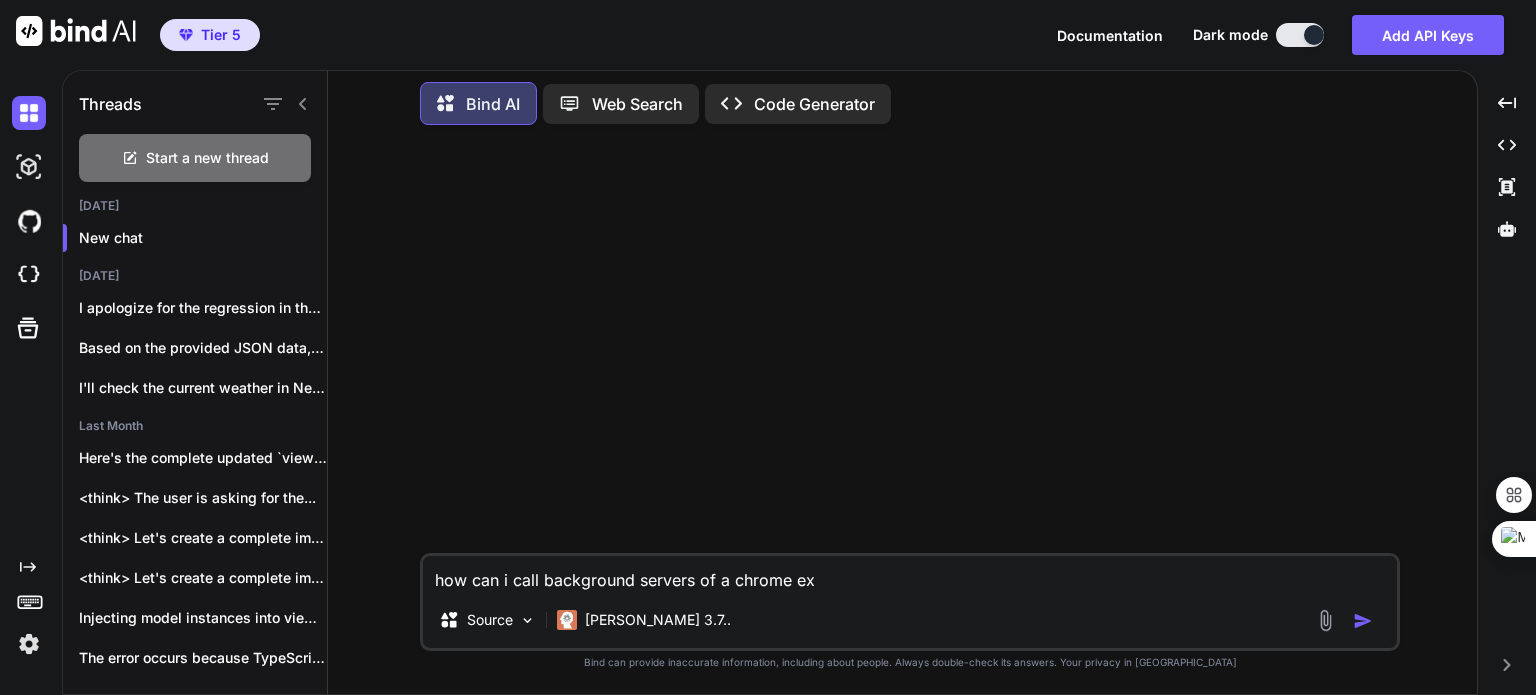 type on "how can i call background servers of a chrome ext" 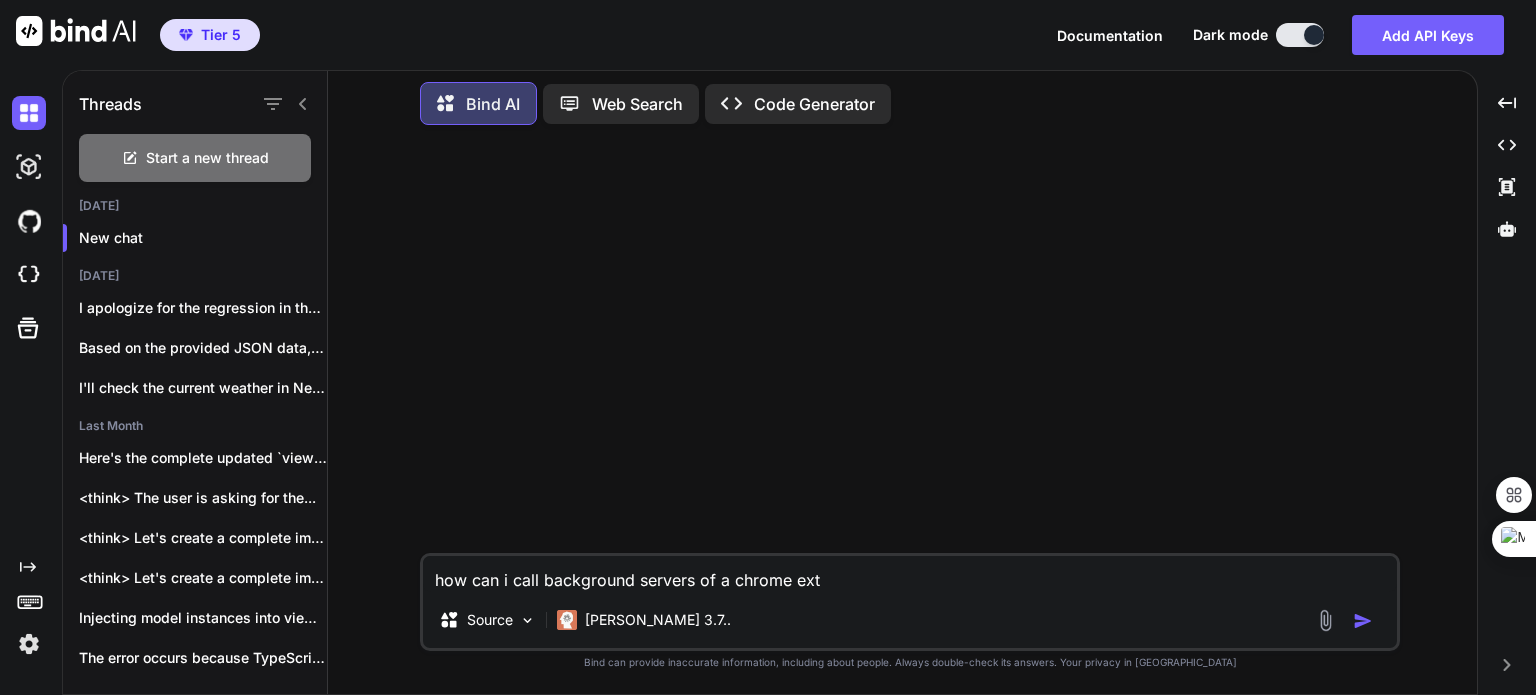 type on "how can i call background servers of a chrome exte" 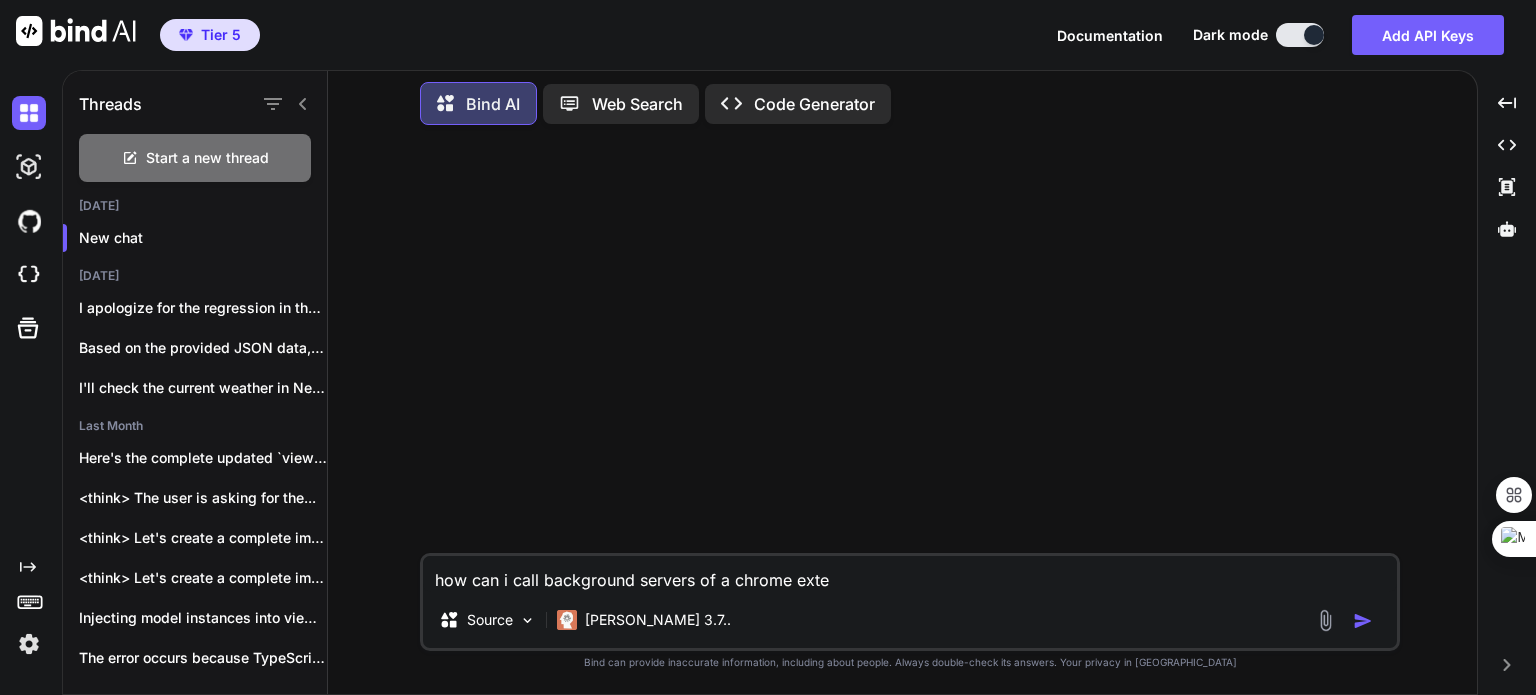 type on "how can i call background servers of a chrome exten" 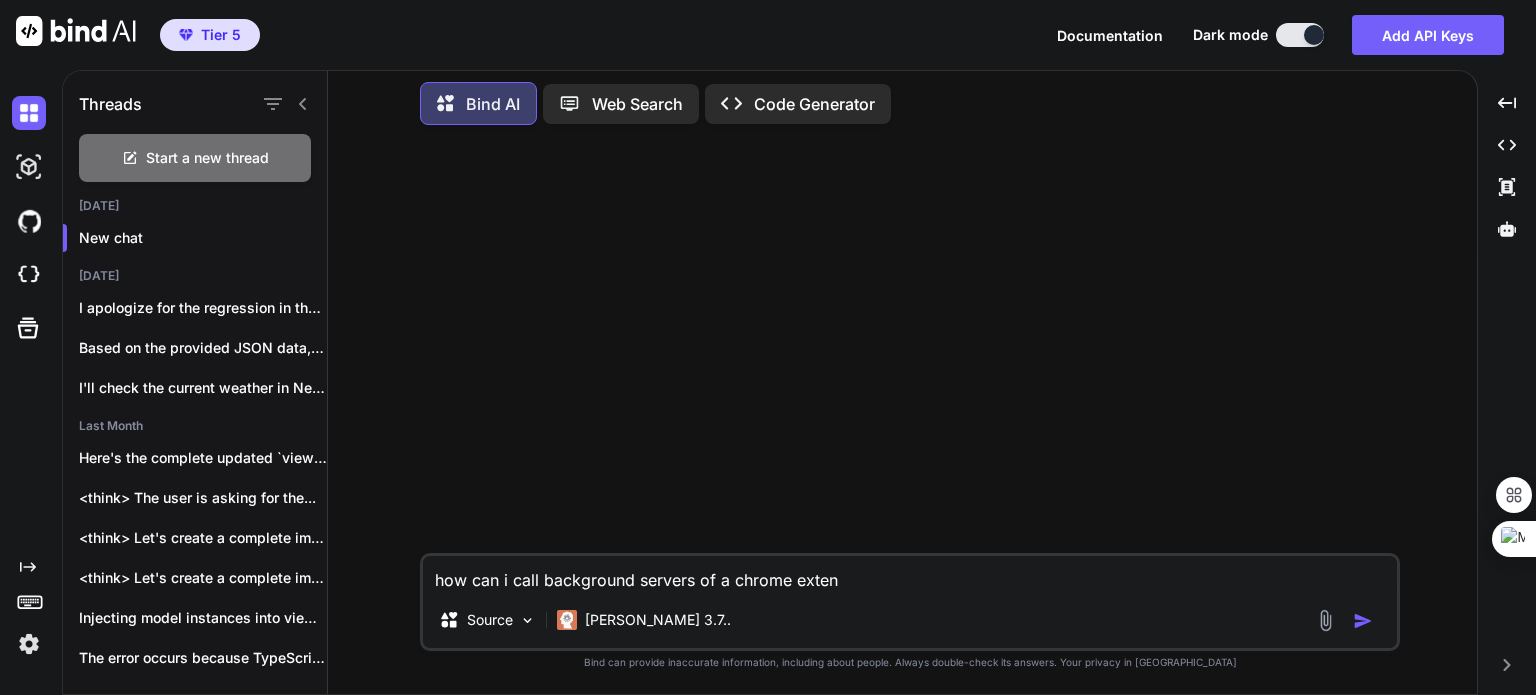 type on "how can i call background servers of a chrome extens" 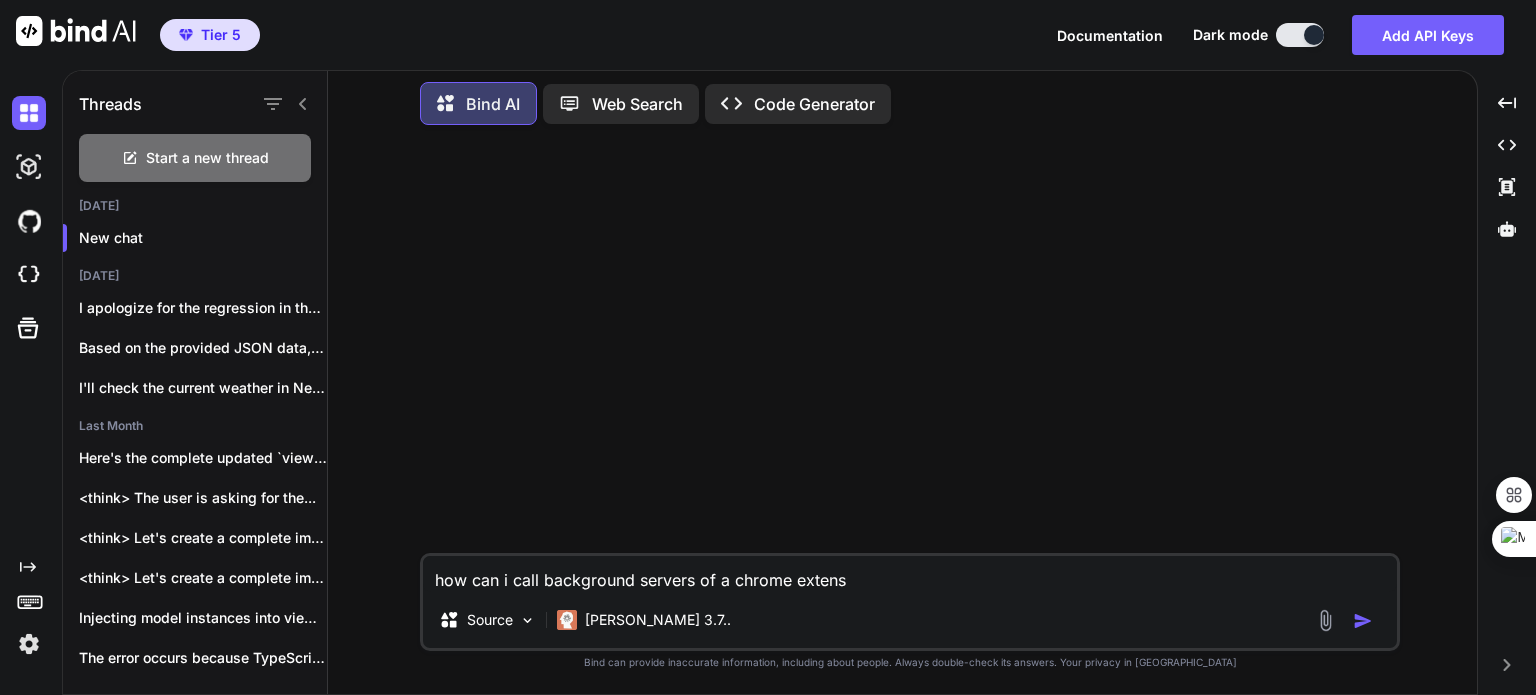 type on "how can i call background servers of a chrome extensi" 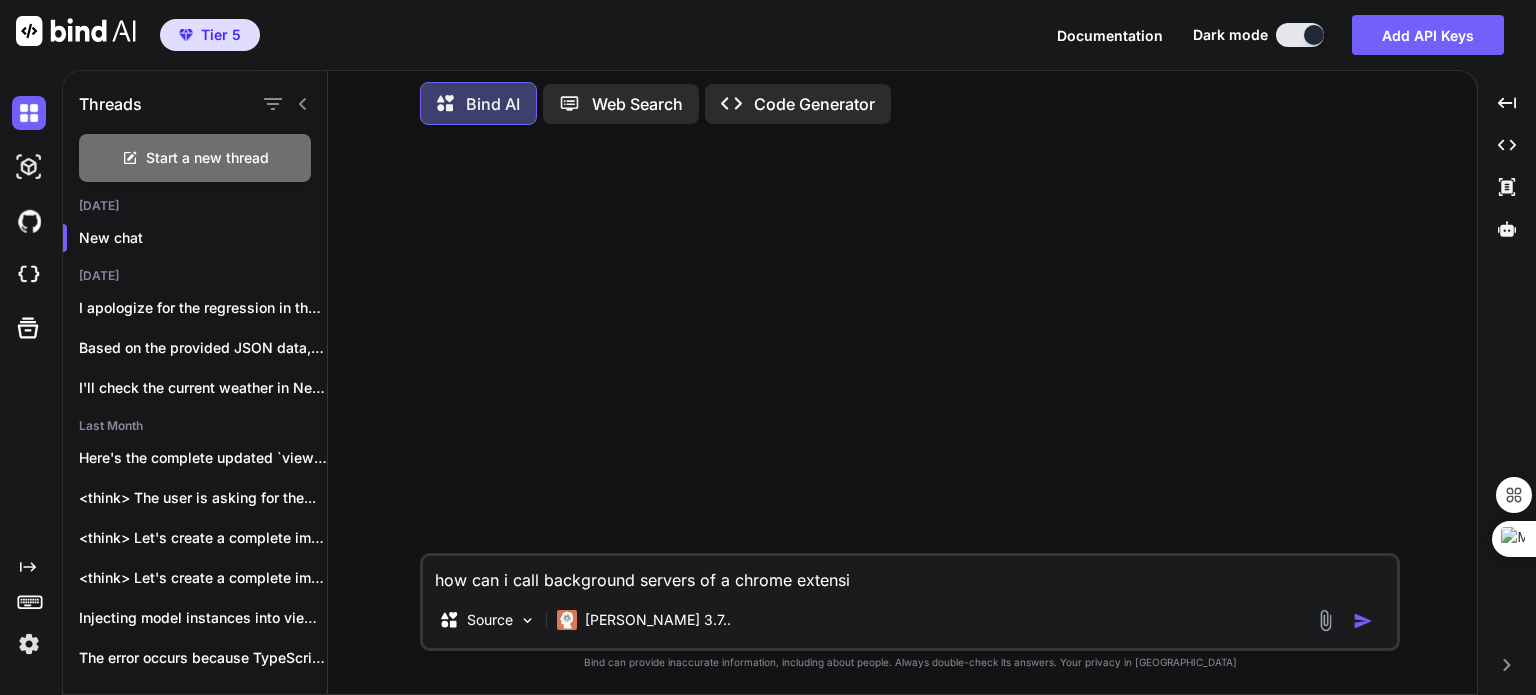 type on "how can i call background servers of a chrome extensio" 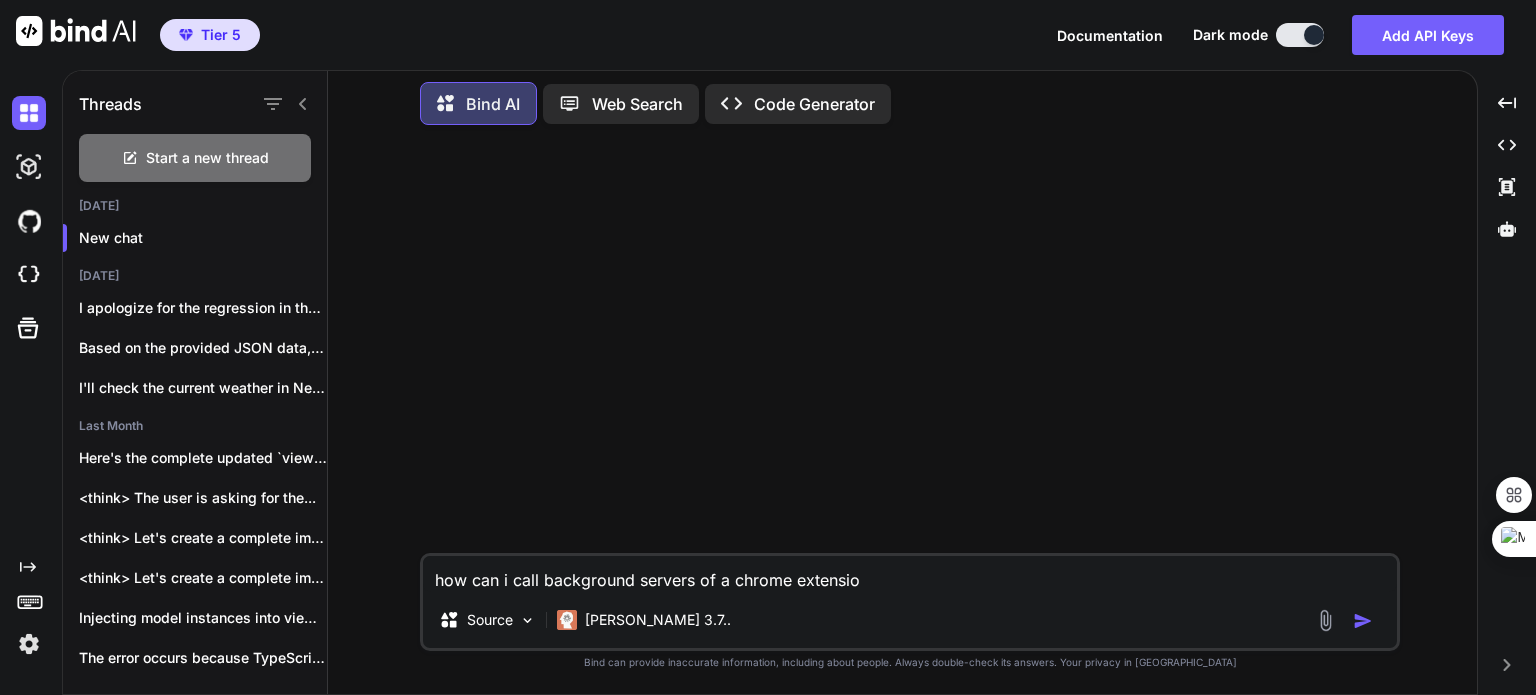 type on "how can i call background servers of a chrome extension" 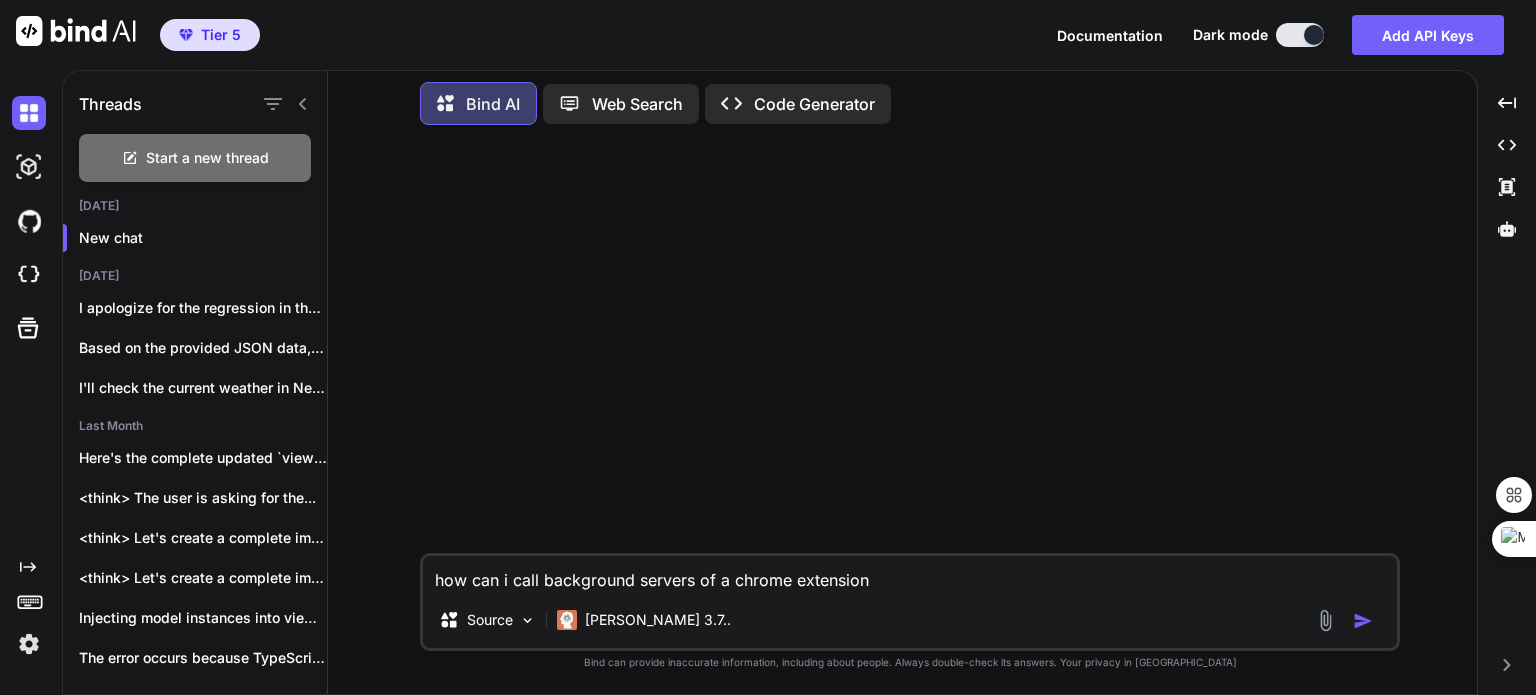 type on "how can i call background servers of a chrome extension" 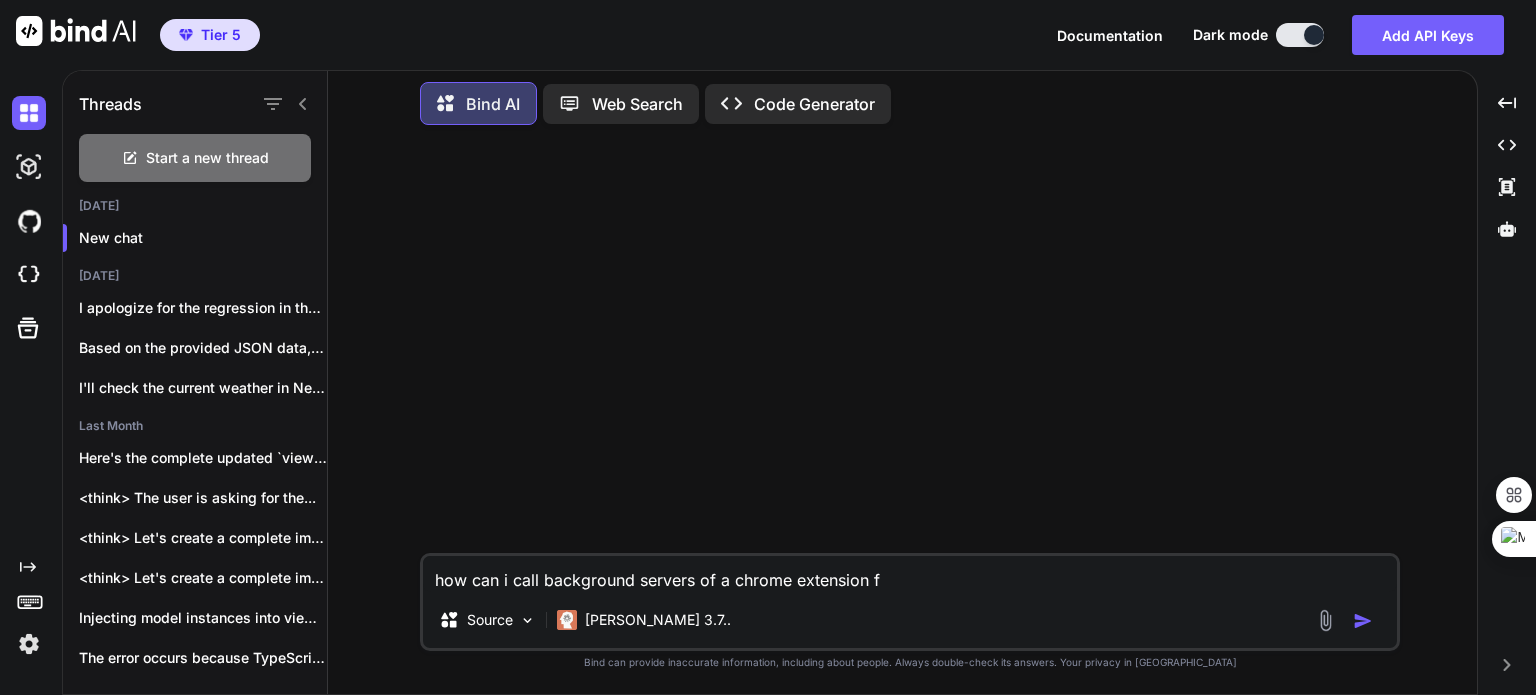 type on "how can i call background servers of a chrome extension fr" 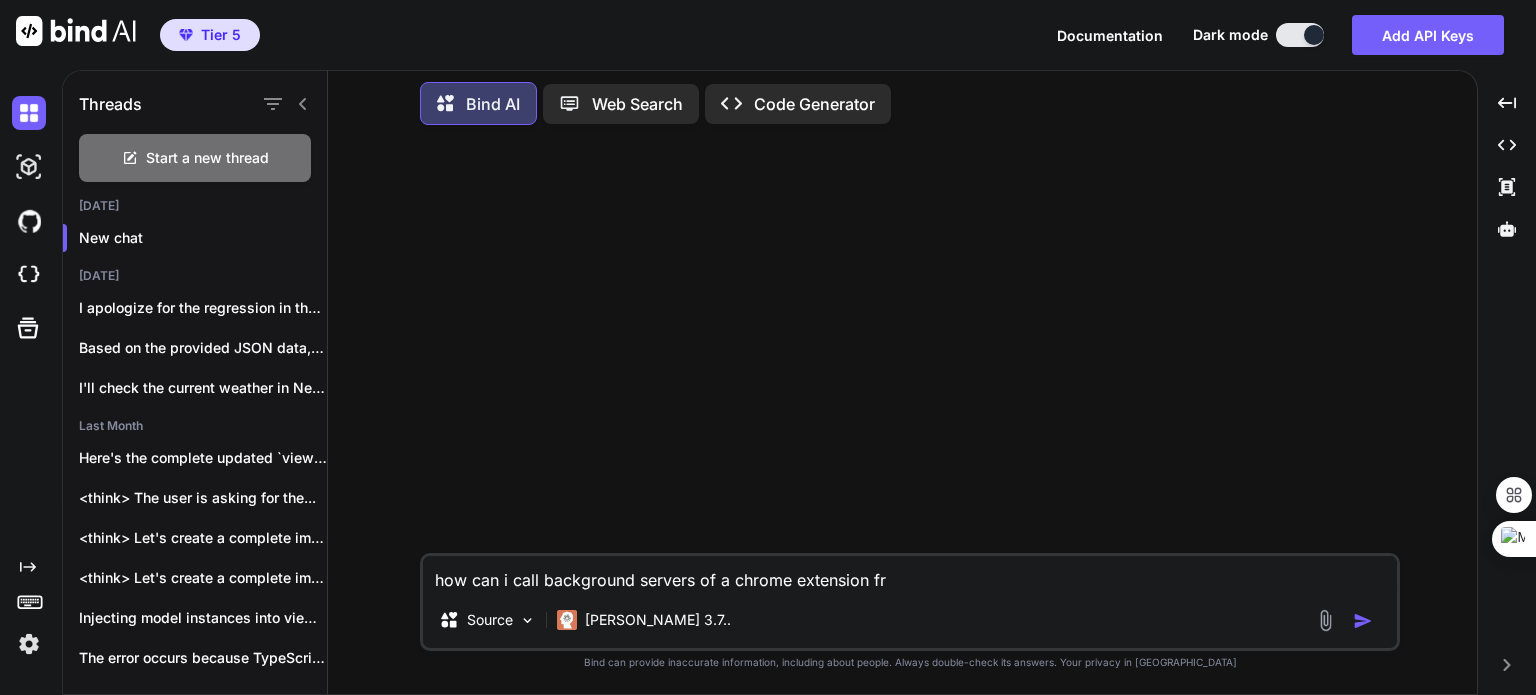 type on "how can i call background servers of a chrome extension fro" 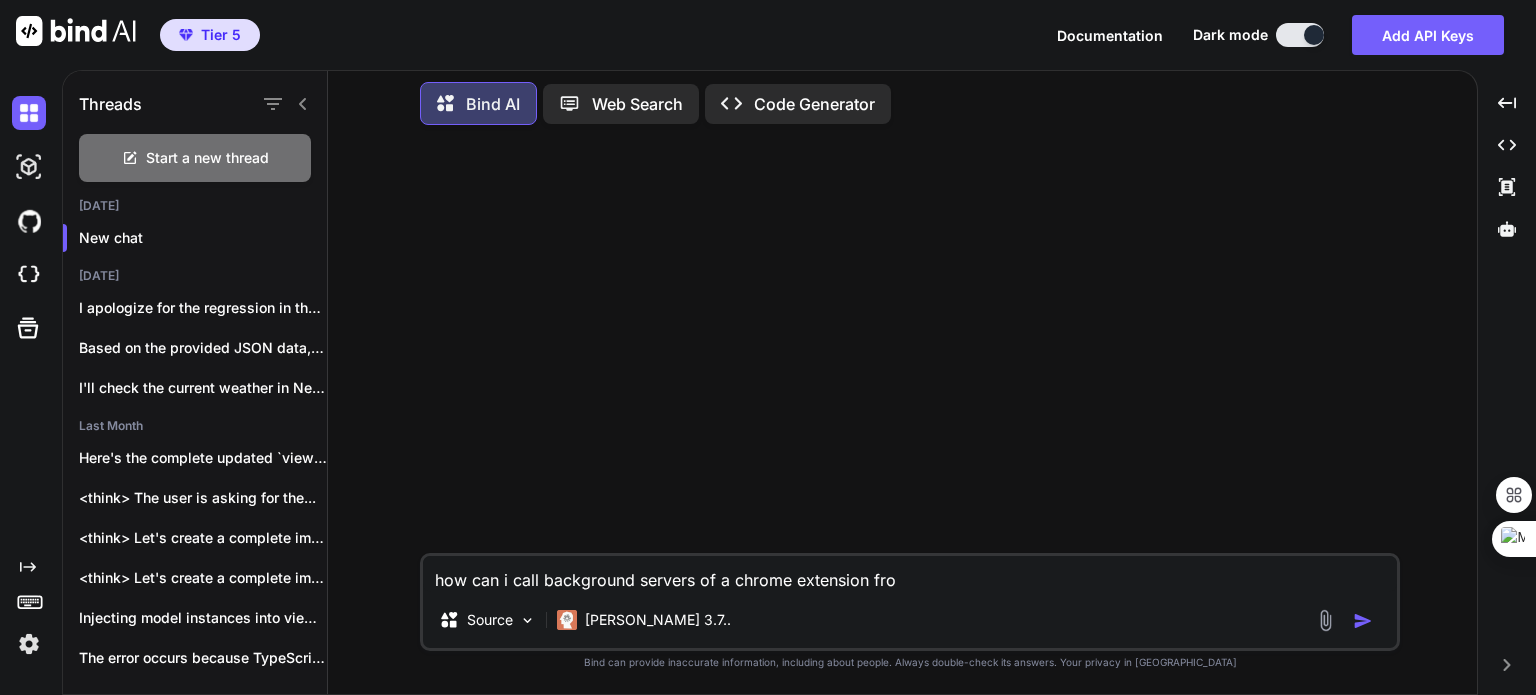 type on "how can i call background servers of a chrome extension from" 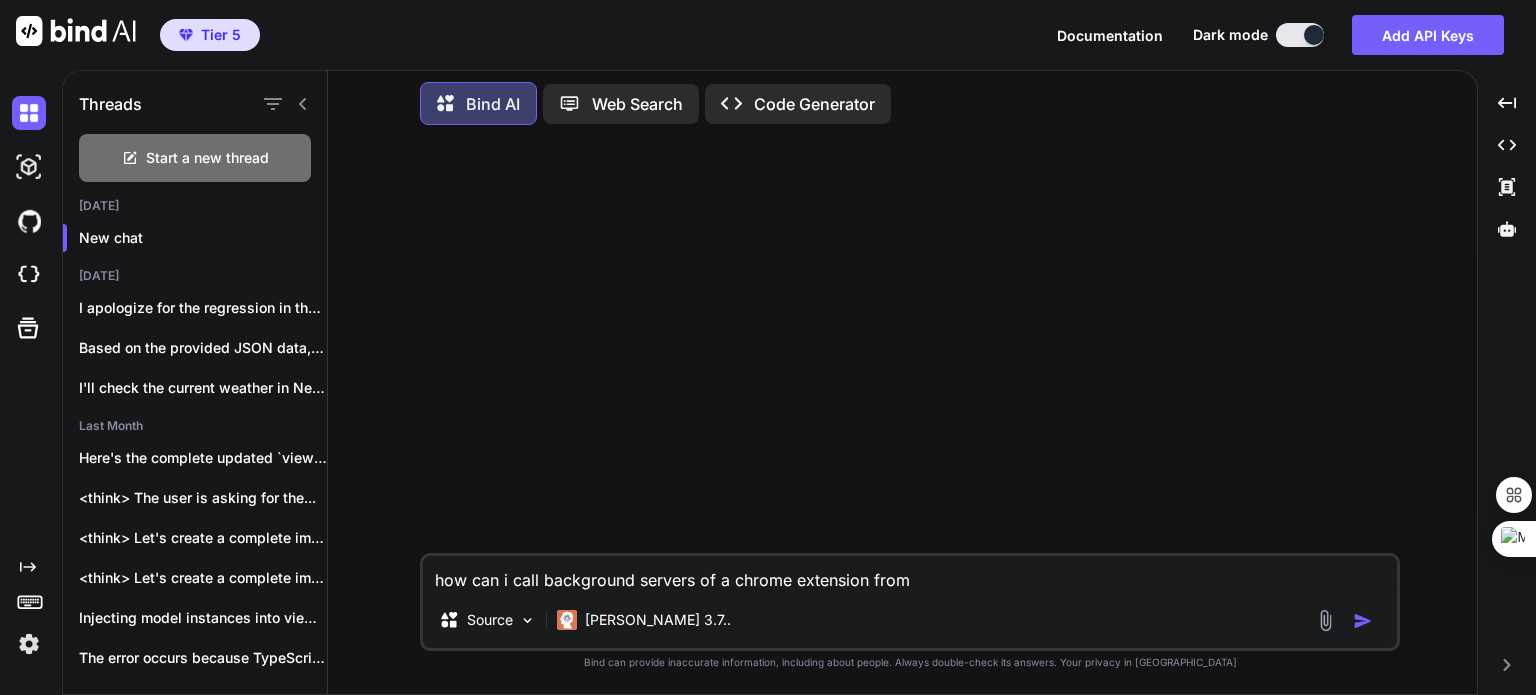type on "how can i call background servers of a chrome extension from" 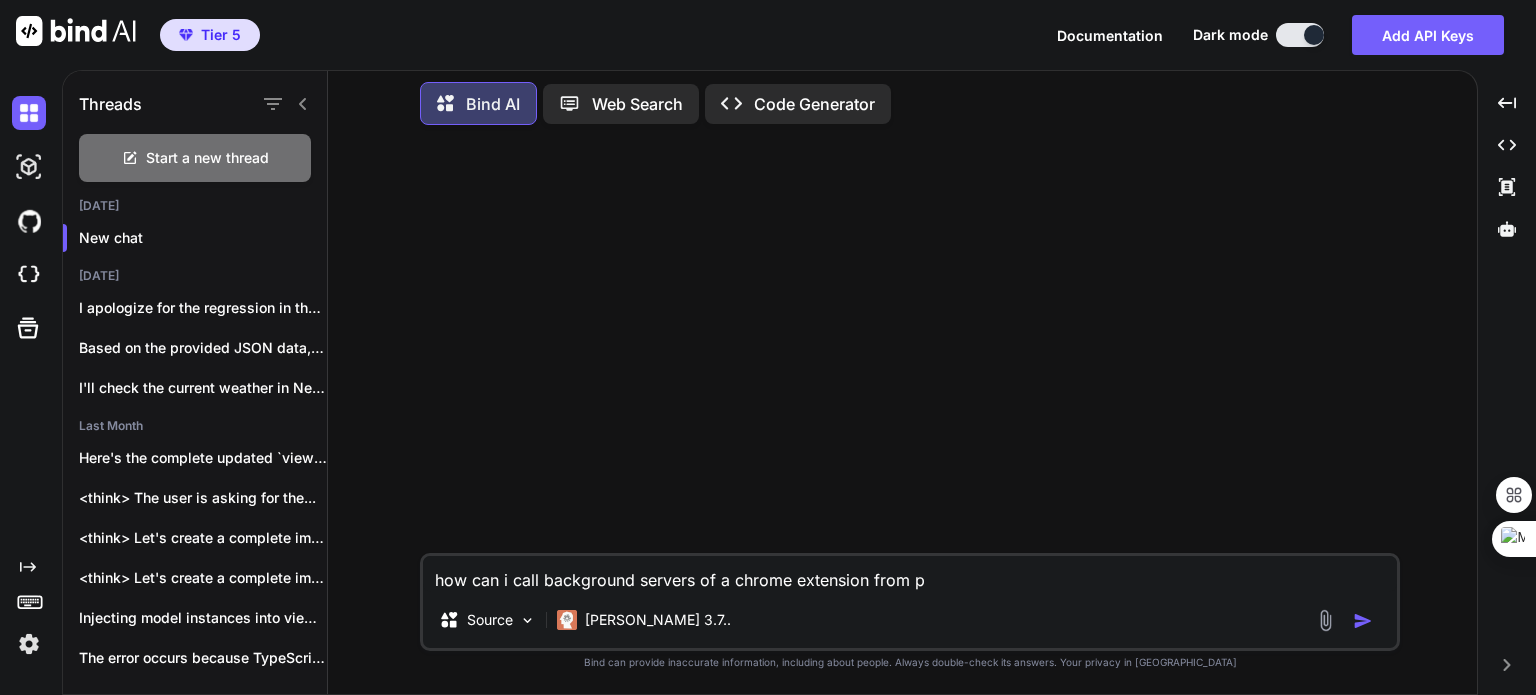 type on "how can i call background servers of a chrome extension from py" 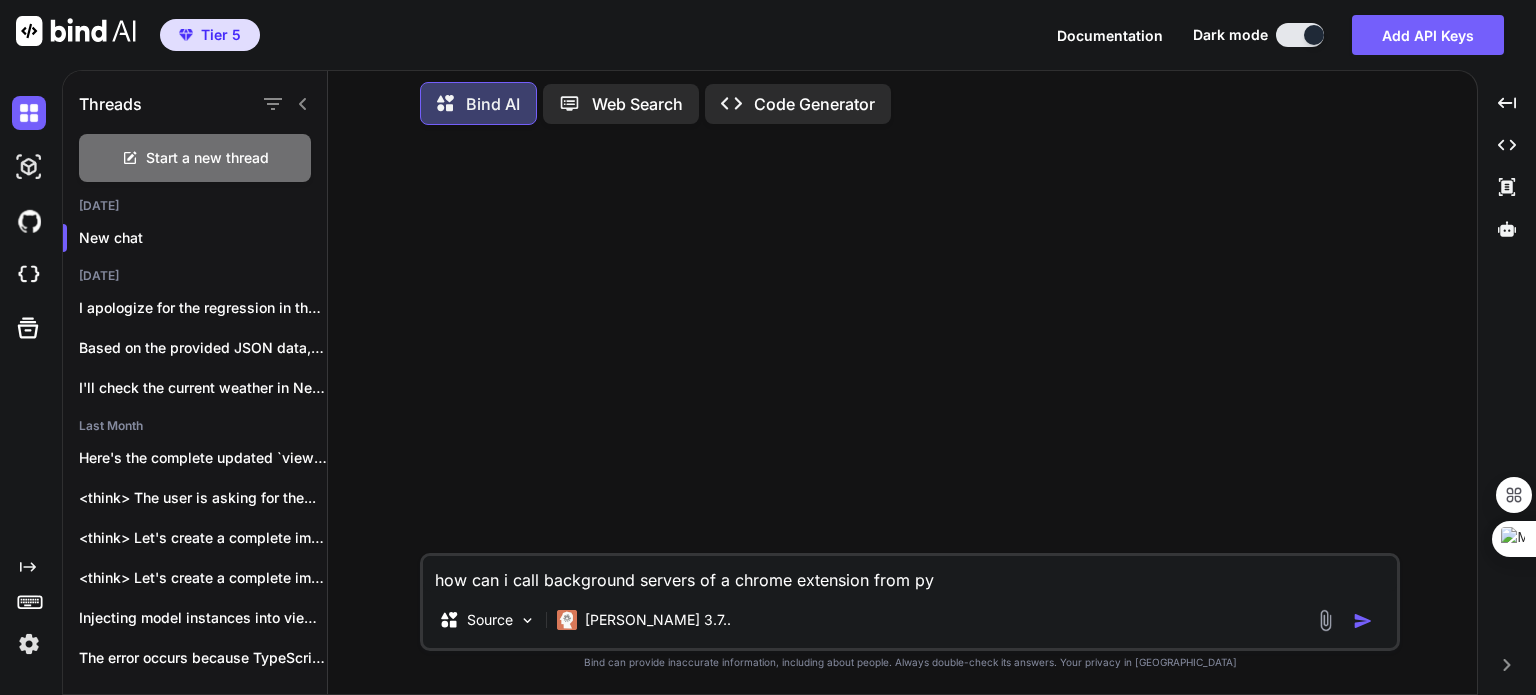 type on "how can i call background servers of a chrome extension from pyt" 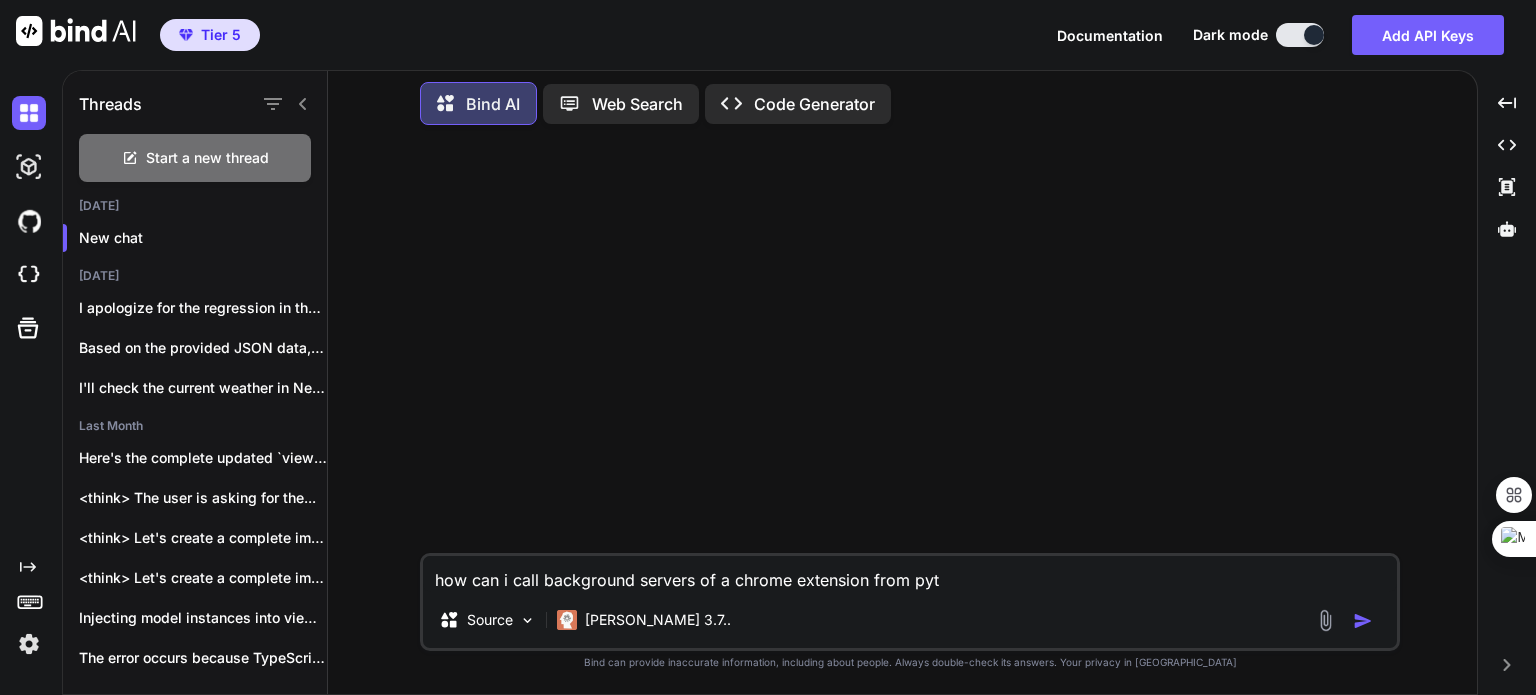 type on "how can i call background servers of a chrome extension from pyth" 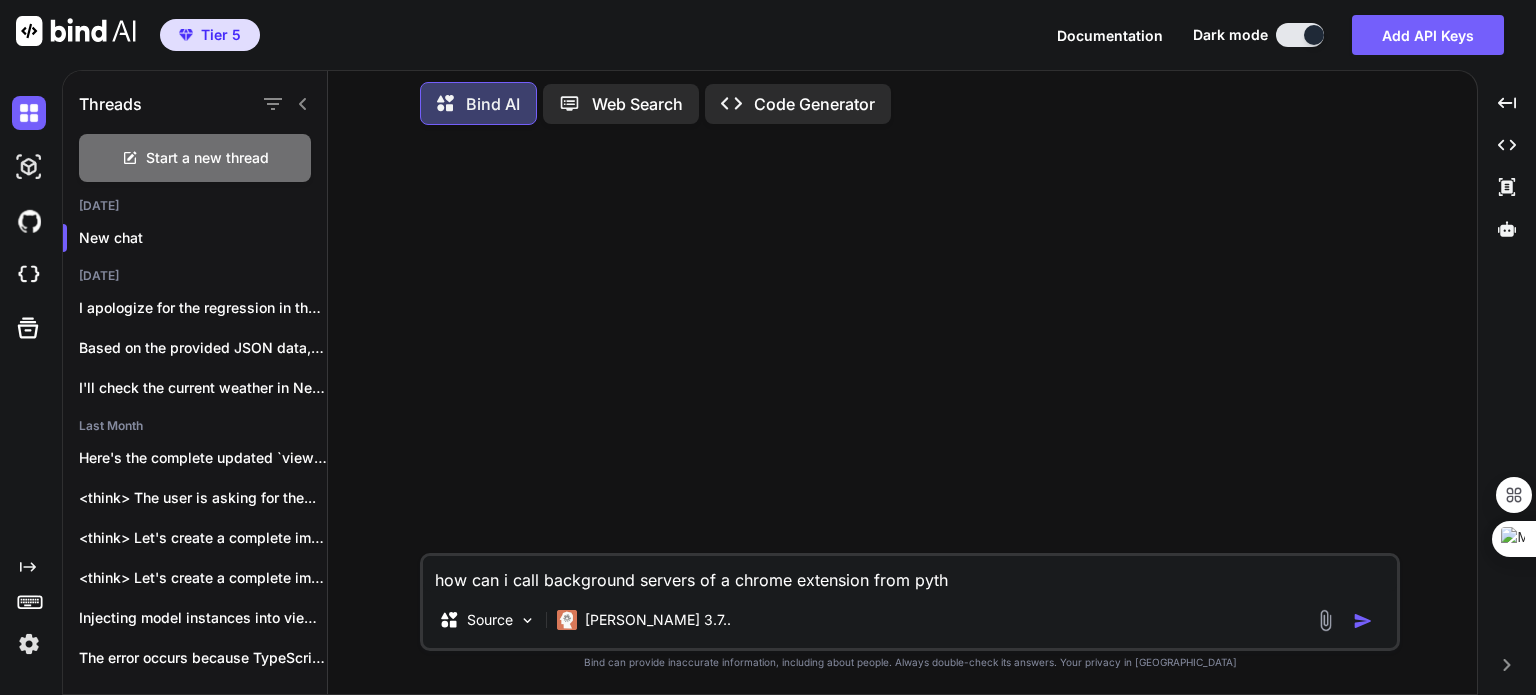 type on "how can i call background servers of a chrome extension from pytho" 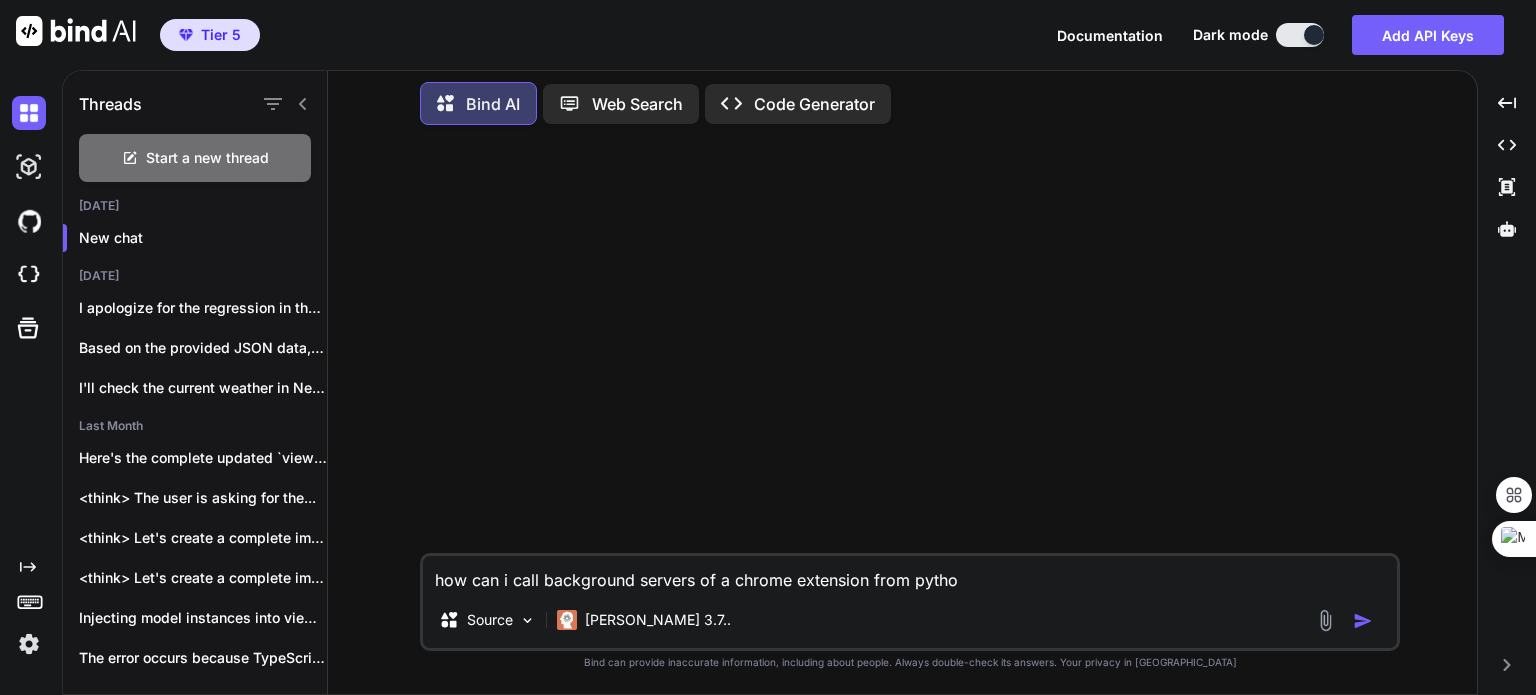 type on "how can i call background servers of a chrome extension from python" 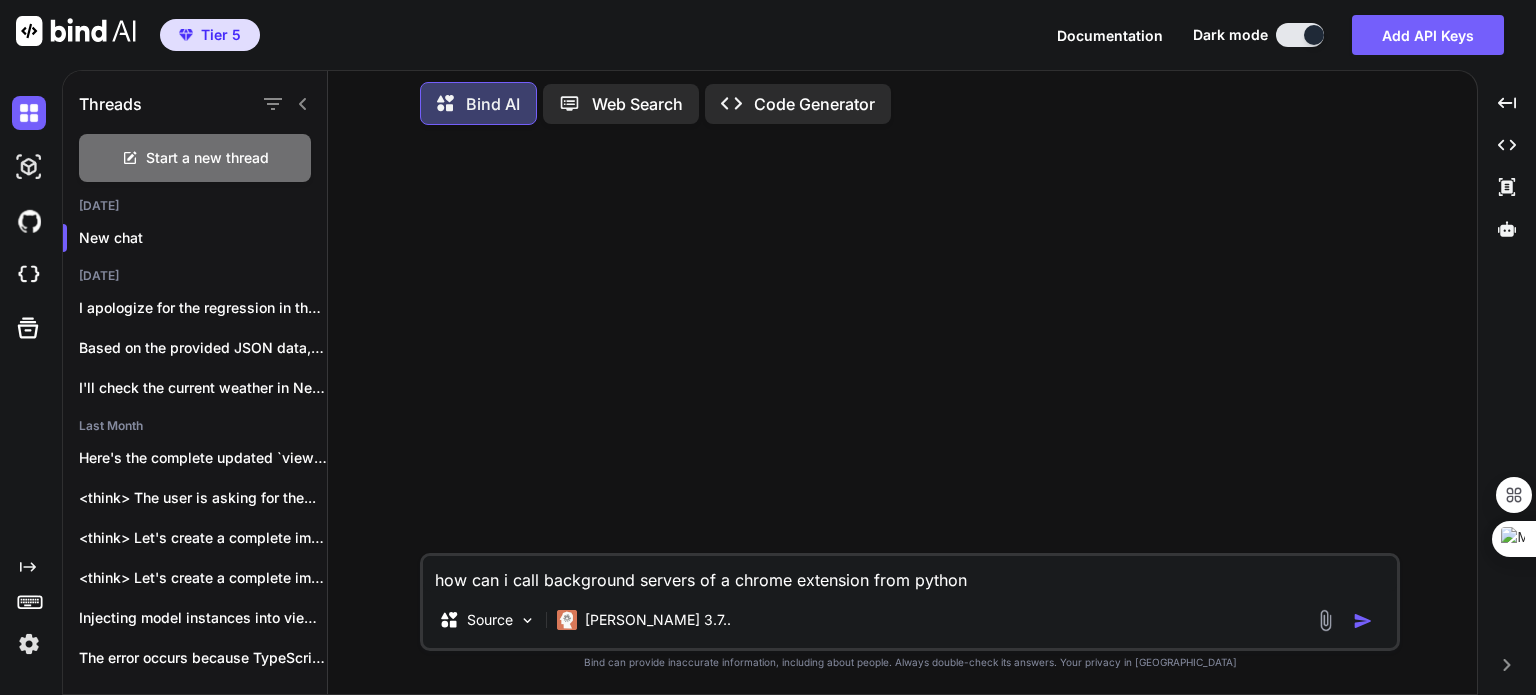type on "how can i call background servers of a chrome extension from python" 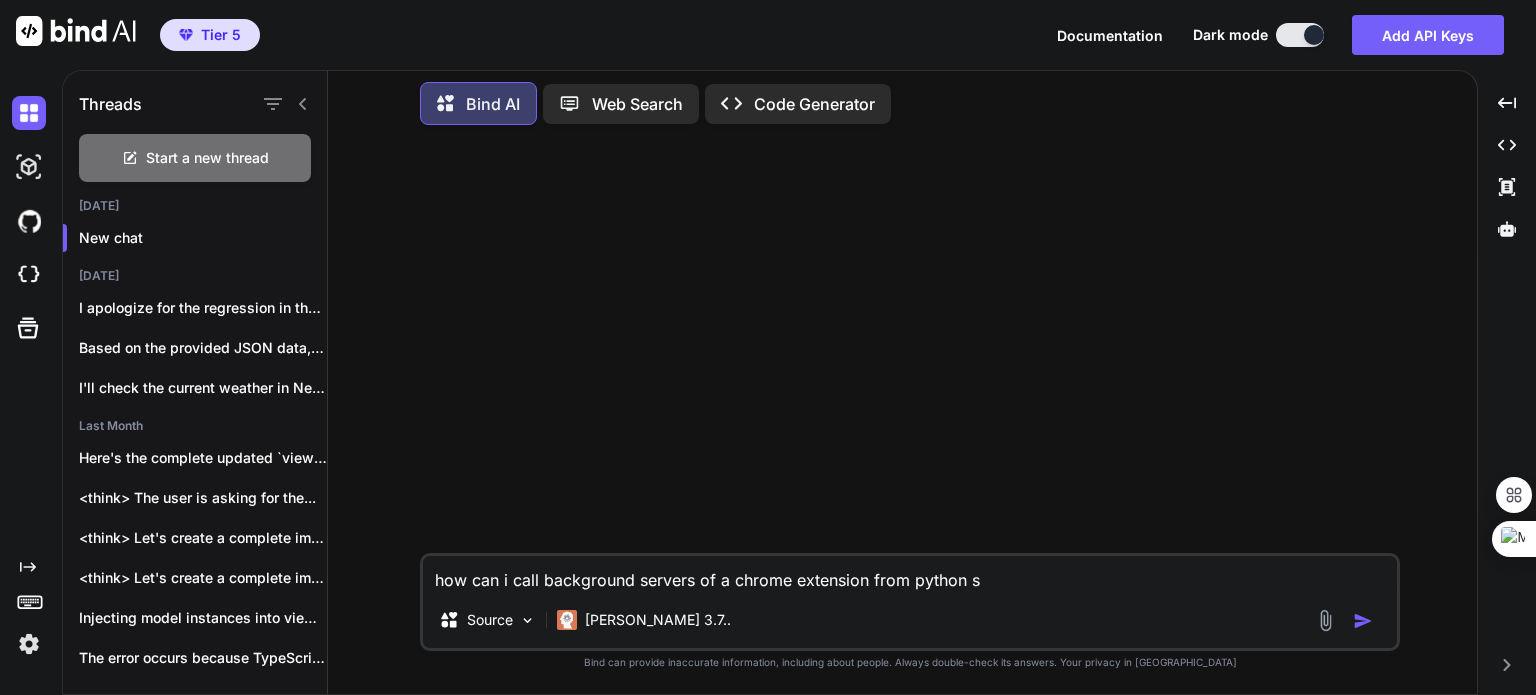 type on "how can i call background servers of a chrome extension from python se" 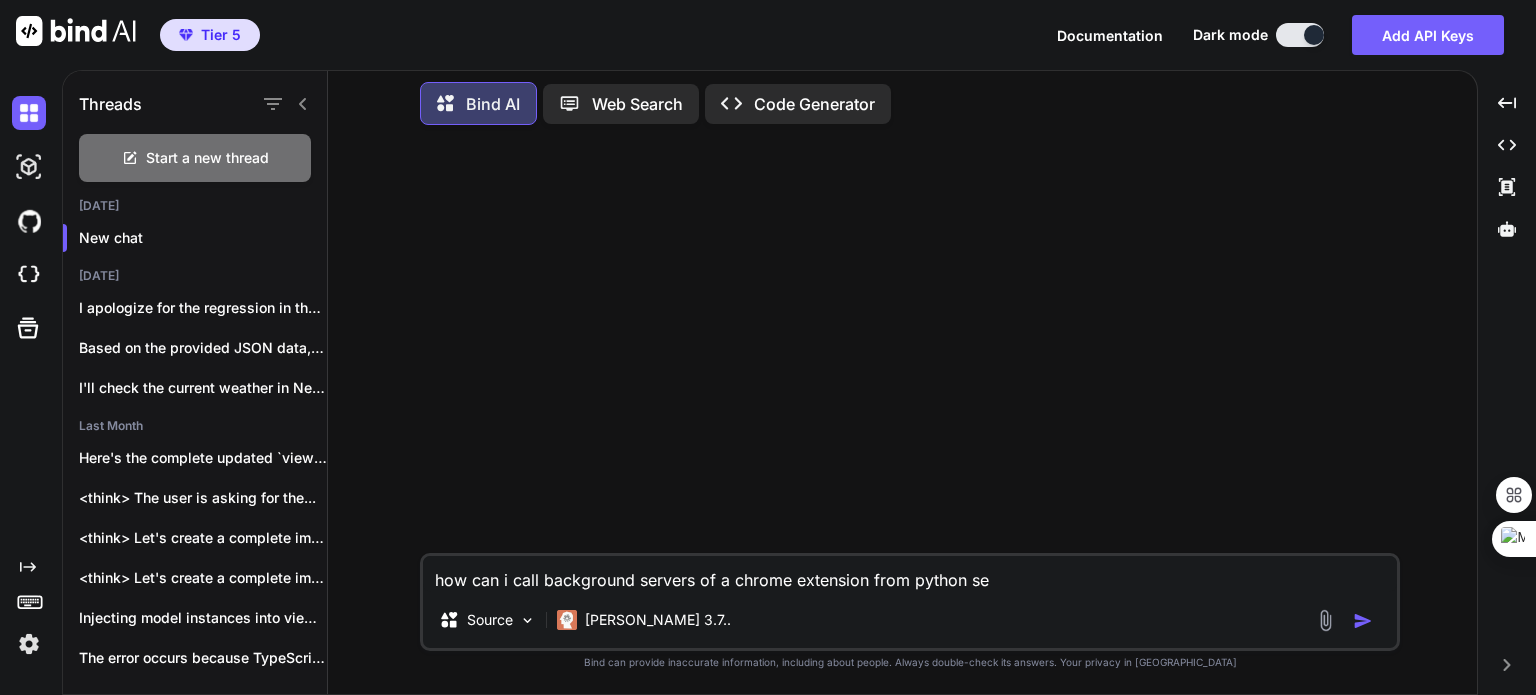 type on "how can i call background servers of a chrome extension from python ser" 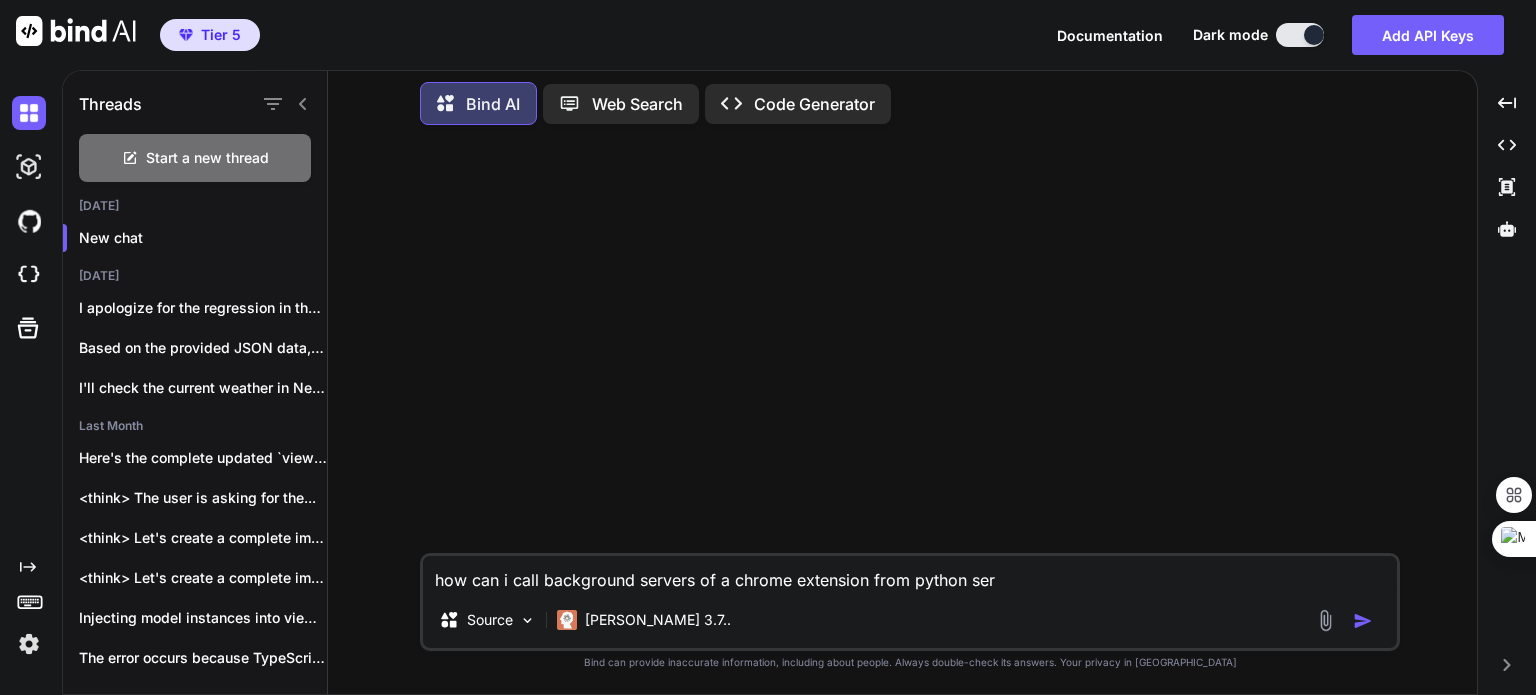 type on "how can i call background servers of a chrome extension from python serv" 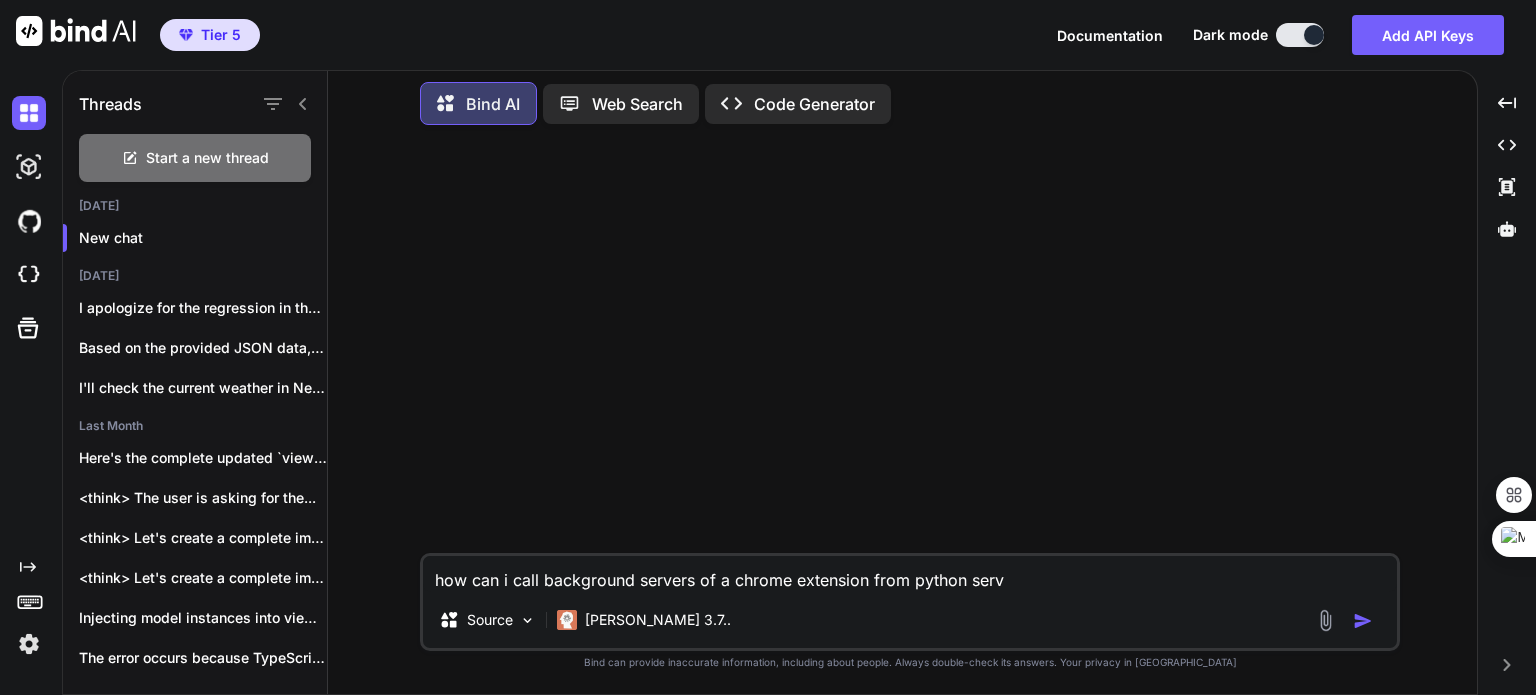 type on "how can i call background servers of a chrome extension from python serve" 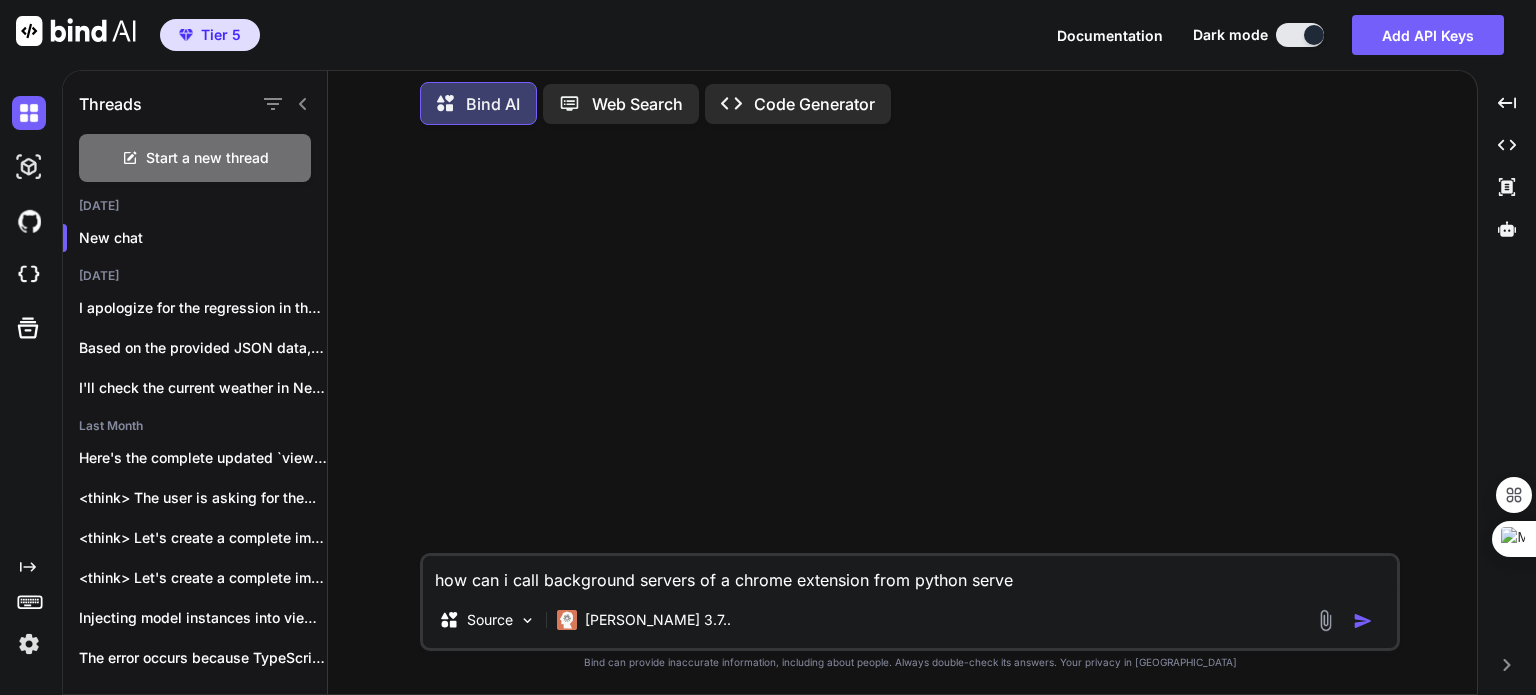 type on "how can i call background servers of a chrome extension from python server" 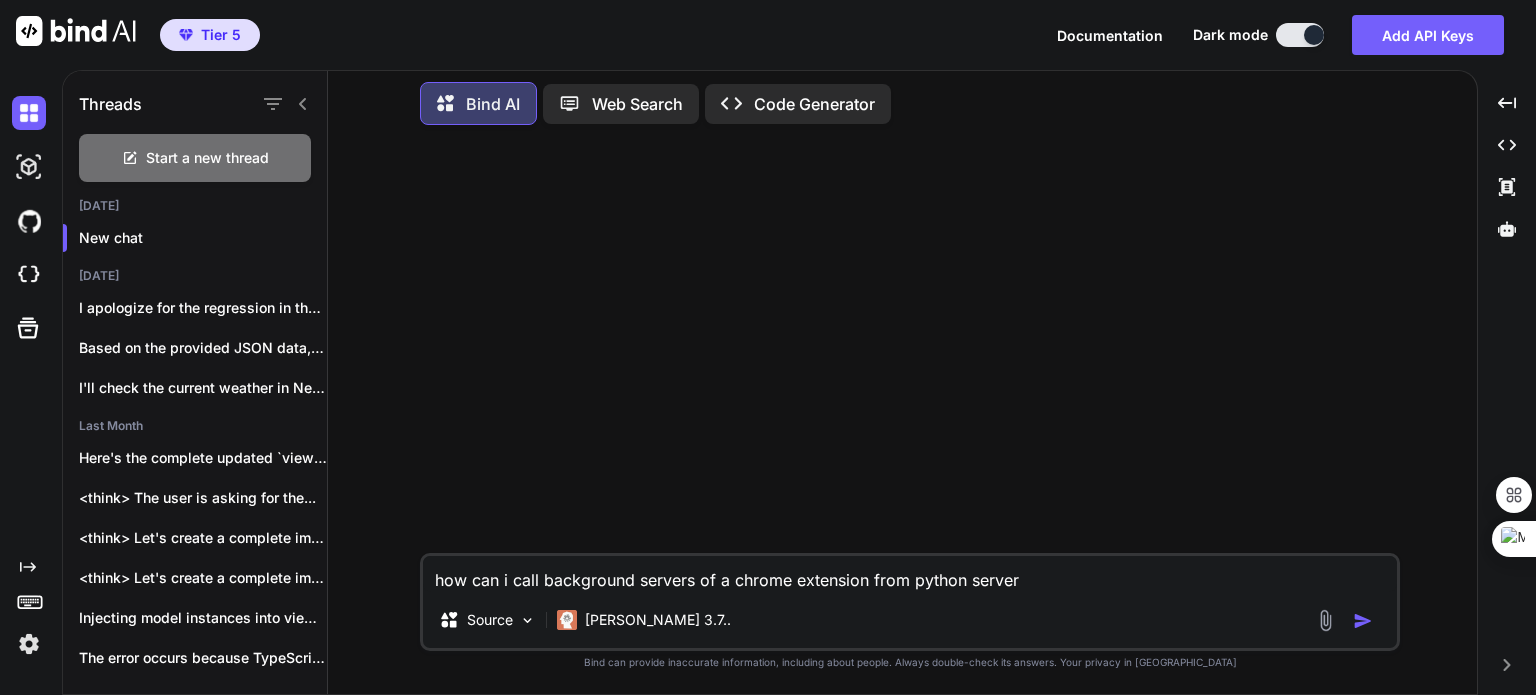 type on "how can i call background servers of a chrome extension from python server" 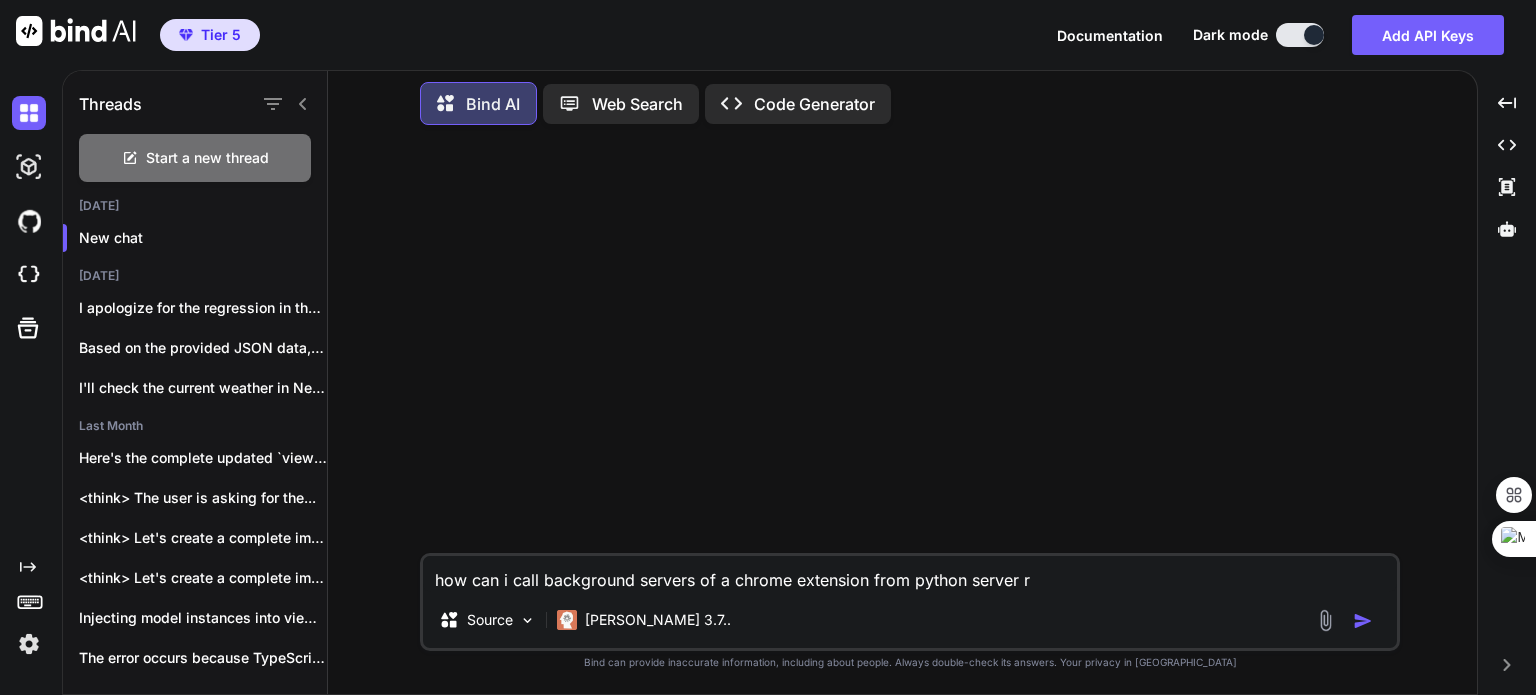 type on "how can i call background servers of a chrome extension from python server ru" 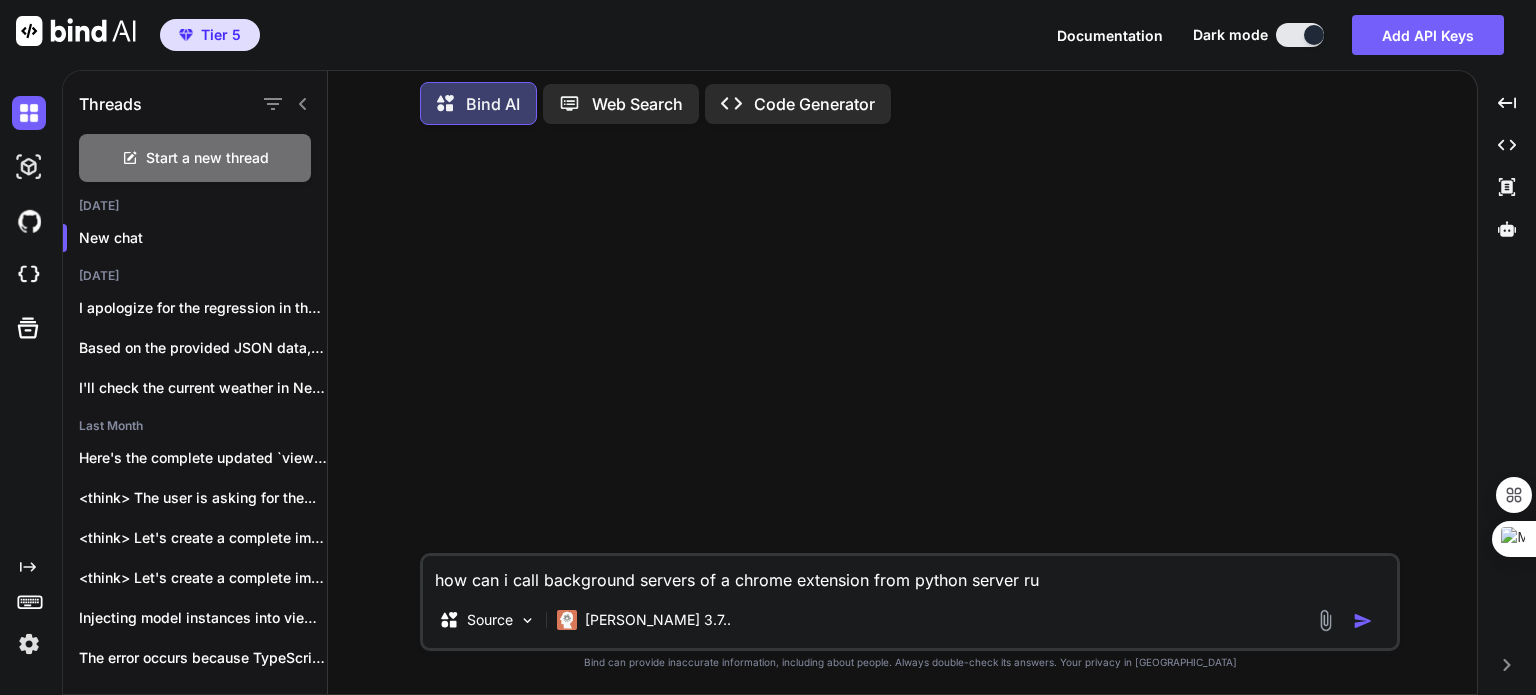 type on "how can i call background servers of a chrome extension from python server run" 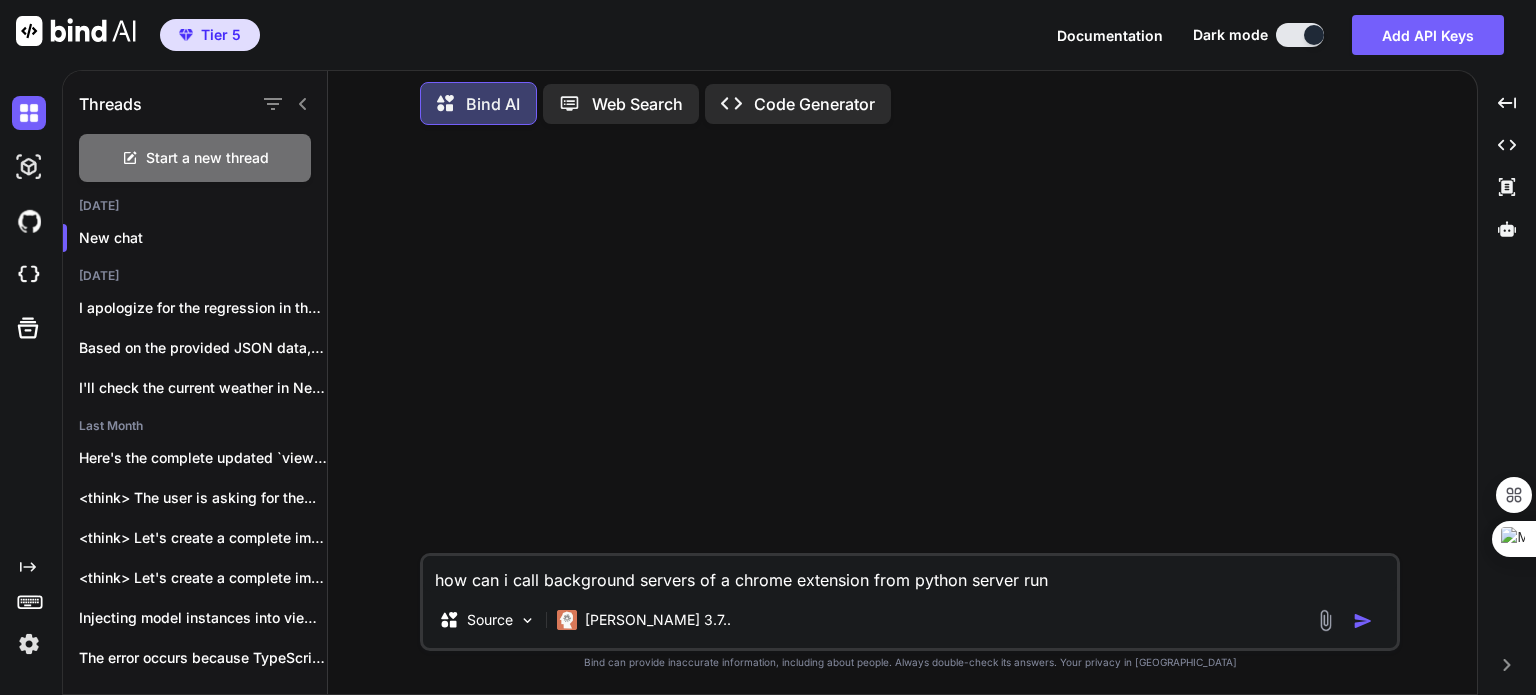 type on "how can i call background servers of a chrome extension from python server runn" 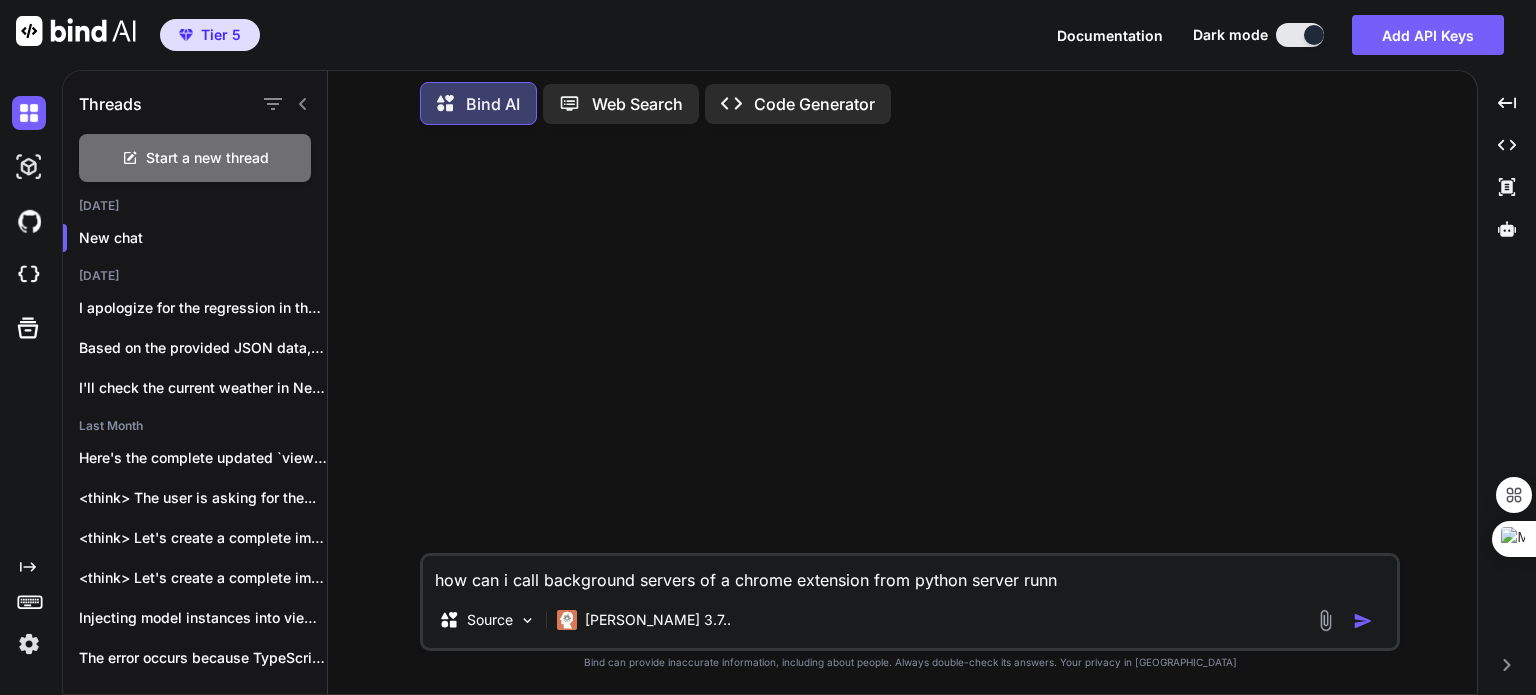 type on "how can i call background servers of a chrome extension from python server runni" 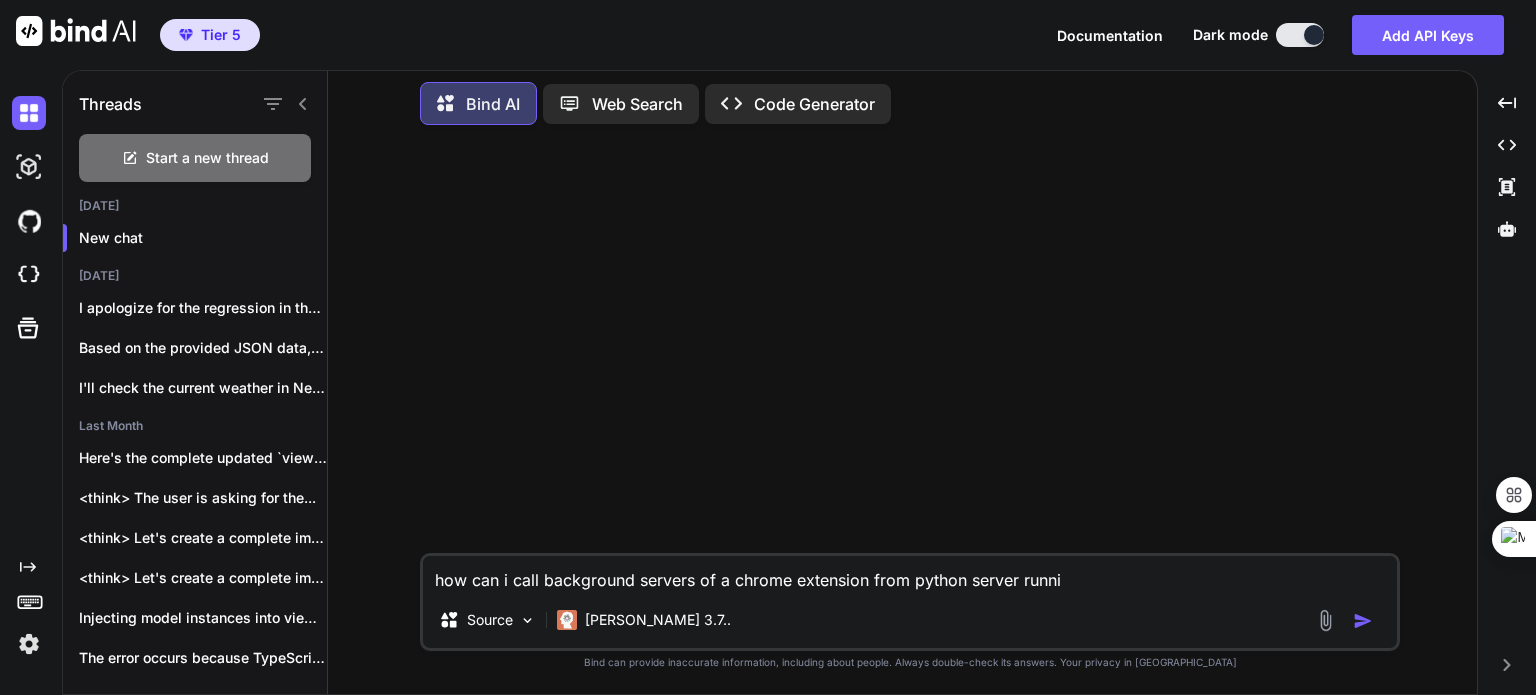 type on "how can i call background servers of a chrome extension from python server runnin" 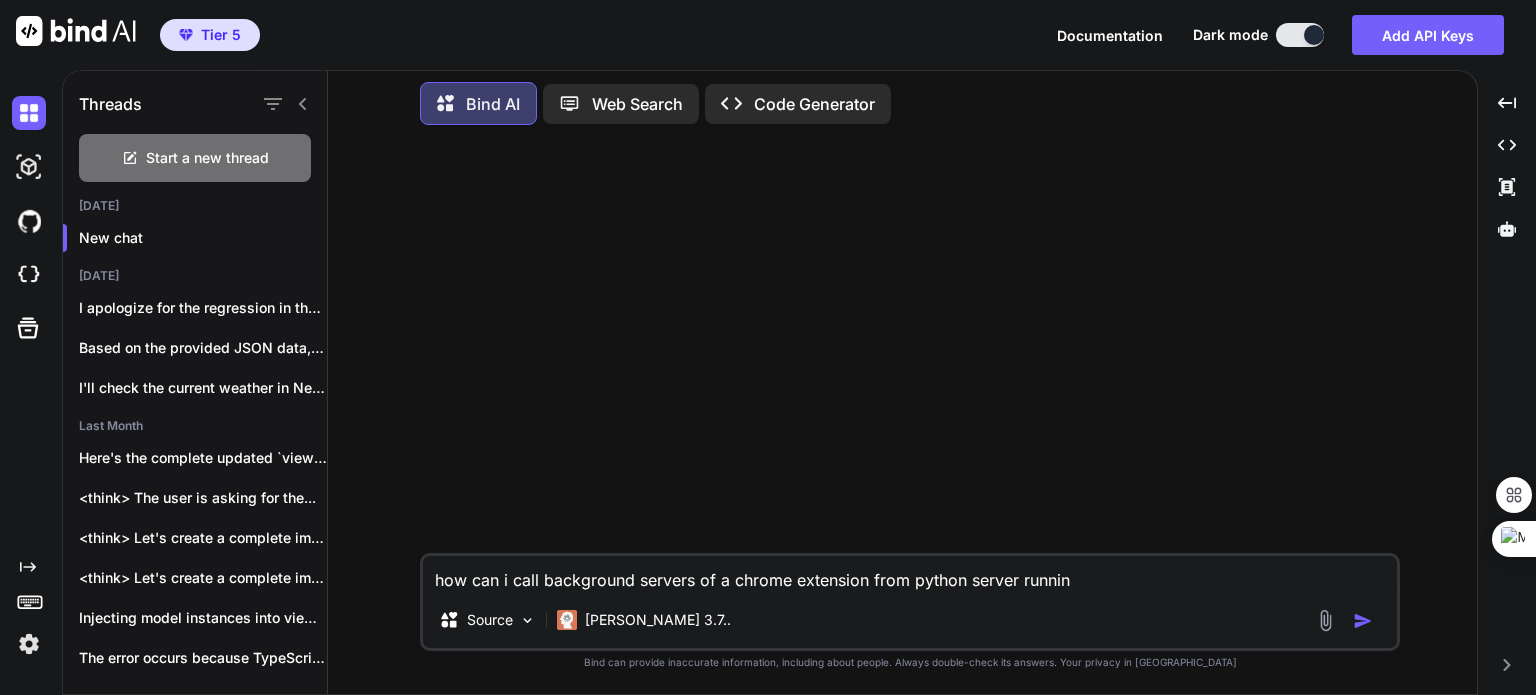 type on "how can i call background servers of a chrome extension from python server running" 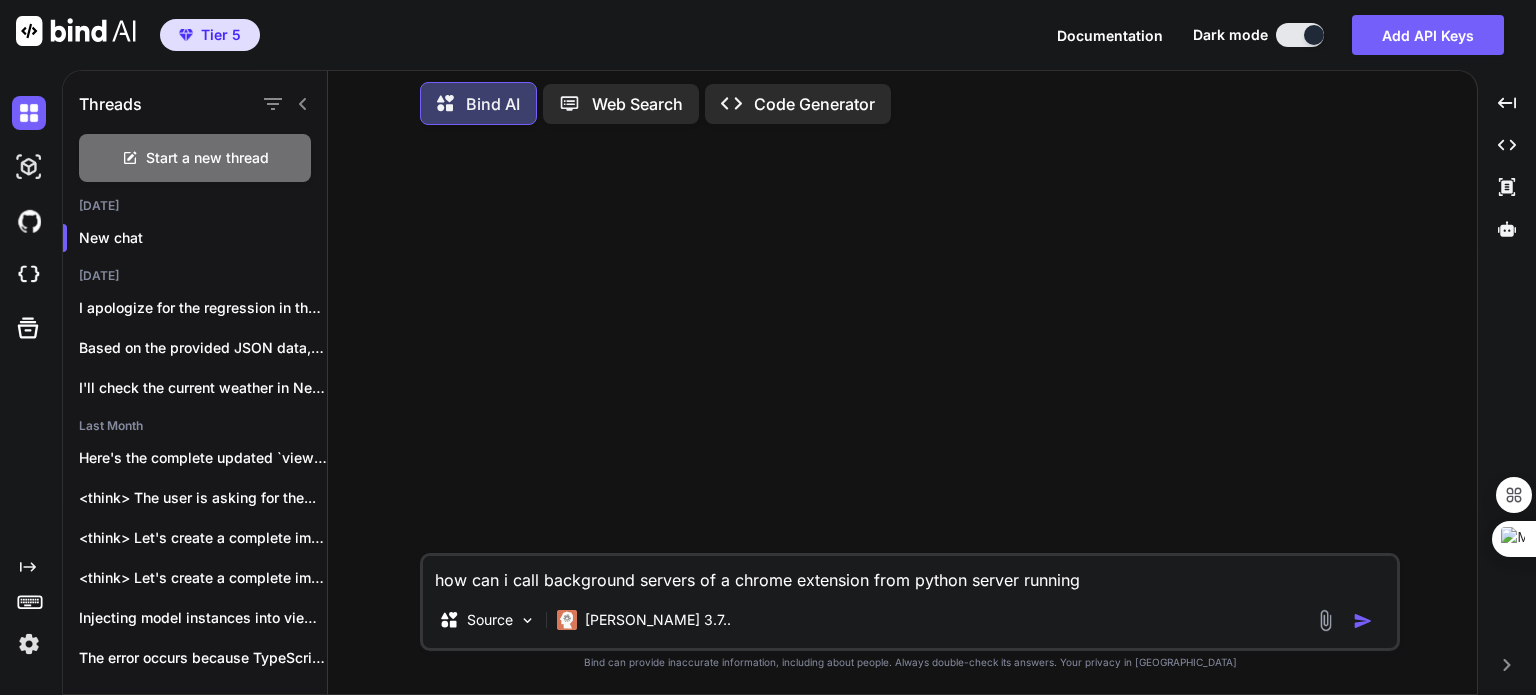 type on "how can i call background servers of a chrome extension from python server running" 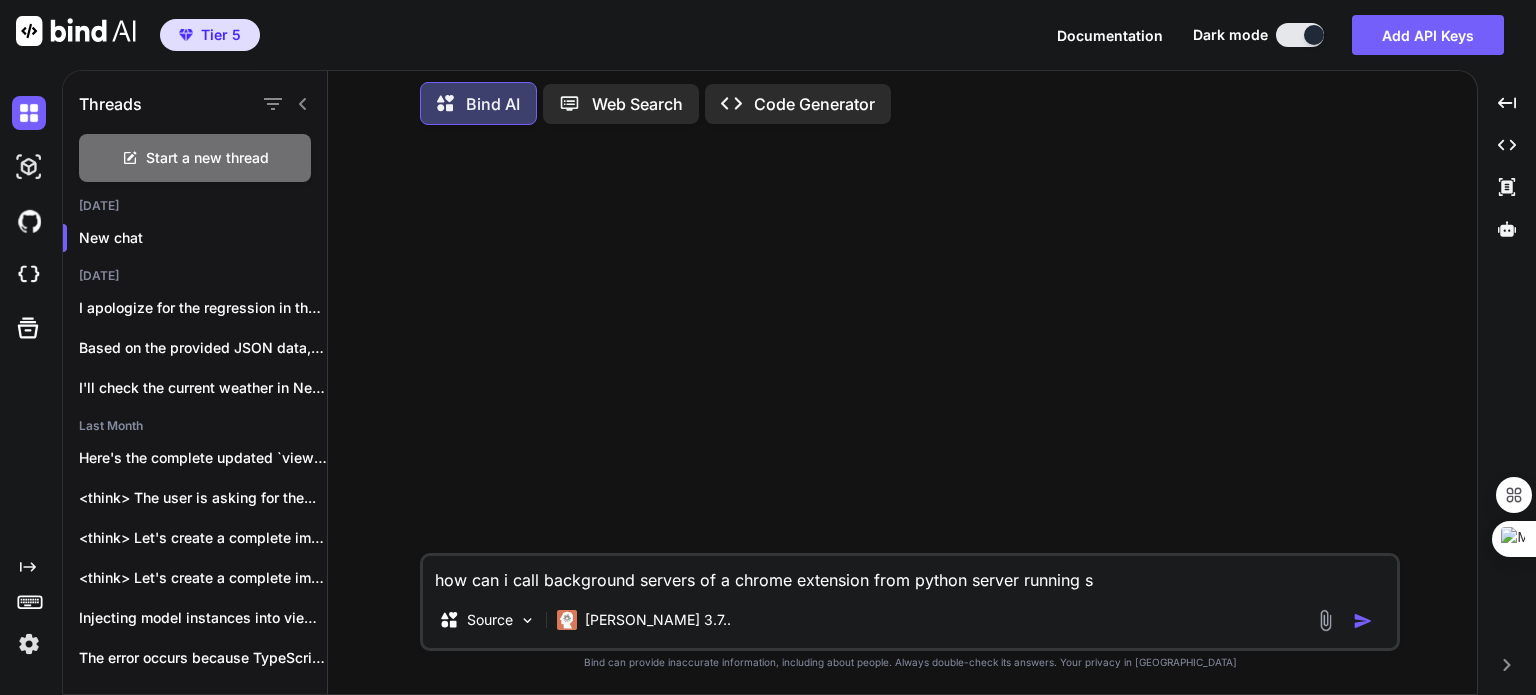 type on "x" 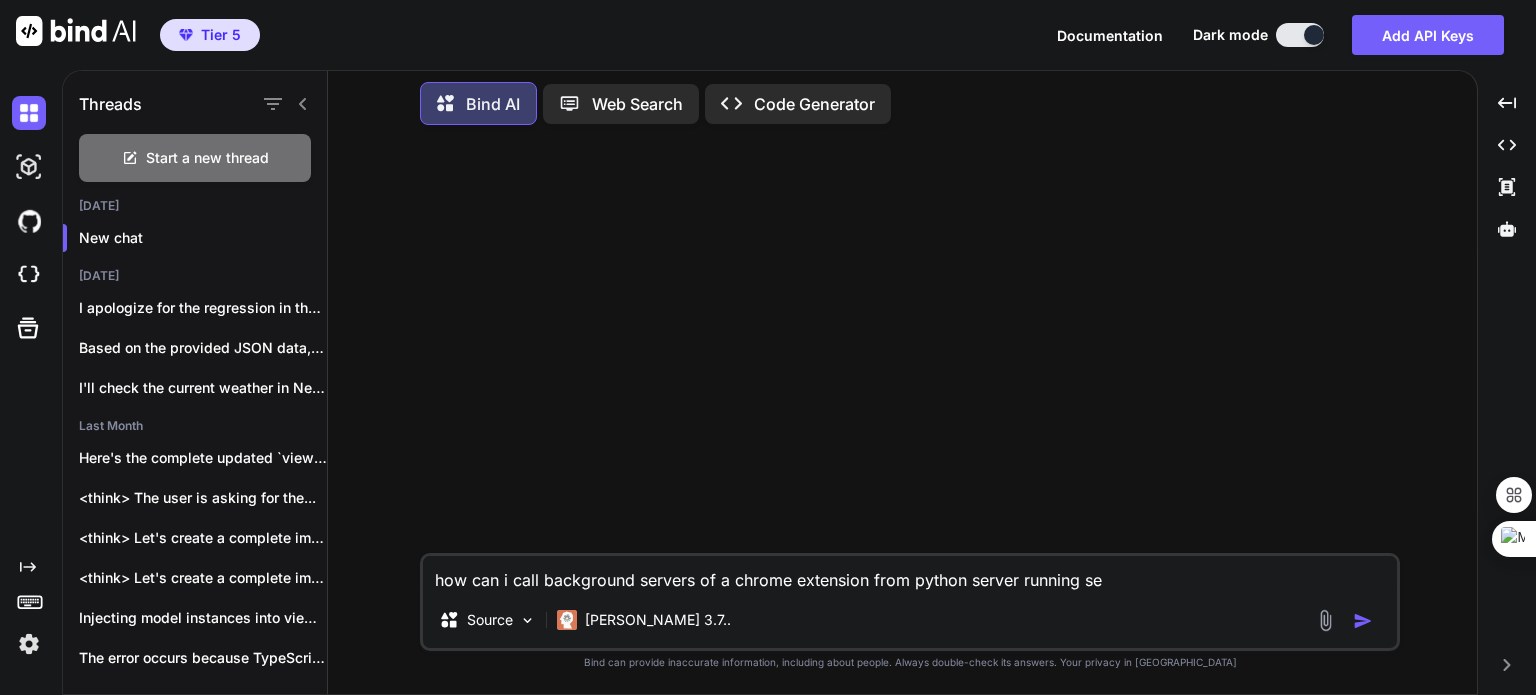 type on "how can i call background servers of a chrome extension from python server running sep" 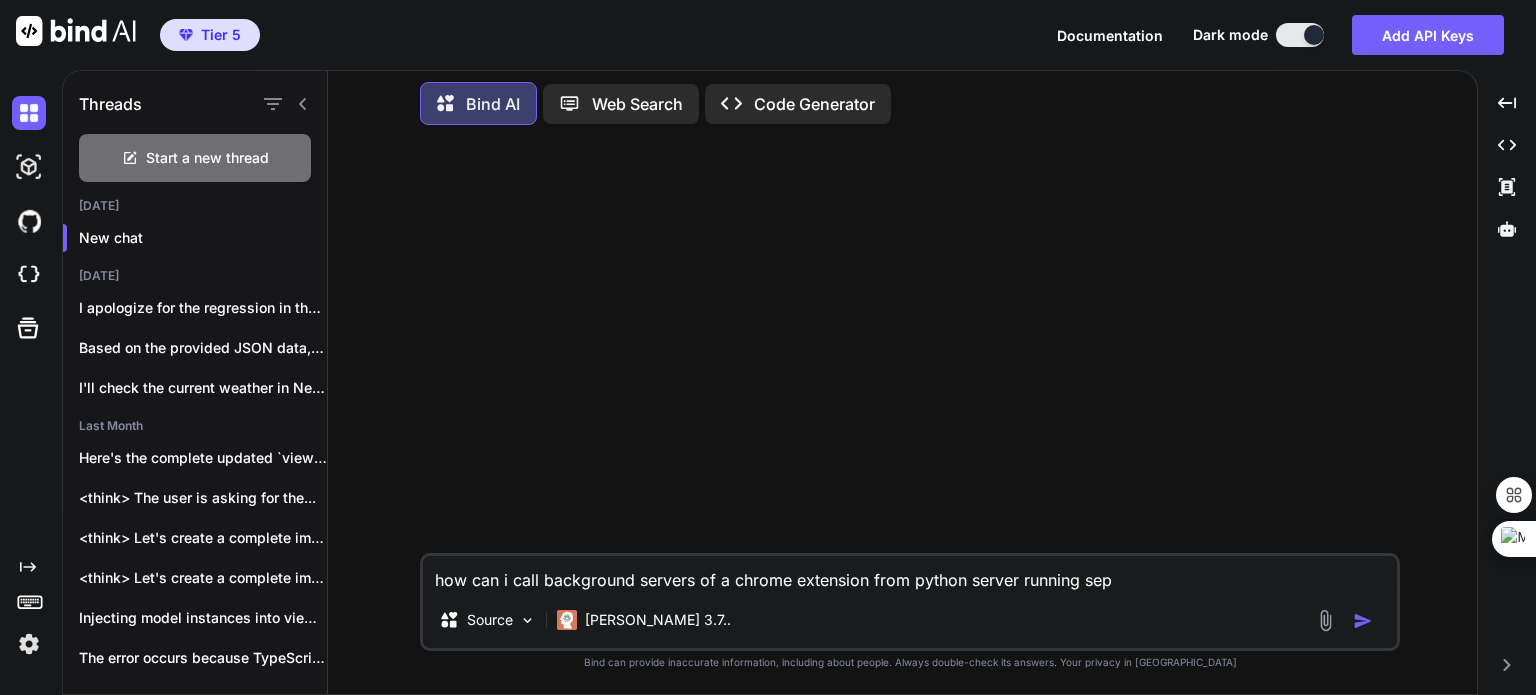type on "how can i call background servers of a chrome extension from python server running [PERSON_NAME]" 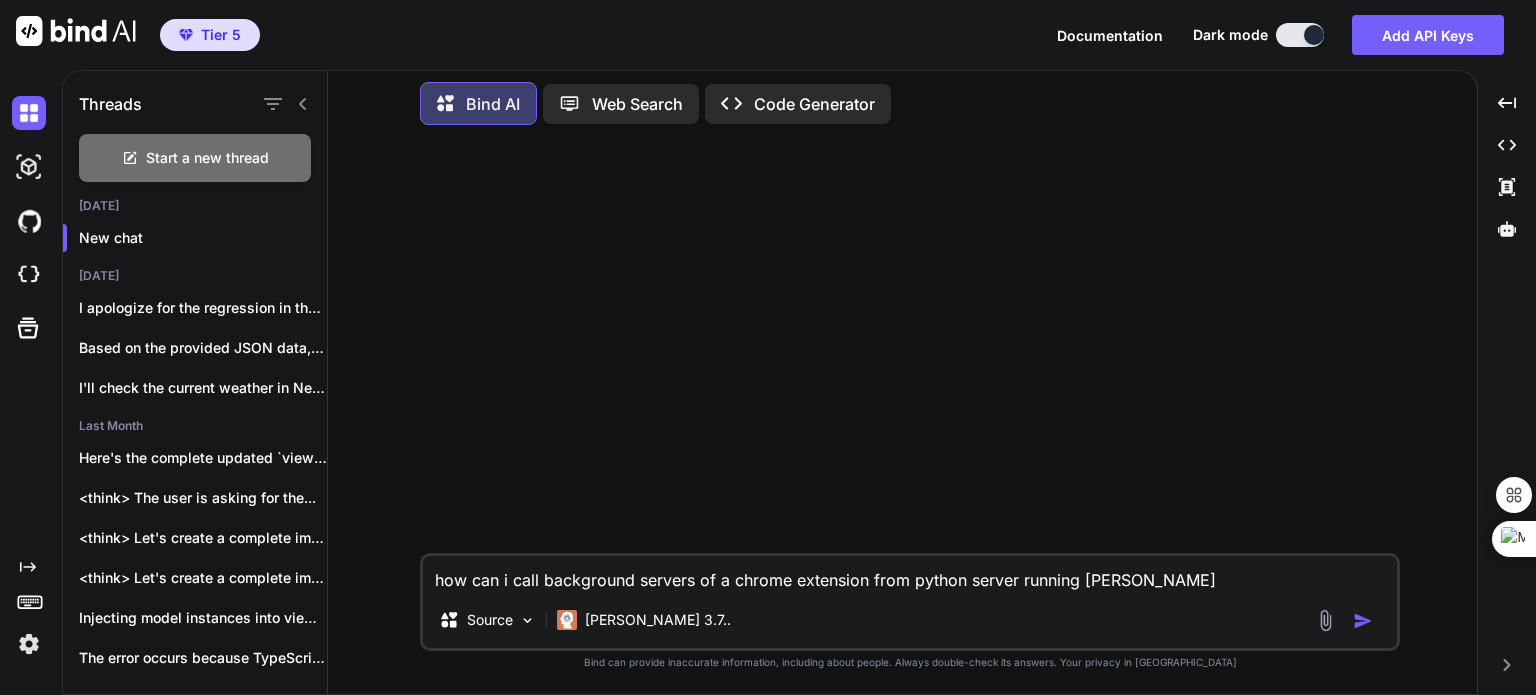 type on "how can i call background servers of a chrome extension from python server running [PERSON_NAME]" 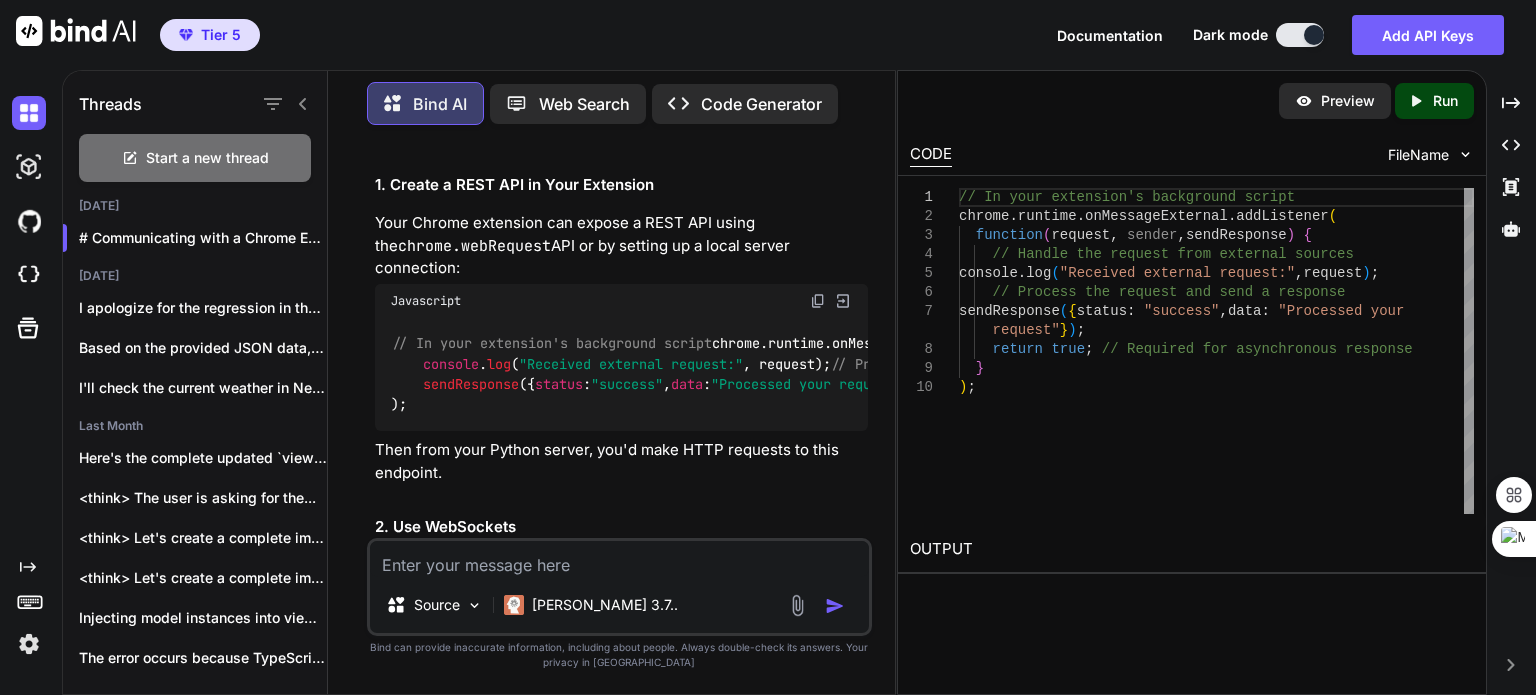 scroll, scrollTop: 309, scrollLeft: 0, axis: vertical 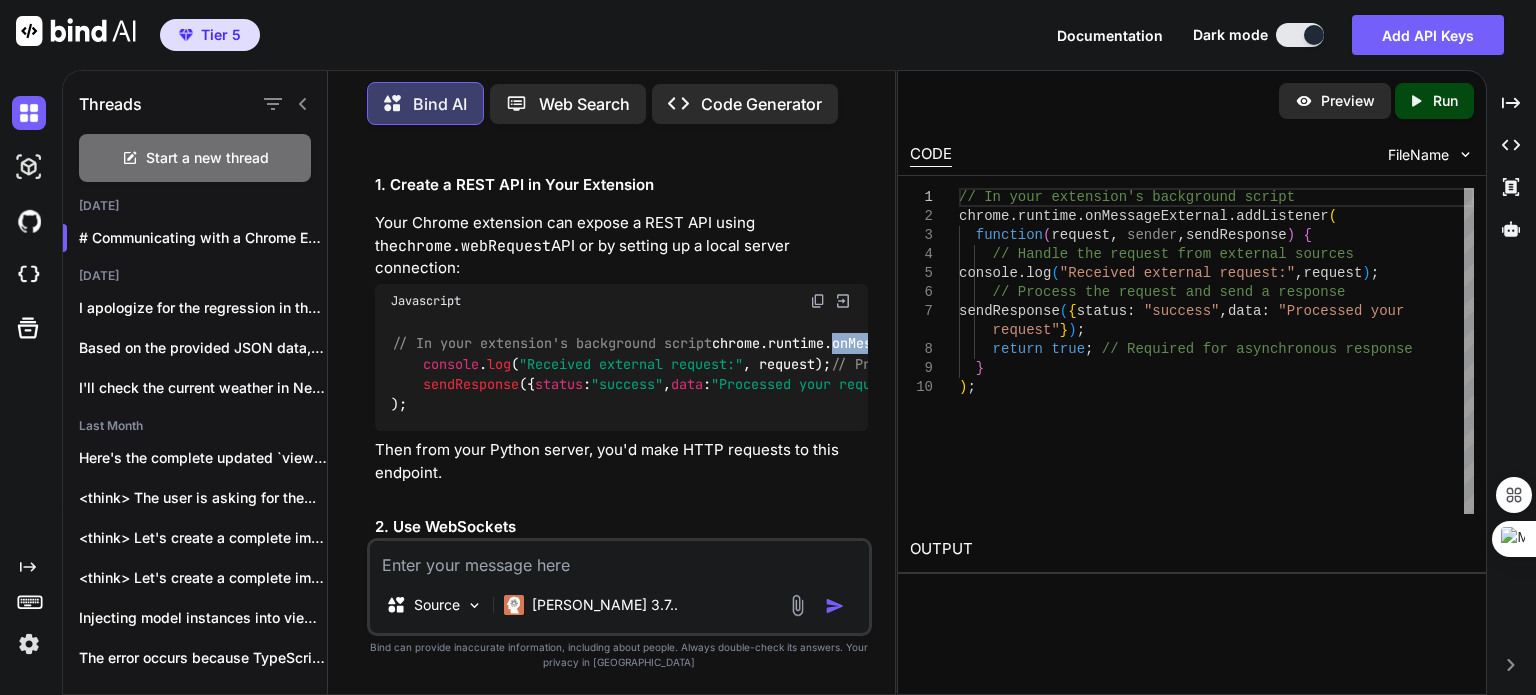 click on "onMessageExternal" at bounding box center [900, 344] 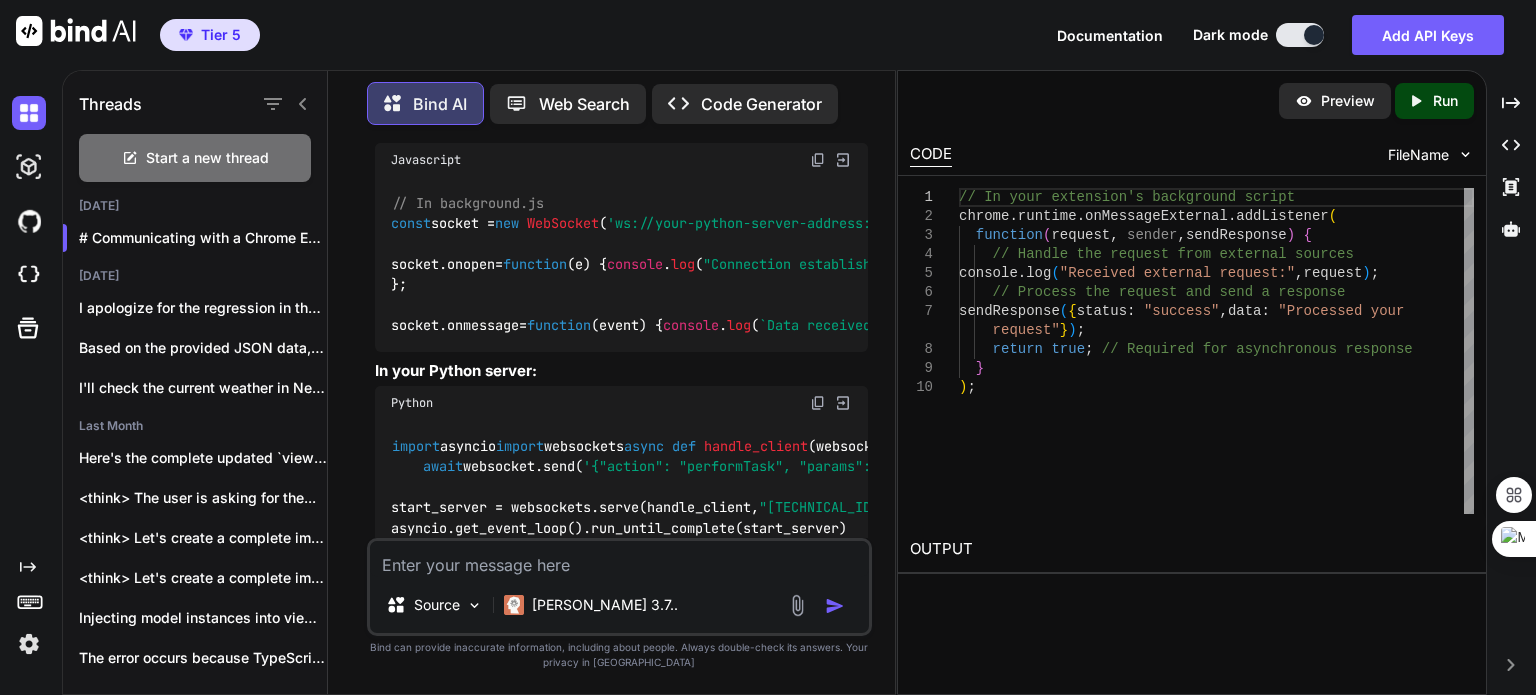 scroll, scrollTop: 799, scrollLeft: 0, axis: vertical 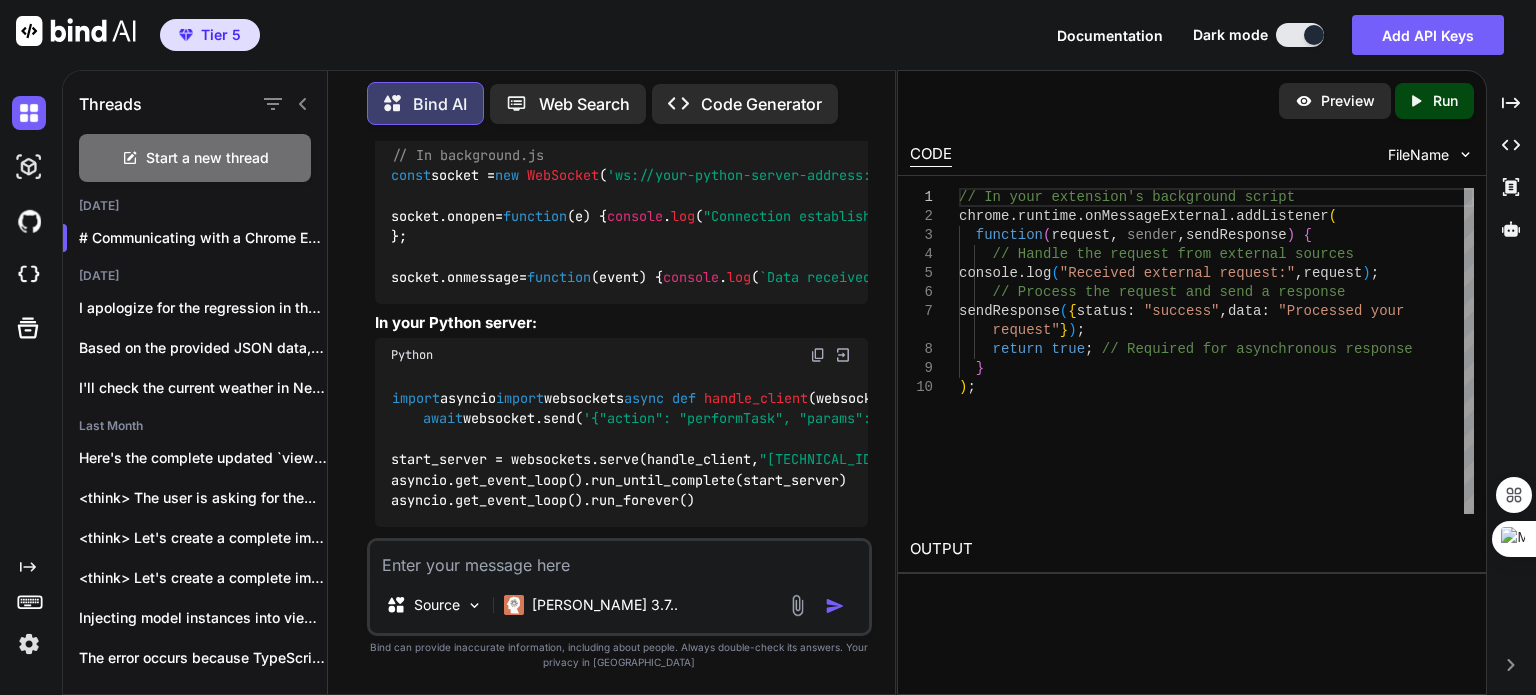 drag, startPoint x: 392, startPoint y: 278, endPoint x: 436, endPoint y: 469, distance: 196.00255 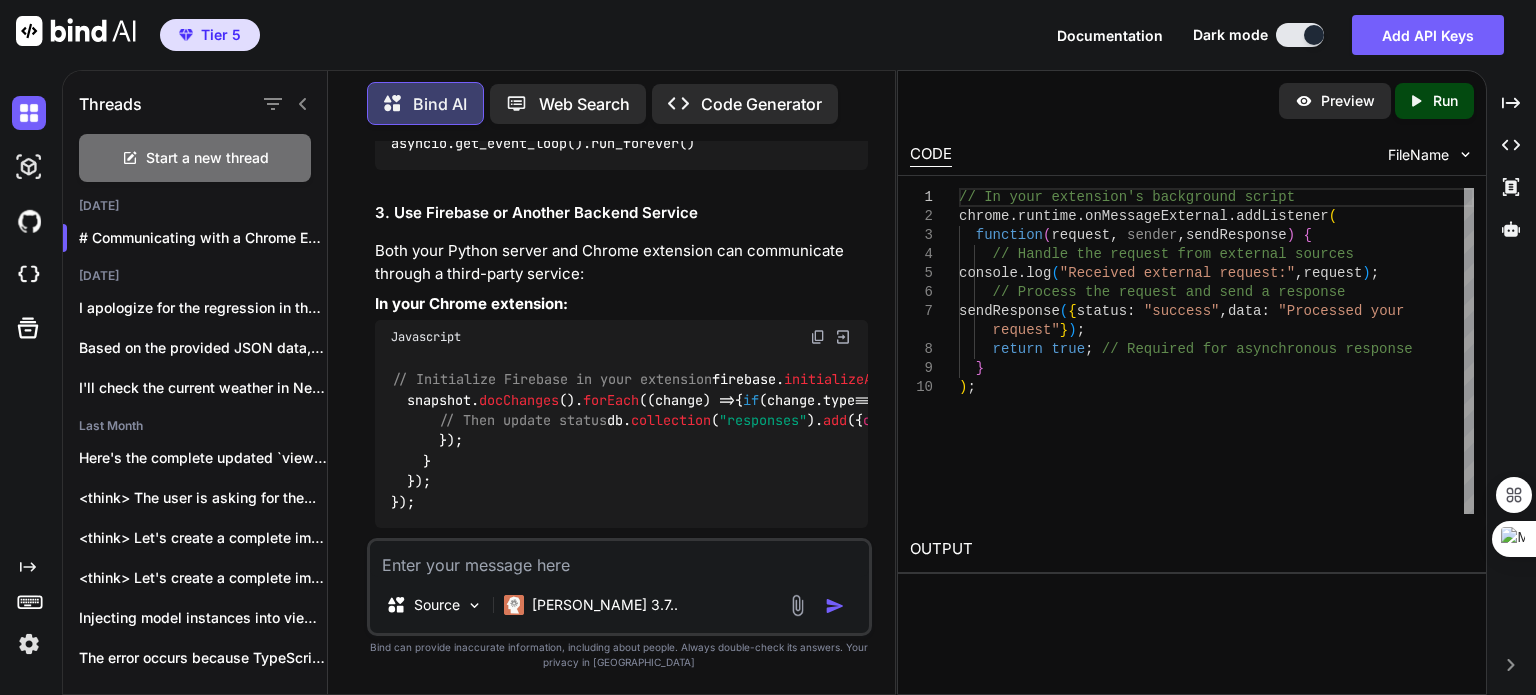 scroll, scrollTop: 1255, scrollLeft: 0, axis: vertical 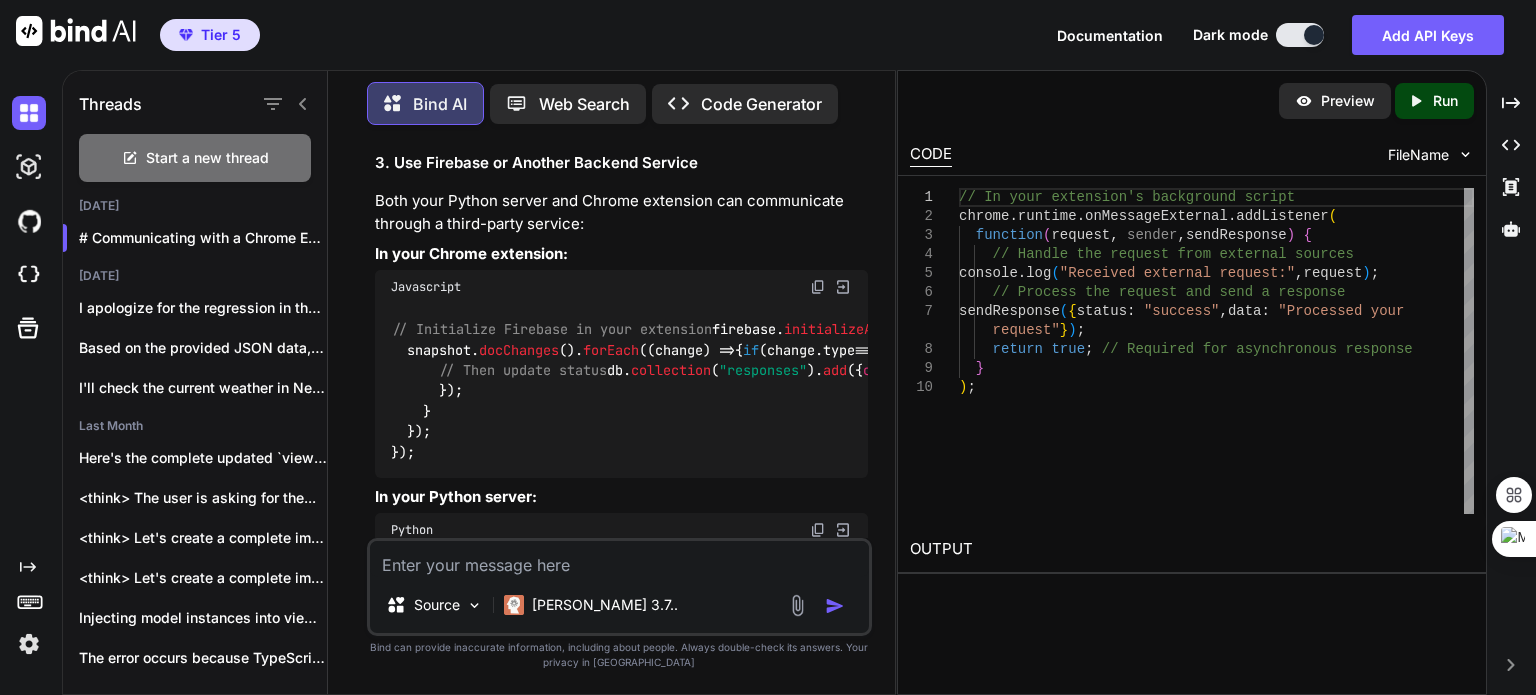drag, startPoint x: 676, startPoint y: 382, endPoint x: 733, endPoint y: 379, distance: 57.07889 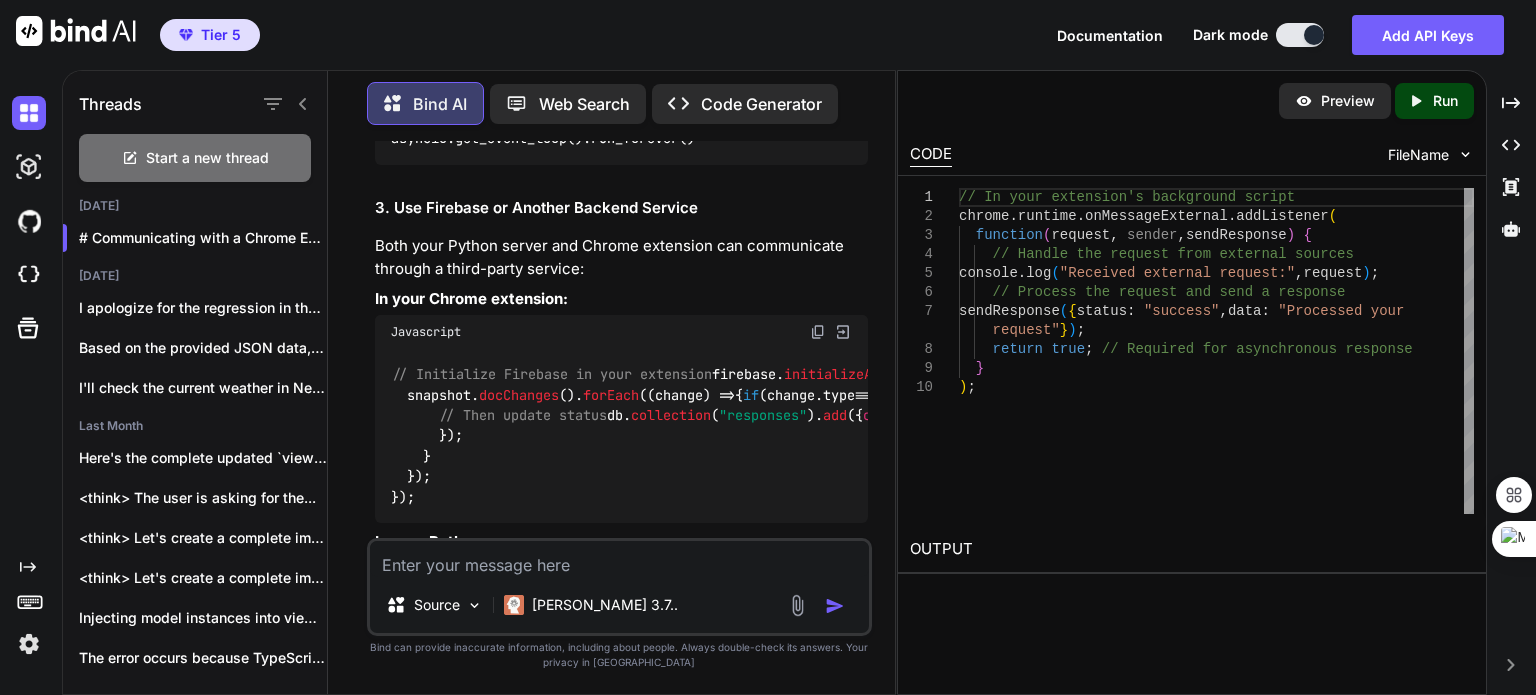 scroll, scrollTop: 1210, scrollLeft: 0, axis: vertical 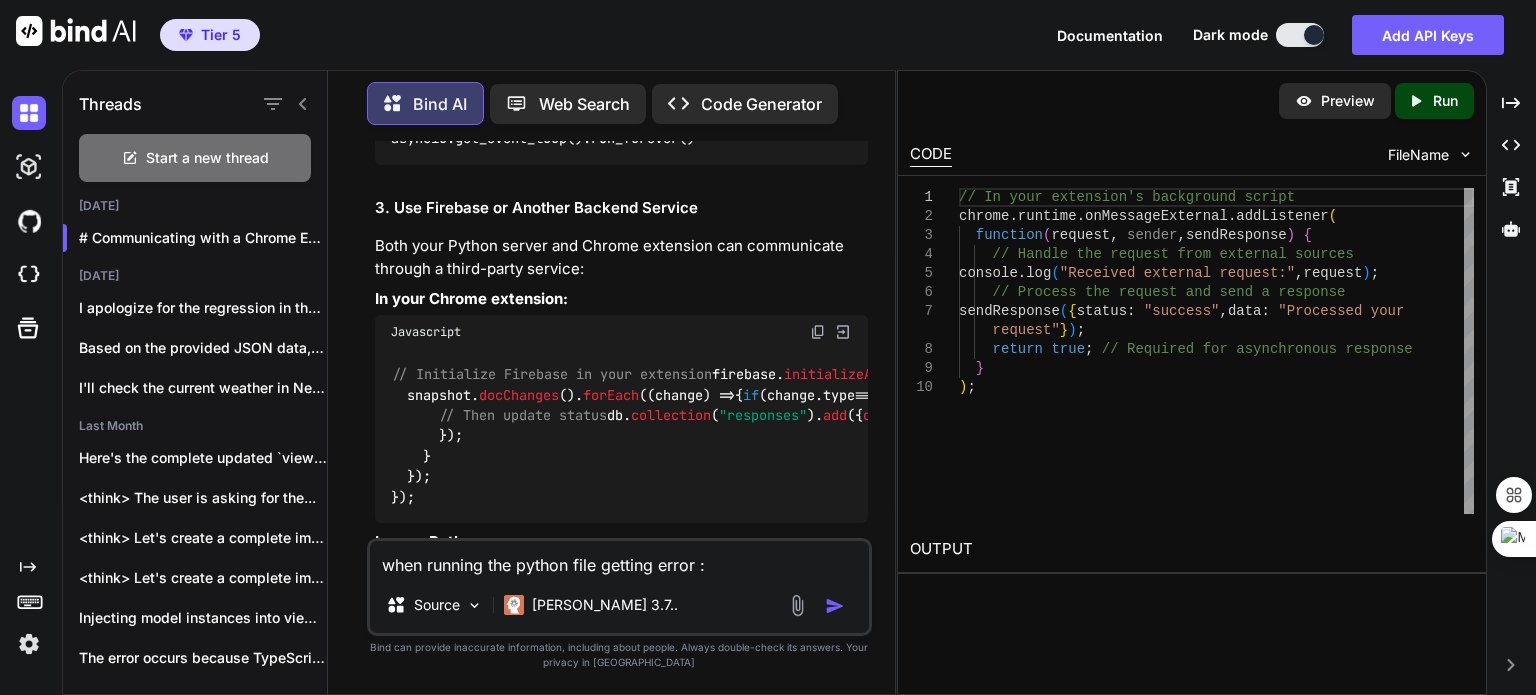 paste on "Traceback (most recent call last):
File "D:\BusinessAutomationTools\AgentSdk\models\model_proxy.py", line 11, in <module>
start_server = websockets.serve(handle_client, "[TECHNICAL_ID]", 7777)
^^^^^^^^^^^^^^^^^^^^^^^^^^^^^^^^^^^^^^^^^^^^^^^^
File "C:\Users\arunm\AppData\Local\Programs\Python\Python312\Lib\site-packages\websockets\asyncio\server.py", line 743, in __init__
self.server = Server(
^^^^^^^
File "C:\Users\arunm\AppData\Local\Programs\Python\Python312\Lib\site-packages\websockets\asyncio\server.py", line 284, in __init__
self.loop = asyncio.get_running_loop()
^^^^^^^^^^^^^^^^^^^^^^^^^^
RuntimeError: no running event loop" 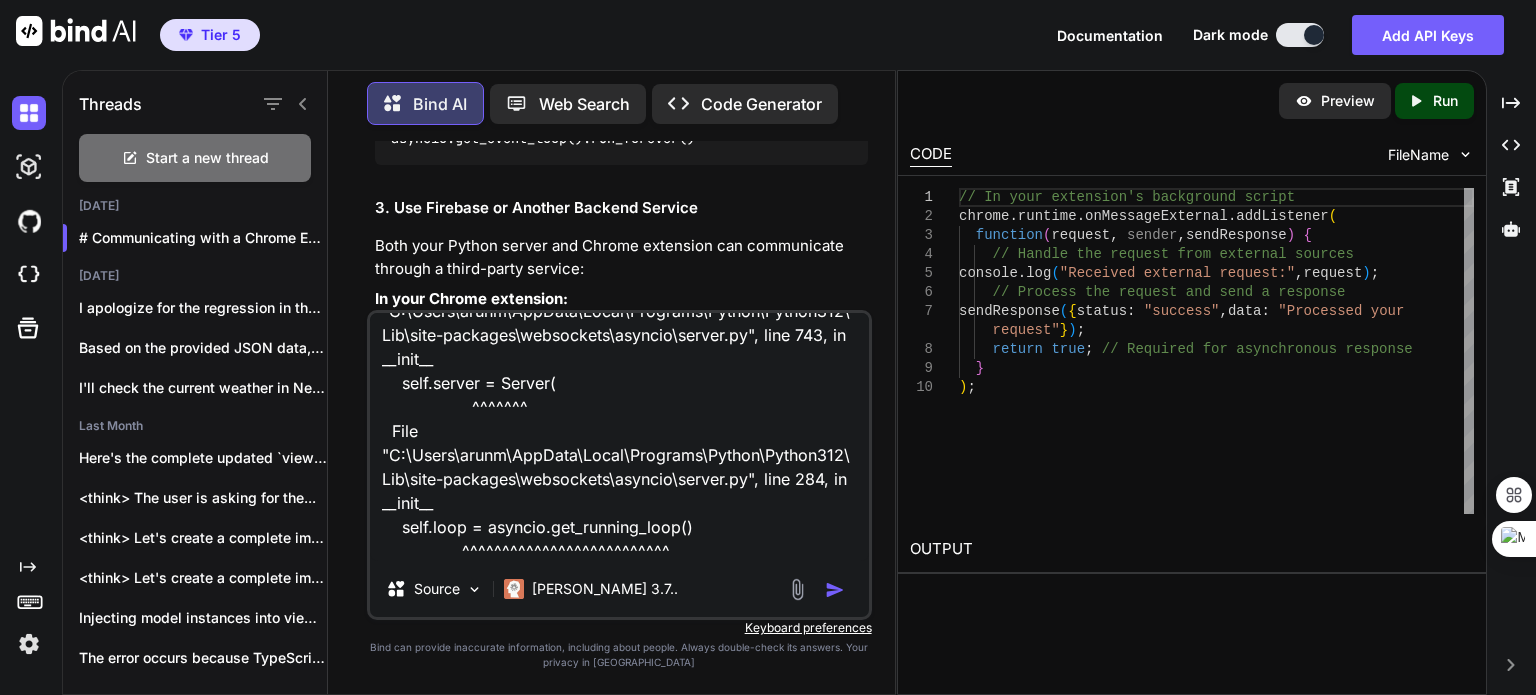 scroll, scrollTop: 0, scrollLeft: 0, axis: both 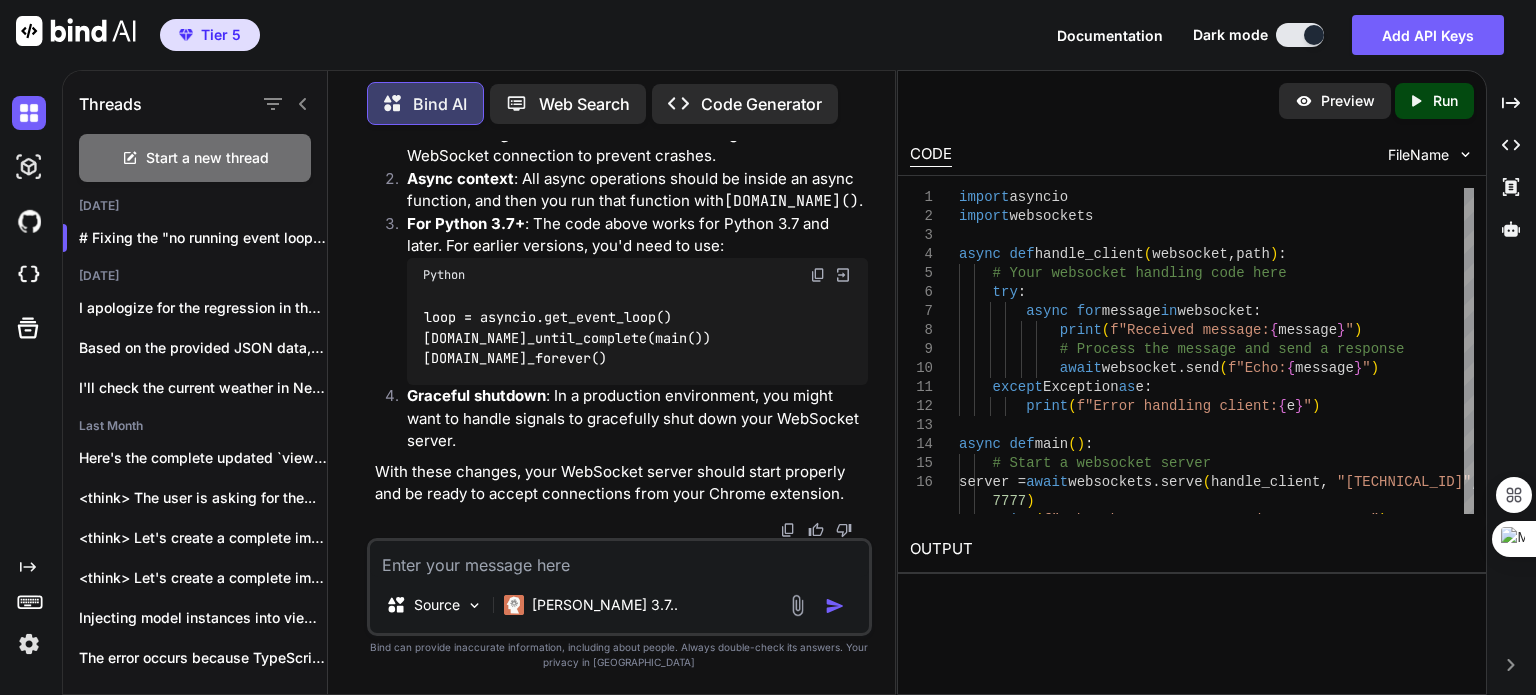 click at bounding box center [818, -375] 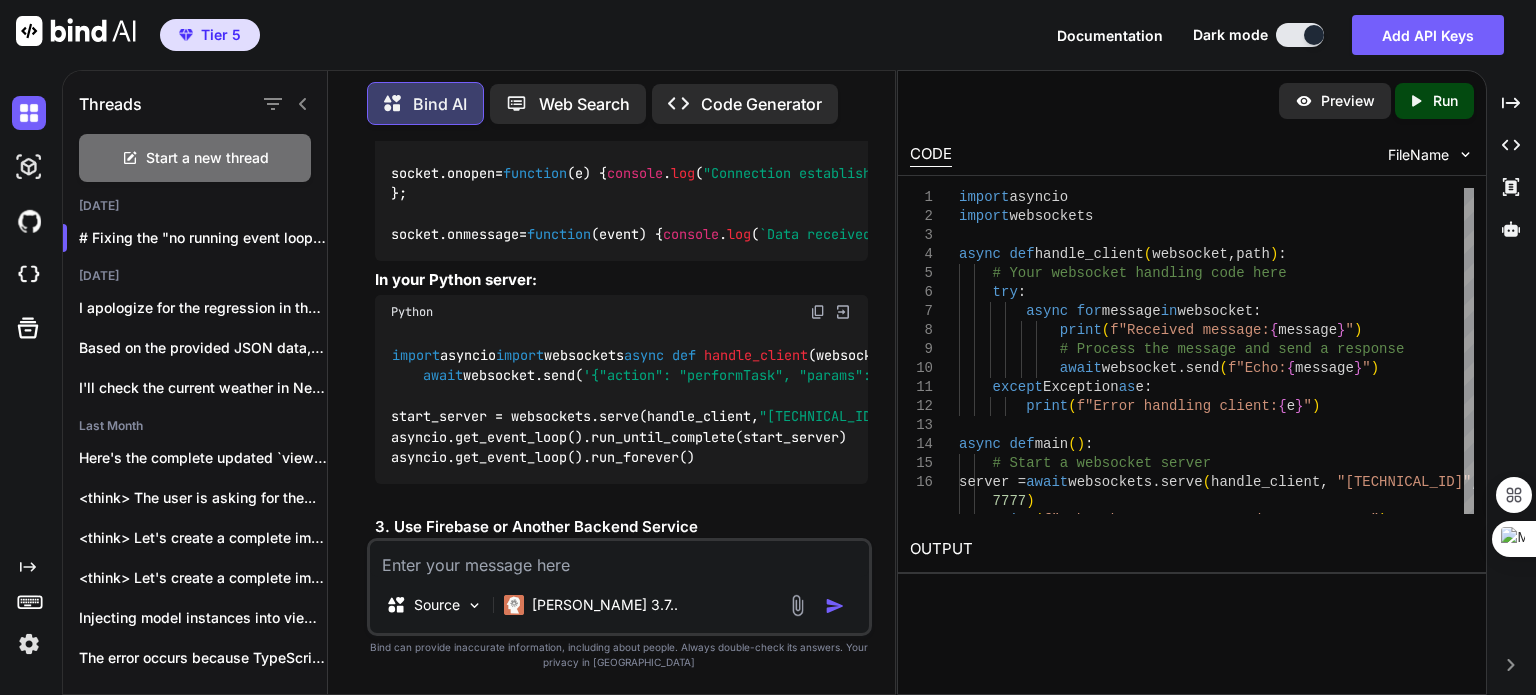 scroll, scrollTop: 889, scrollLeft: 0, axis: vertical 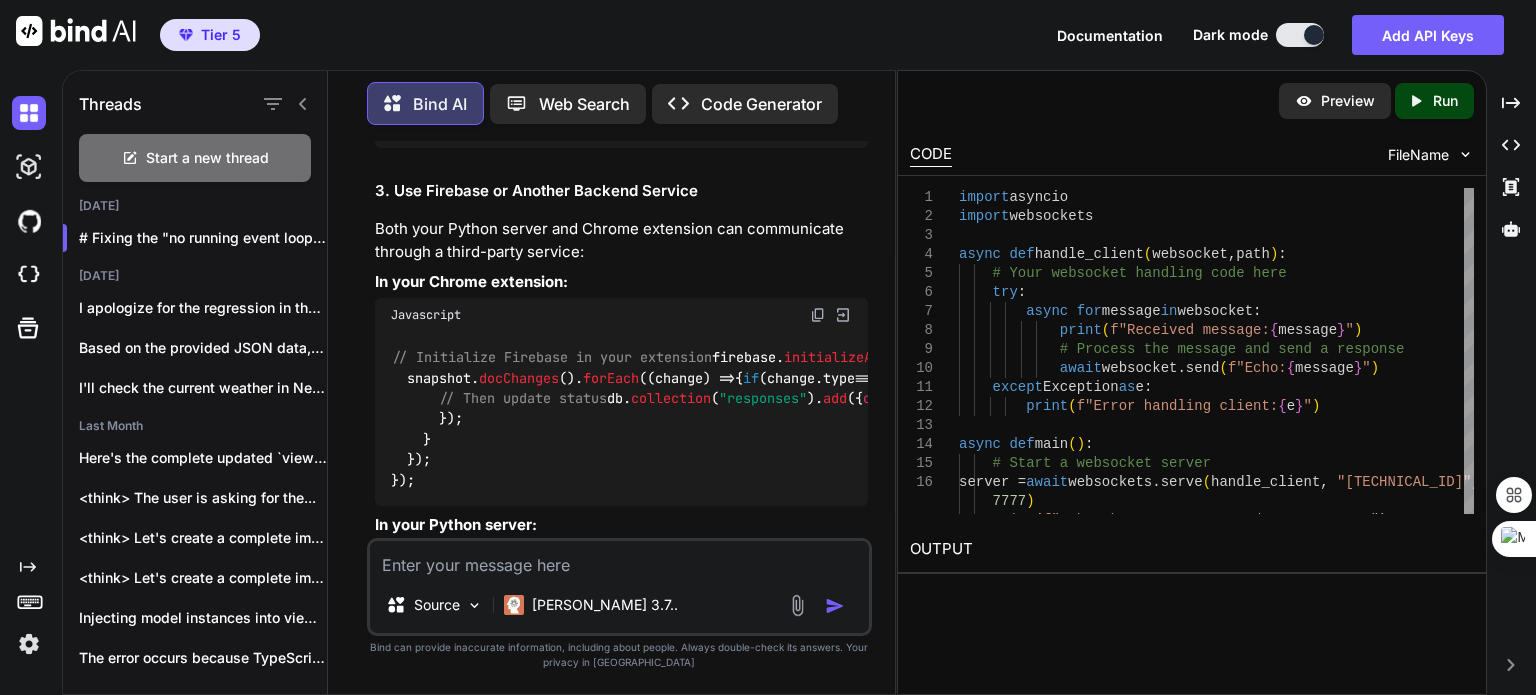 click at bounding box center (619, 559) 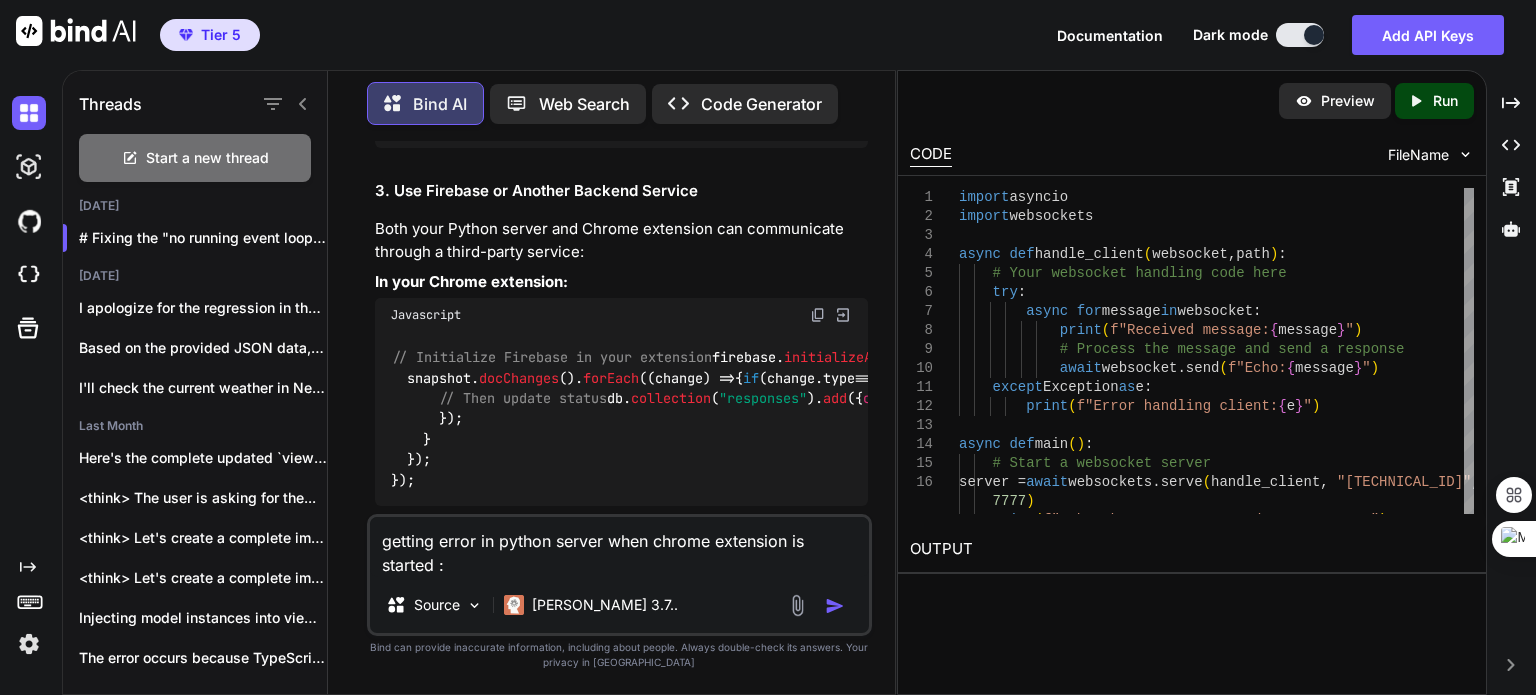 paste on "Traceback (most recent call last):
File "C:\Users\arunm\AppData\Local\Programs\Python\Python312\Lib\site-packages\websockets\asyncio\server.py", line 376, in conn_handler
await self.handler(connection)
^^^^^^^^^^^^^^^^^^^^^^^^
TypeError: handle_client() missing 1 required positional argument: 'path'" 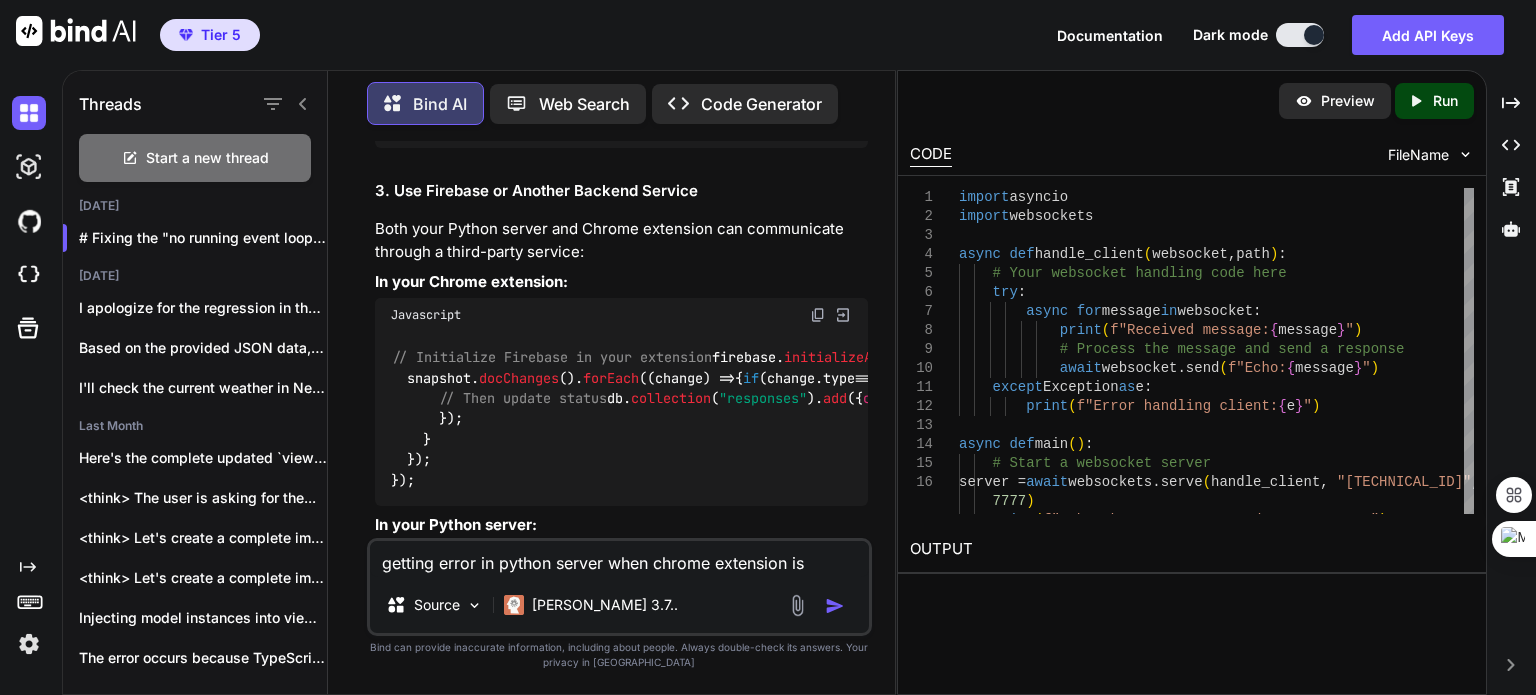 scroll, scrollTop: 0, scrollLeft: 0, axis: both 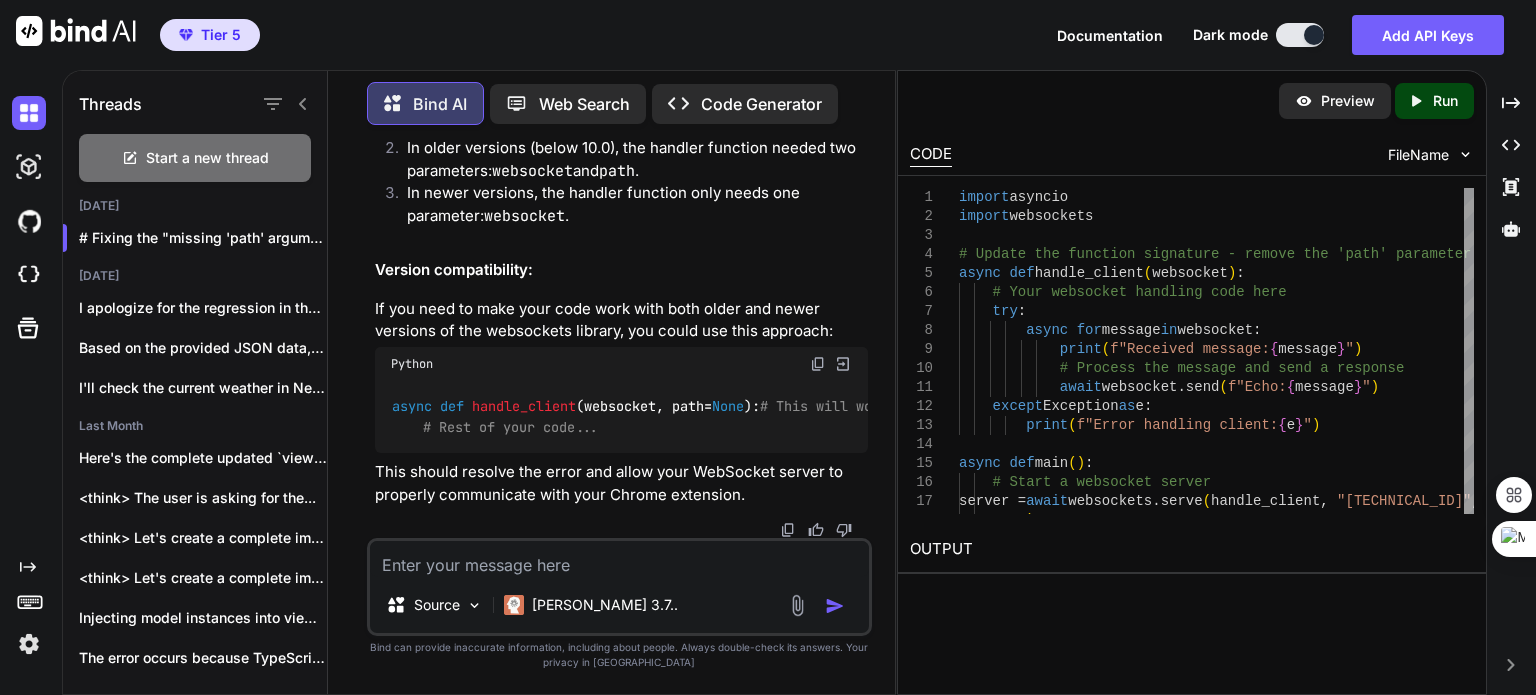 click at bounding box center (818, -233) 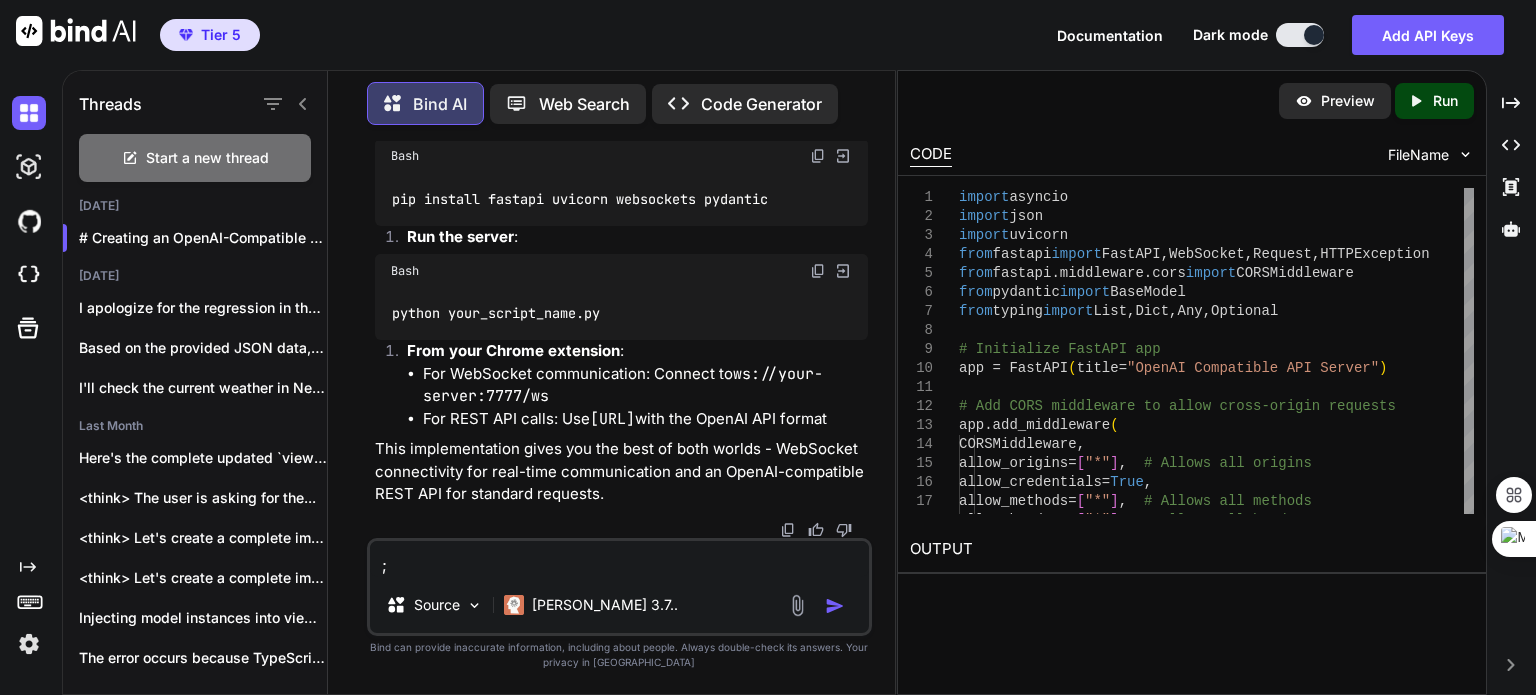 scroll, scrollTop: 8994, scrollLeft: 0, axis: vertical 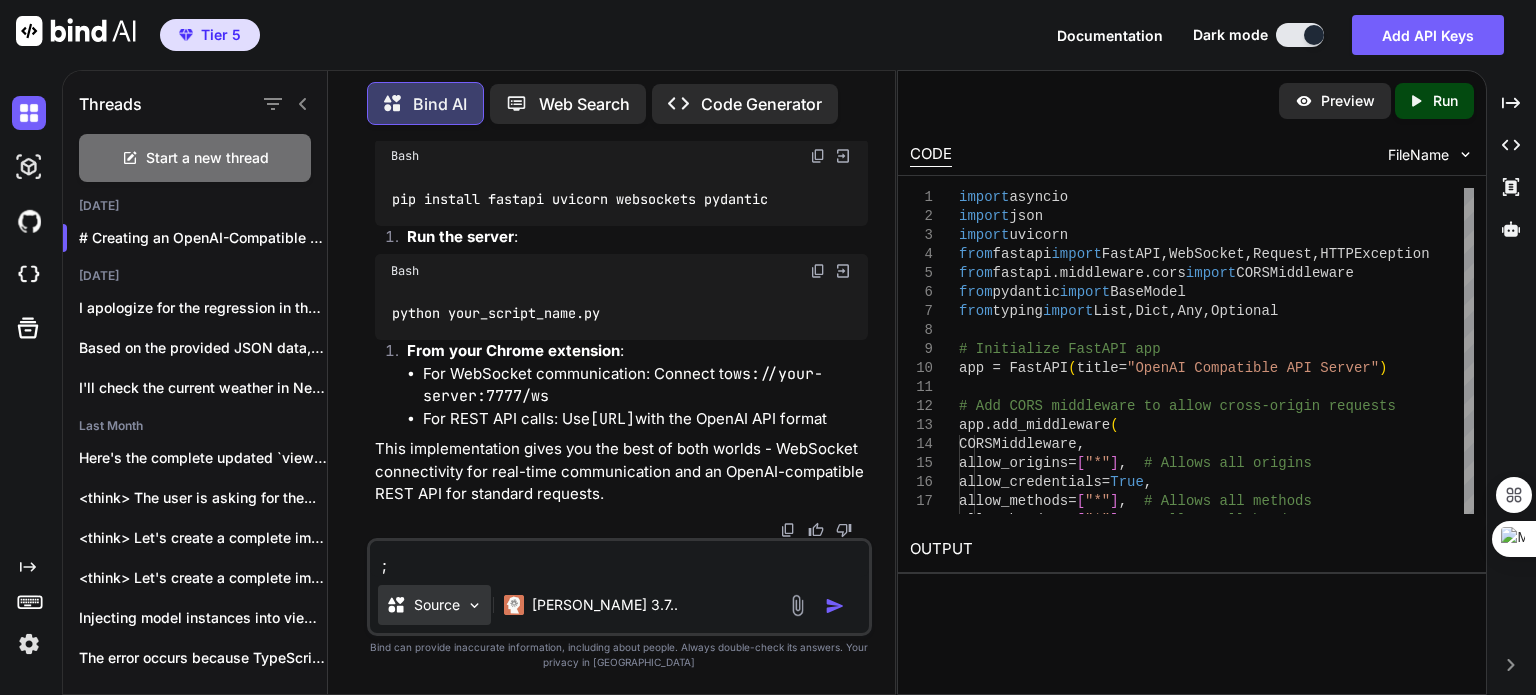 click on "Source" at bounding box center [434, 605] 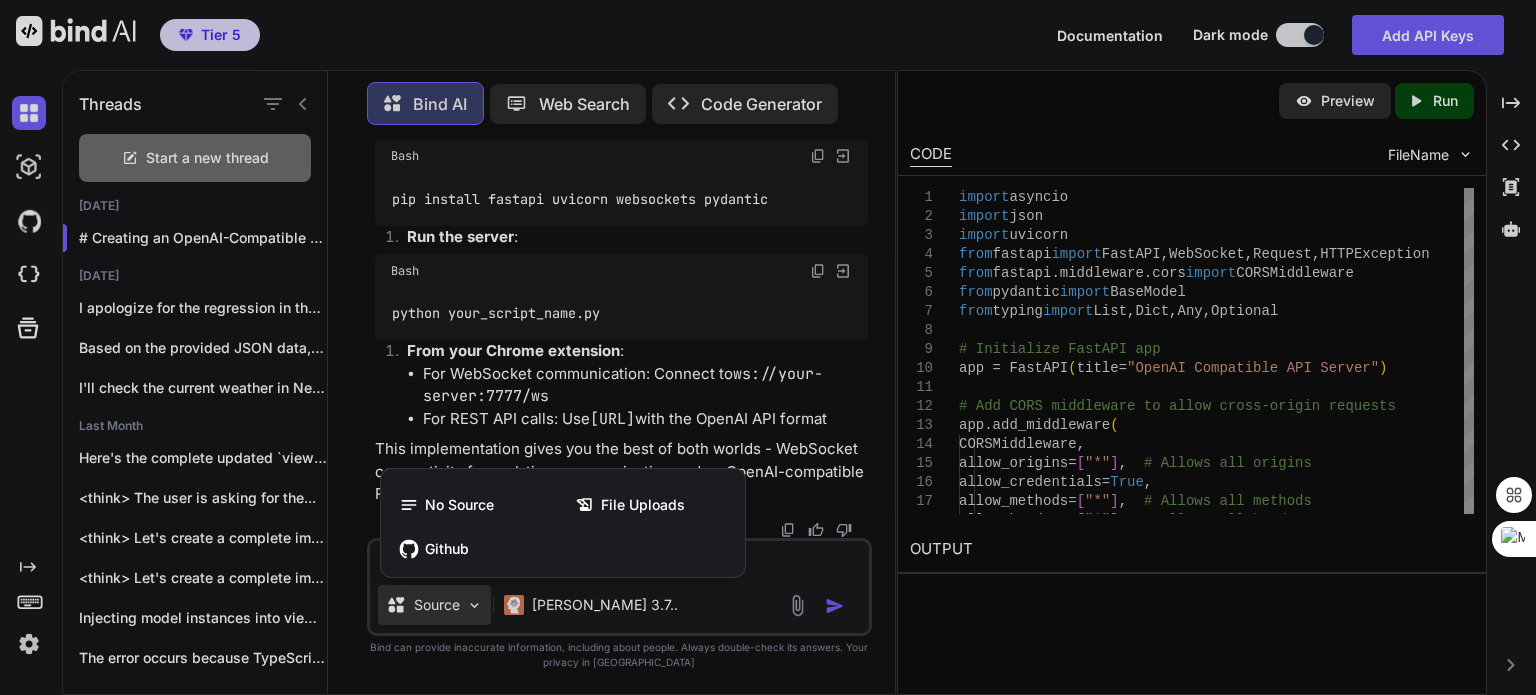 click at bounding box center (768, 347) 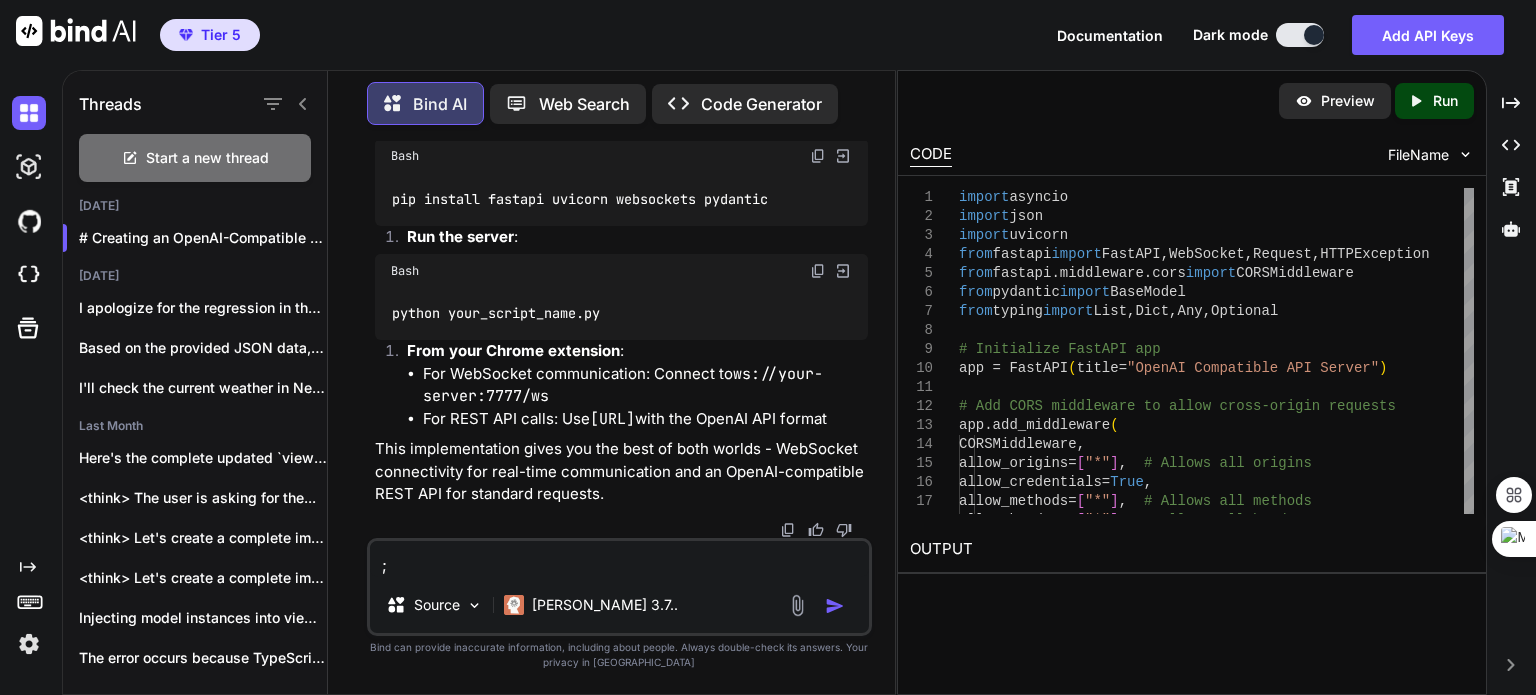 click on ";" at bounding box center [619, 559] 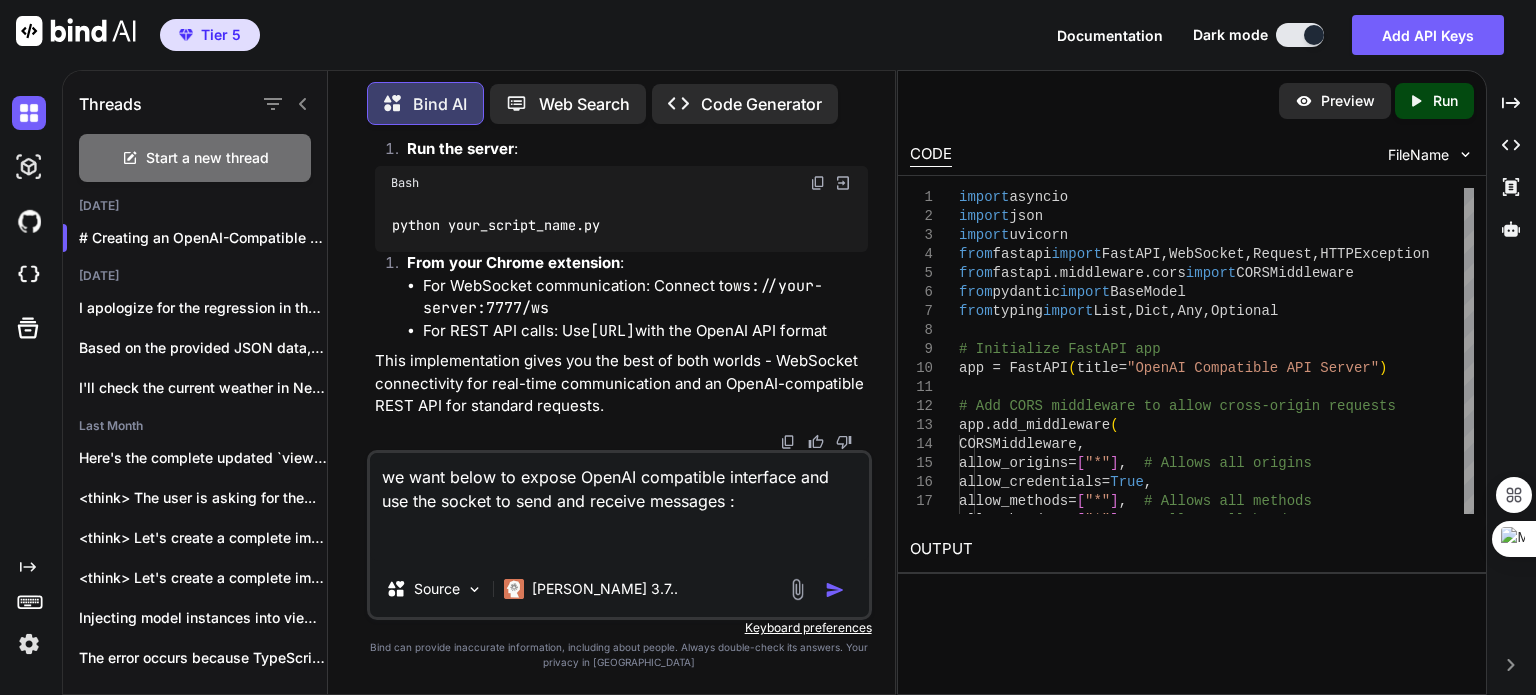 paste on "import asyncio
import websockets
# Update the function signature - remove the 'path' parameter
async def handle_client(websocket):
# Your websocket handling code here
try:
async for message in websocket:
print(f"Received message: {message}")
# Process the message and send a response
await websocket.send(f"Echo: {message}")
except Exception as e:
print(f"Error handling client: {e}")
async def main():
# Start a websocket server
server = await websockets.serve(handle_client, "[TECHNICAL_ID]", 7777)
print(f"WebSocket server started on port 7777")
# Keep the server running
await asyncio.Future()  # This will run forever until canceled
# Run the event loop
if __name__ == "__main__":
[DOMAIN_NAME](main())" 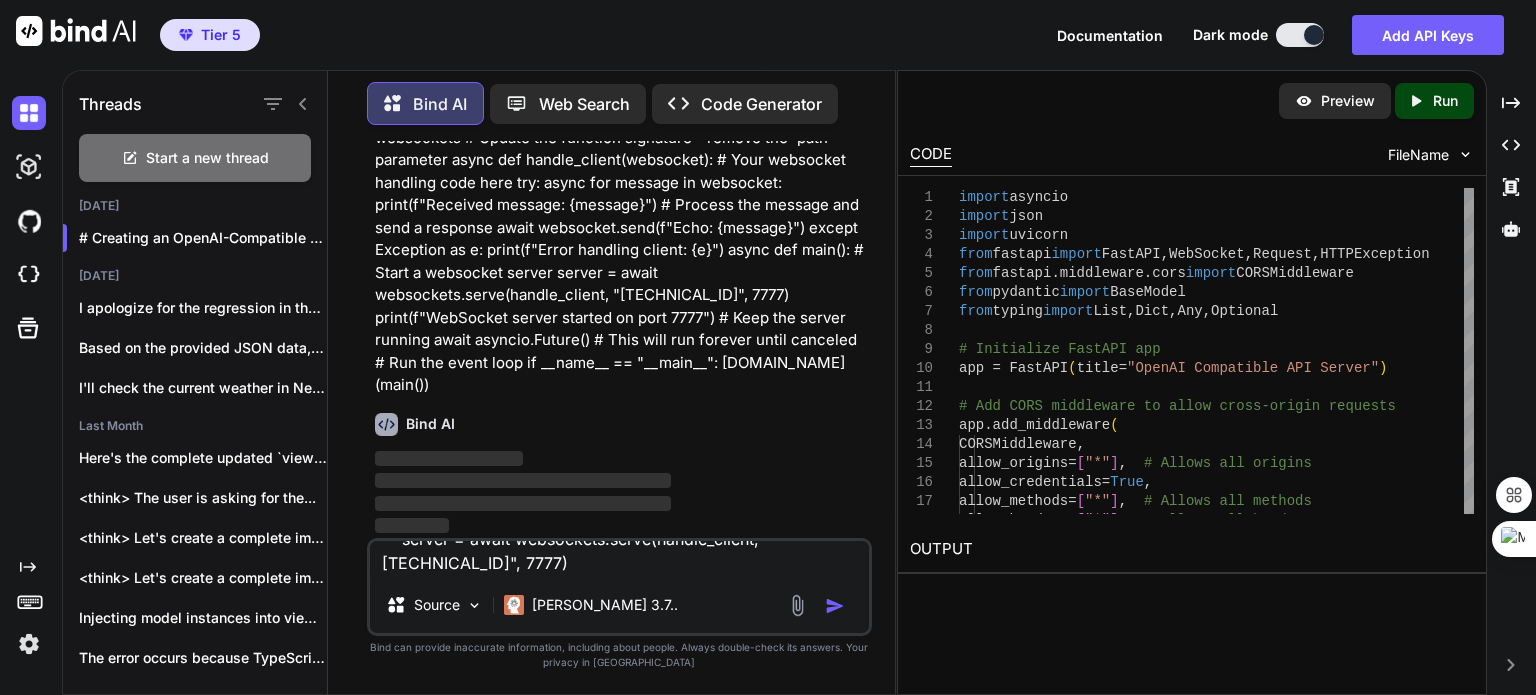 scroll, scrollTop: 0, scrollLeft: 0, axis: both 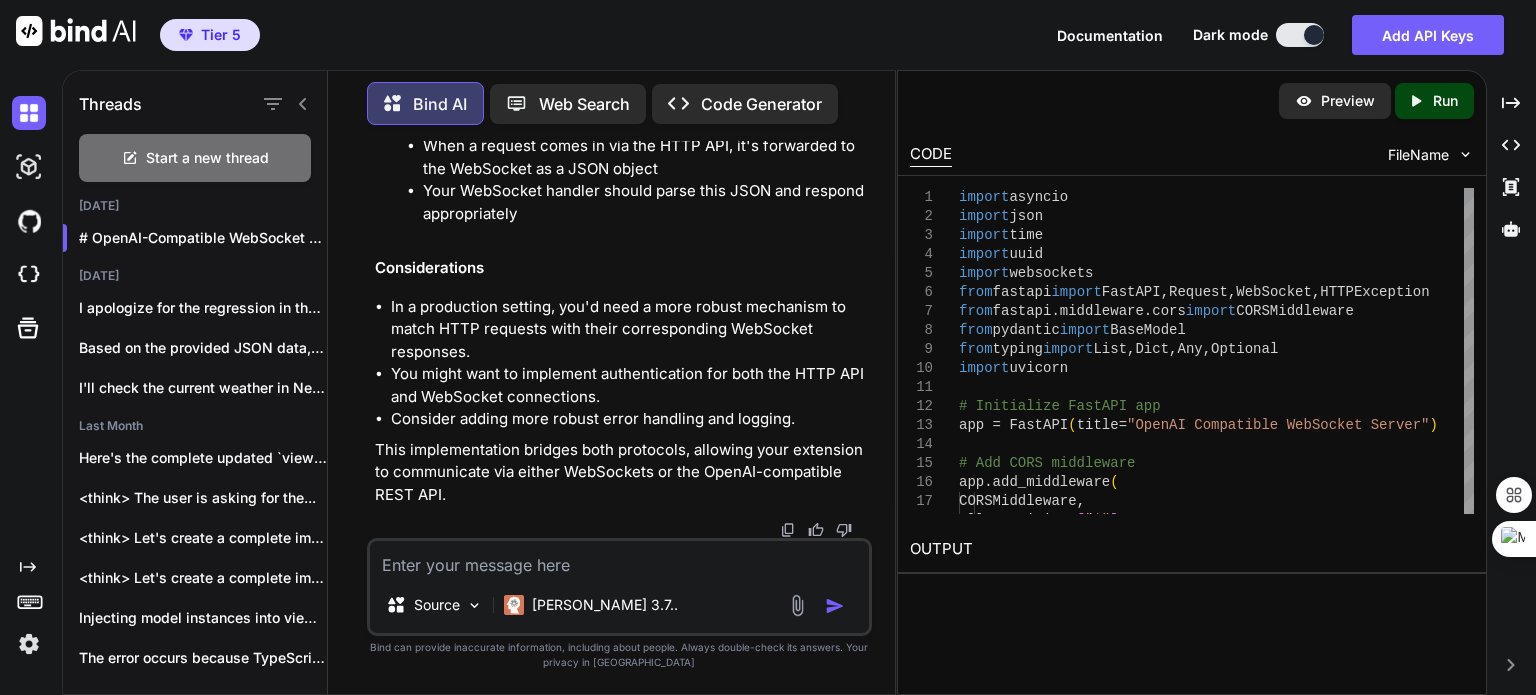 click at bounding box center [818, -1386] 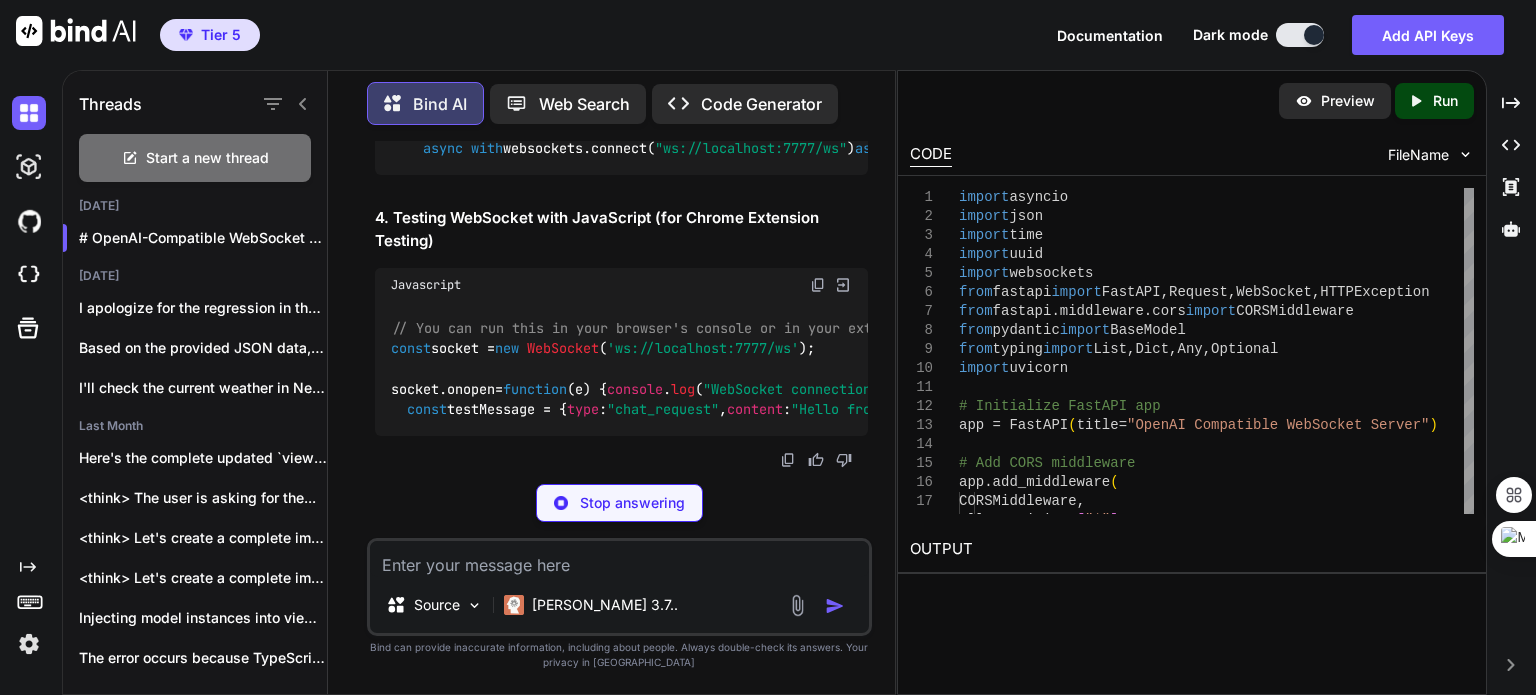 scroll, scrollTop: 14566, scrollLeft: 0, axis: vertical 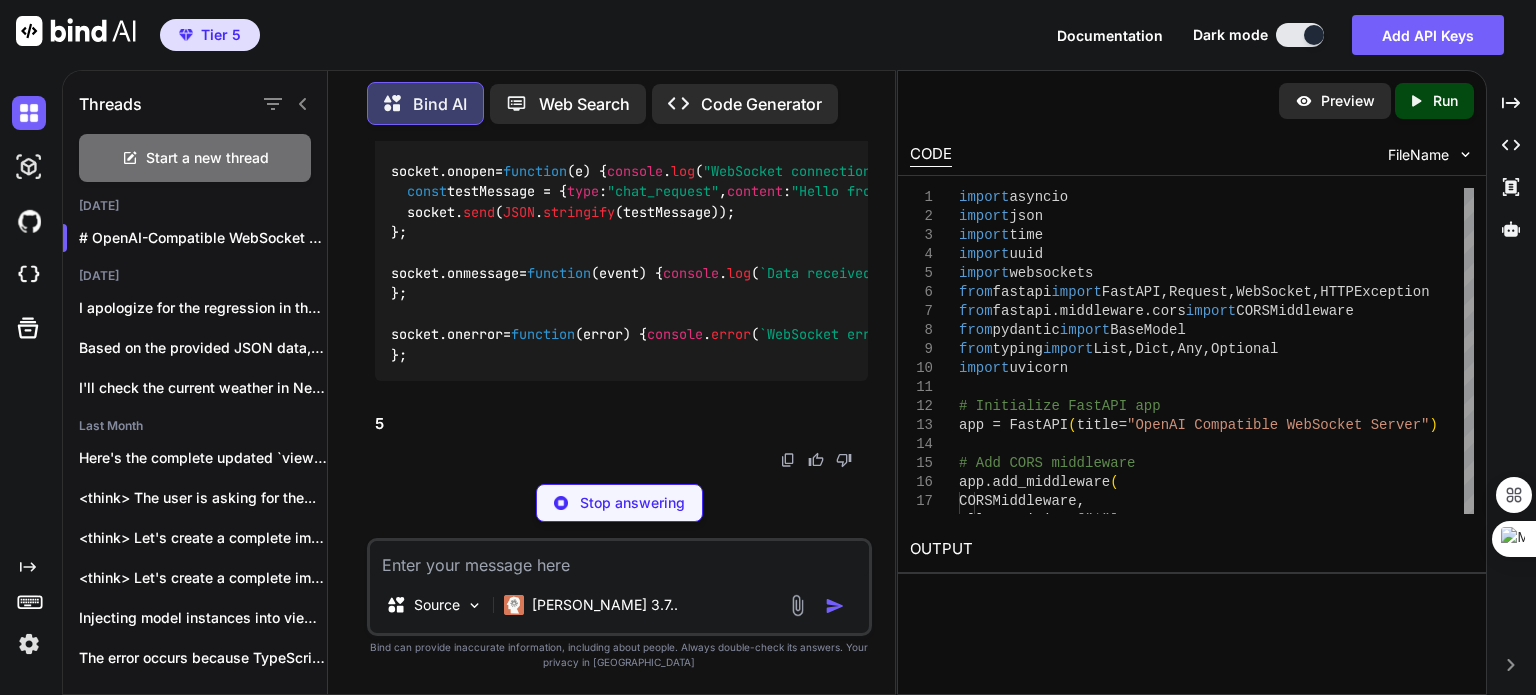 click at bounding box center (818, -793) 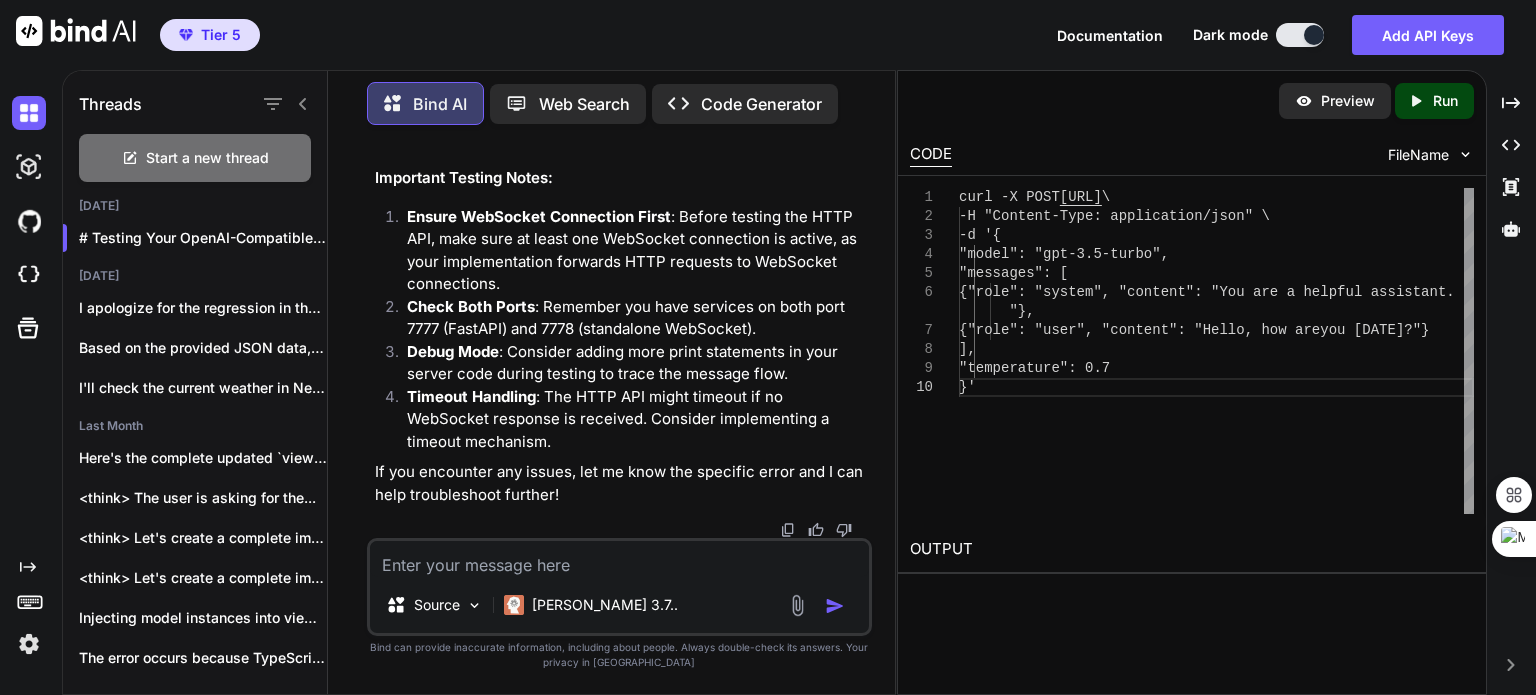 click on "curl -X POST  [URL]  \   -H "Content-Type: application/json" \   -d '{     "model": "gpt-3.5-turbo",     "messages": [       {"role": "system", "content": "You are a hel pful assistant.       {"role": "user", "content": "Hello, how are  you [DATE]?"}     ],     "temperature": 0.7   }'        "}," at bounding box center [1216, 351] 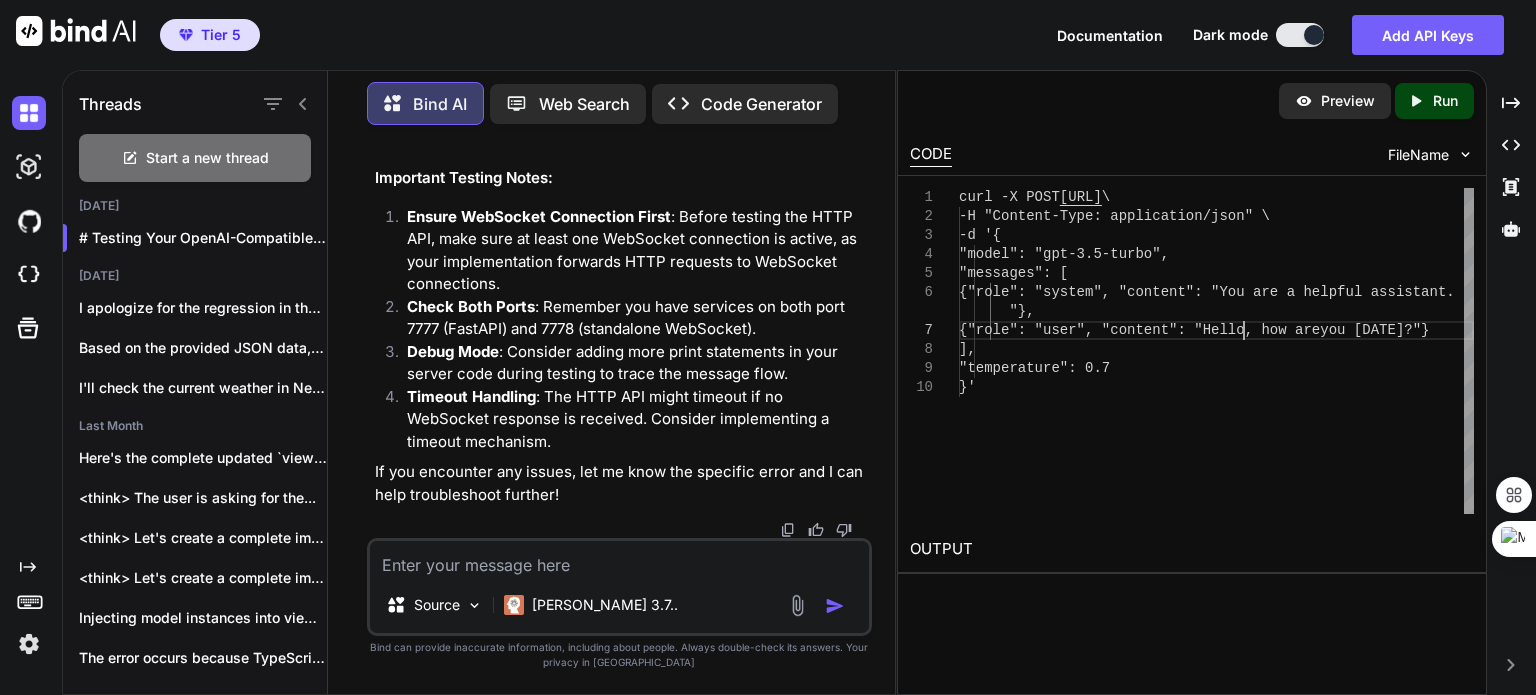 scroll, scrollTop: 0, scrollLeft: 0, axis: both 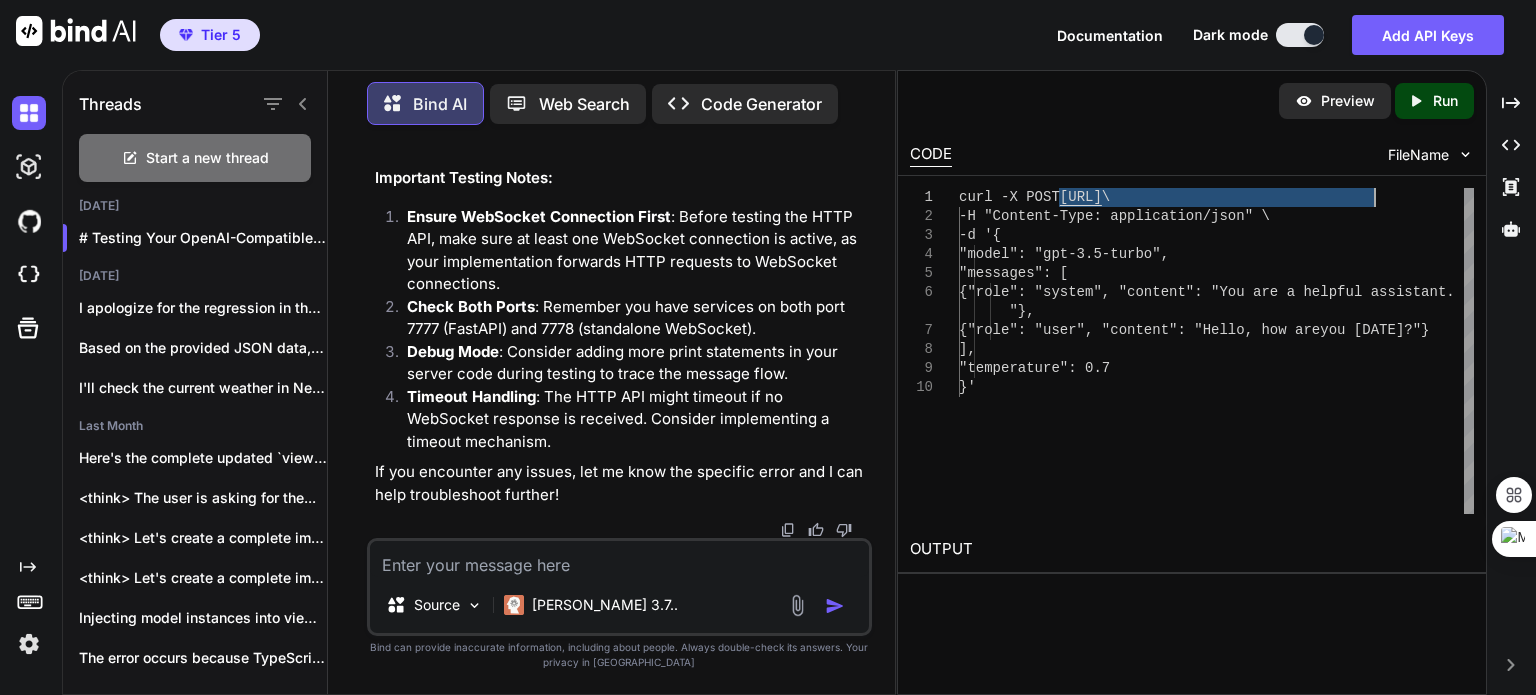 drag, startPoint x: 1056, startPoint y: 196, endPoint x: 1377, endPoint y: 194, distance: 321.00623 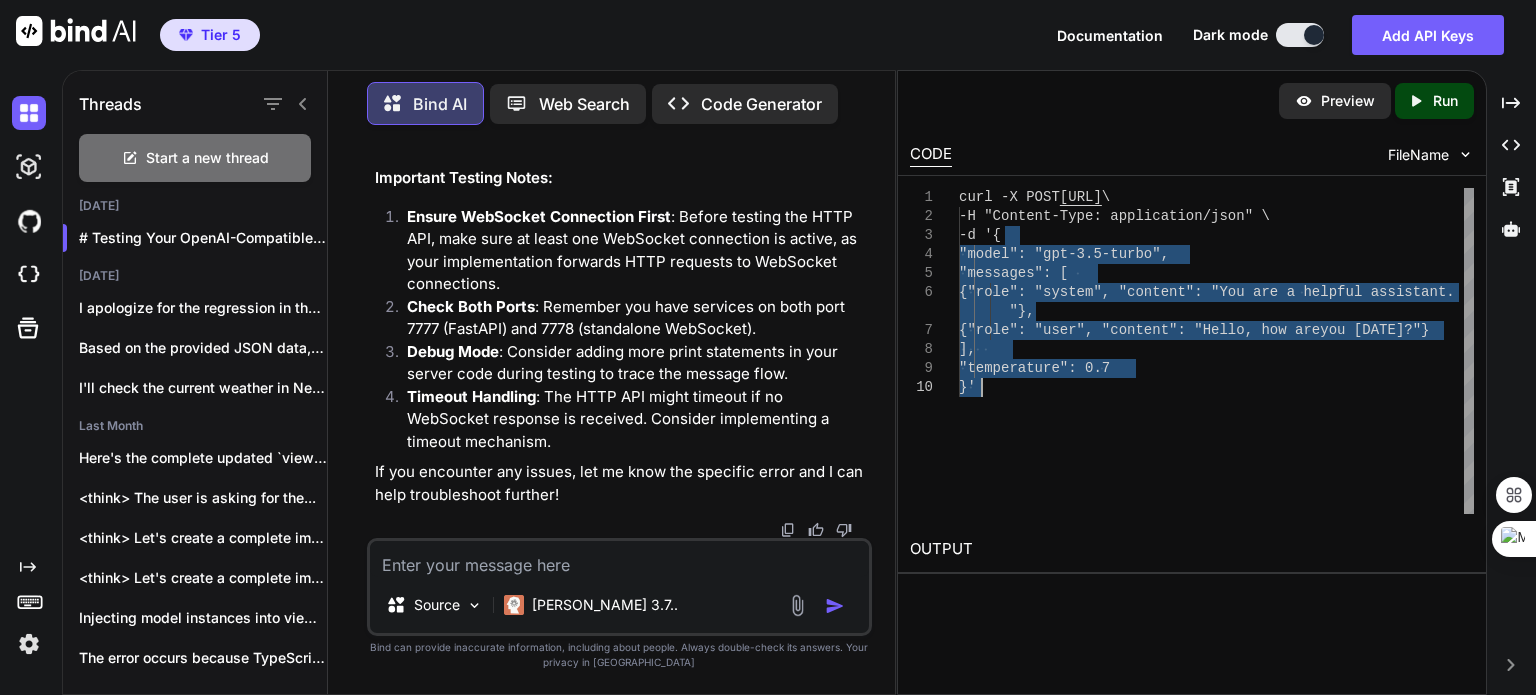 drag, startPoint x: 1004, startPoint y: 237, endPoint x: 981, endPoint y: 381, distance: 145.82524 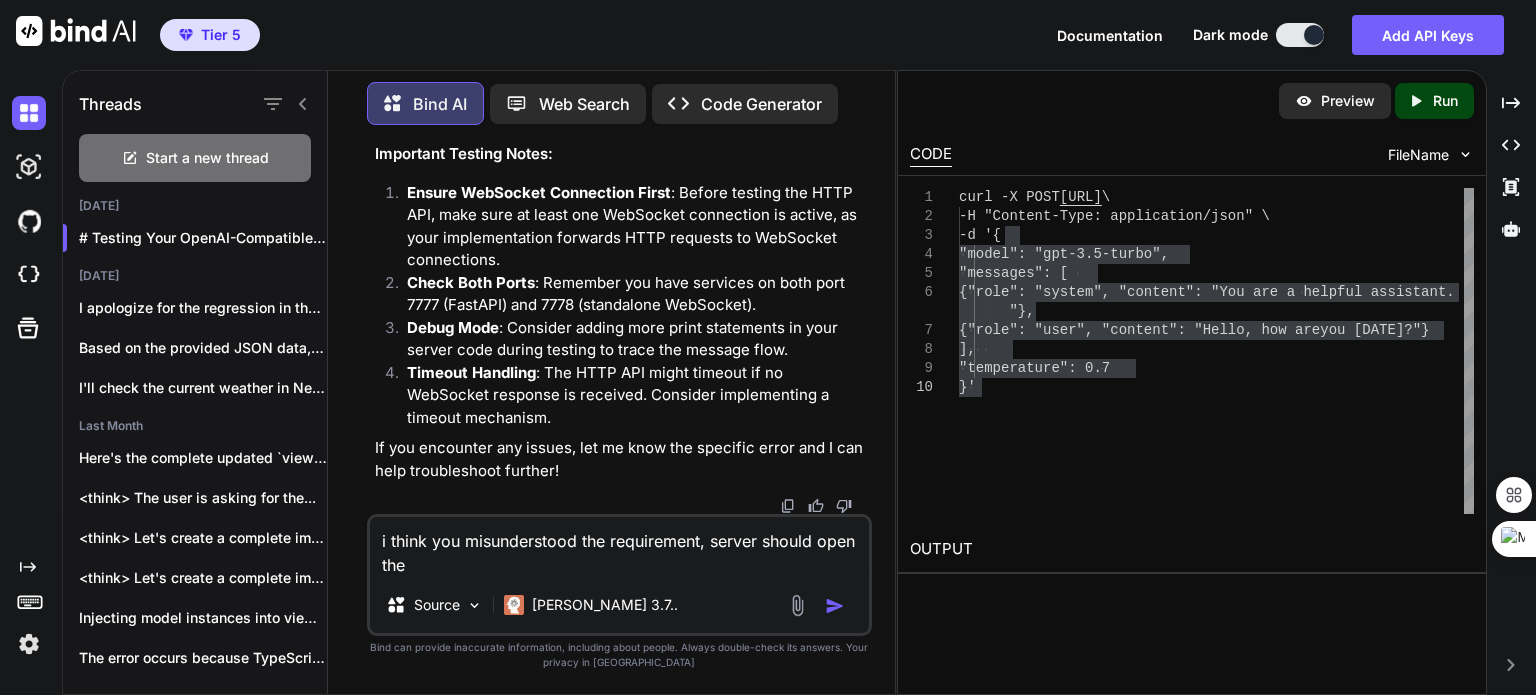 scroll, scrollTop: 17128, scrollLeft: 0, axis: vertical 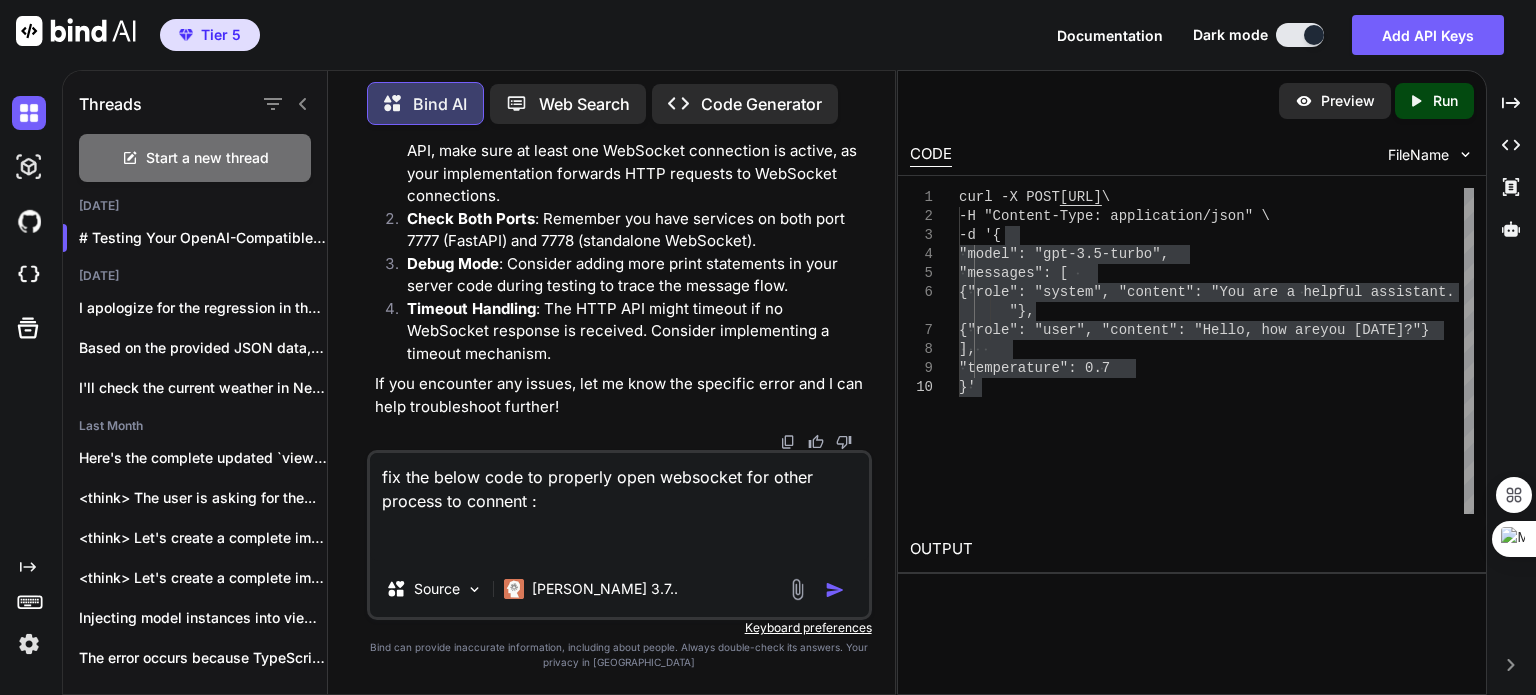 paste on "import asyncio
import json
import time
import uuid
import websockets
from fastapi import FastAPI, Request, WebSocket, HTTPException
from fastapi.middleware.cors import CORSMiddleware
from pydantic import BaseModel
from typing import List, Dict, Any, Optional
import uvicorn
# Initialize FastAPI app
app = FastAPI(title="OpenAI Compatible WebSocket Server")
# Add CORS middleware
app.add_middleware(
CORSMiddleware,
allow_origins=["*"],
allow_credentials=True,
allow_methods=["*"],
allow_headers=["*"],
)
# Keep track of active WebSocket connections
active_connections = set()
# Pydantic models for OpenAI API compatibility
class Message(BaseModel):
role: str
content: str
class ChatCompletionRequest(BaseModel):
model: str
messages: List[Message]
max_tokens: Optional[int] = 2048
temperature: Optional[float] = 0.7
stream: Optional[bool] = False
# WebSocket handler
async def handle_client(websocket):
active_connections.add(websocket)
try:
async for ..." 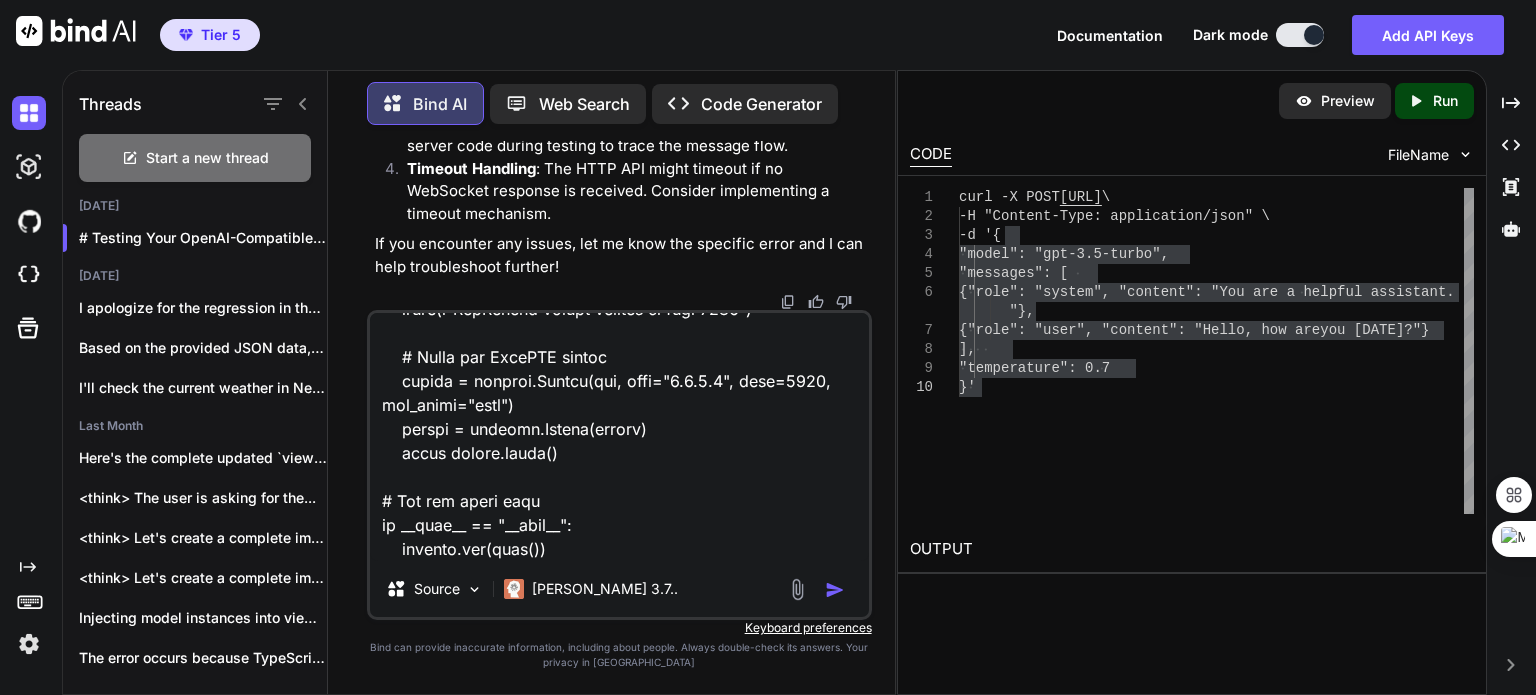 scroll, scrollTop: 0, scrollLeft: 0, axis: both 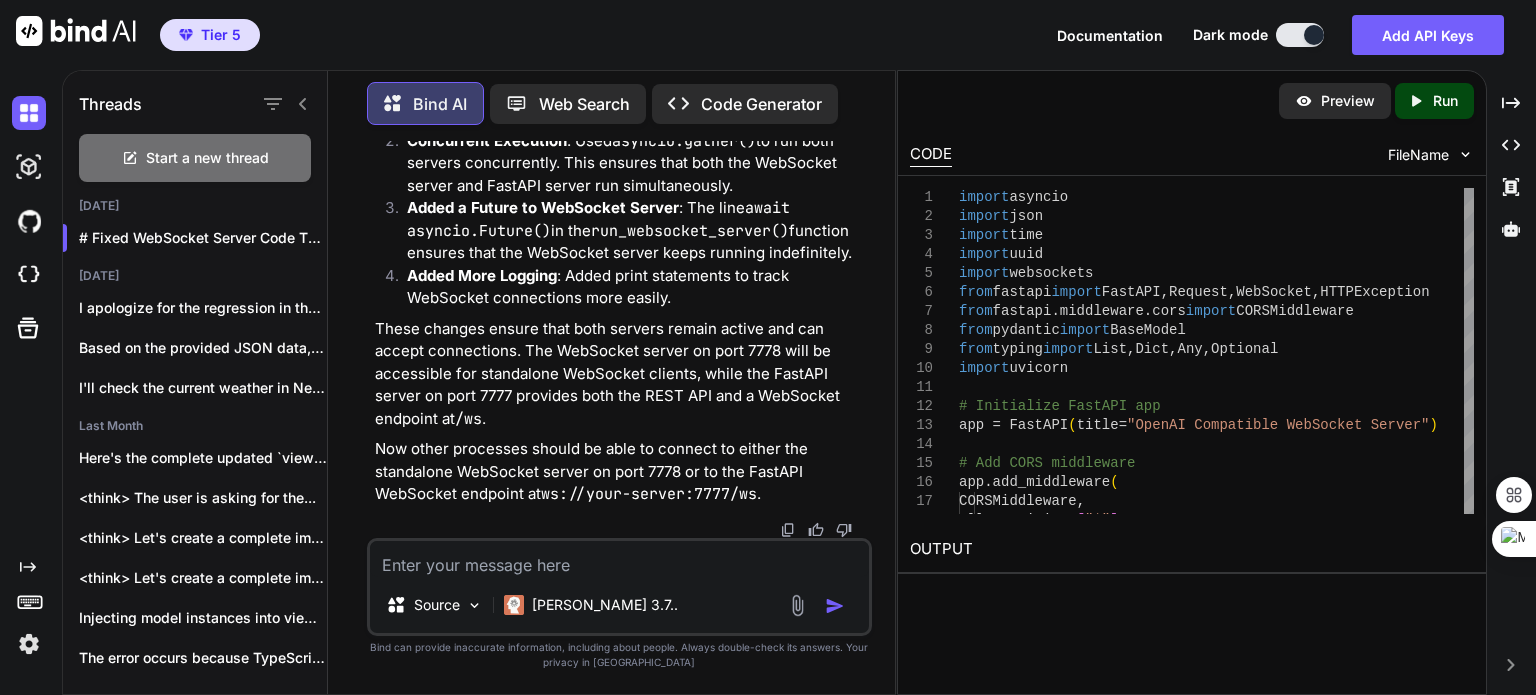 click on "import  asyncio
import  json
import  time
import  uuid
import  websockets
from  fastapi  import  FastAPI, Request, WebSocket, HTTPException
from  fastapi.middleware.cors  import  CORSMiddleware
from  pydantic  import  BaseModel
from  typing  import   List ,  Dict ,  Any ,  Optional
import  uvicorn
# Initialize FastAPI app
app = FastAPI(title= "OpenAI Compatible WebSocket Server" )
# Add CORS middleware
app.add_middleware(
CORSMiddleware,
allow_origins=[ "*" ],
allow_credentials= True ,
allow_methods=[ "*" ],
allow_headers=[ "*" ],
)
# Keep track of active WebSocket connections
active_connections =  set ()
# Pydantic models for OpenAI API compatibility
class   Message ( BaseModel ):
role:  str
content:  str
class   ChatCompletionRequest ( BaseModel ):
model:  str
messages:  List [Message]
max_tokens:  Optional [ int ] =  2048
temperature:  Optional [ float ] =  0.7
stream:  Optional [ bool ] =  False
# WebSocket handler
async" at bounding box center (1367, -567) 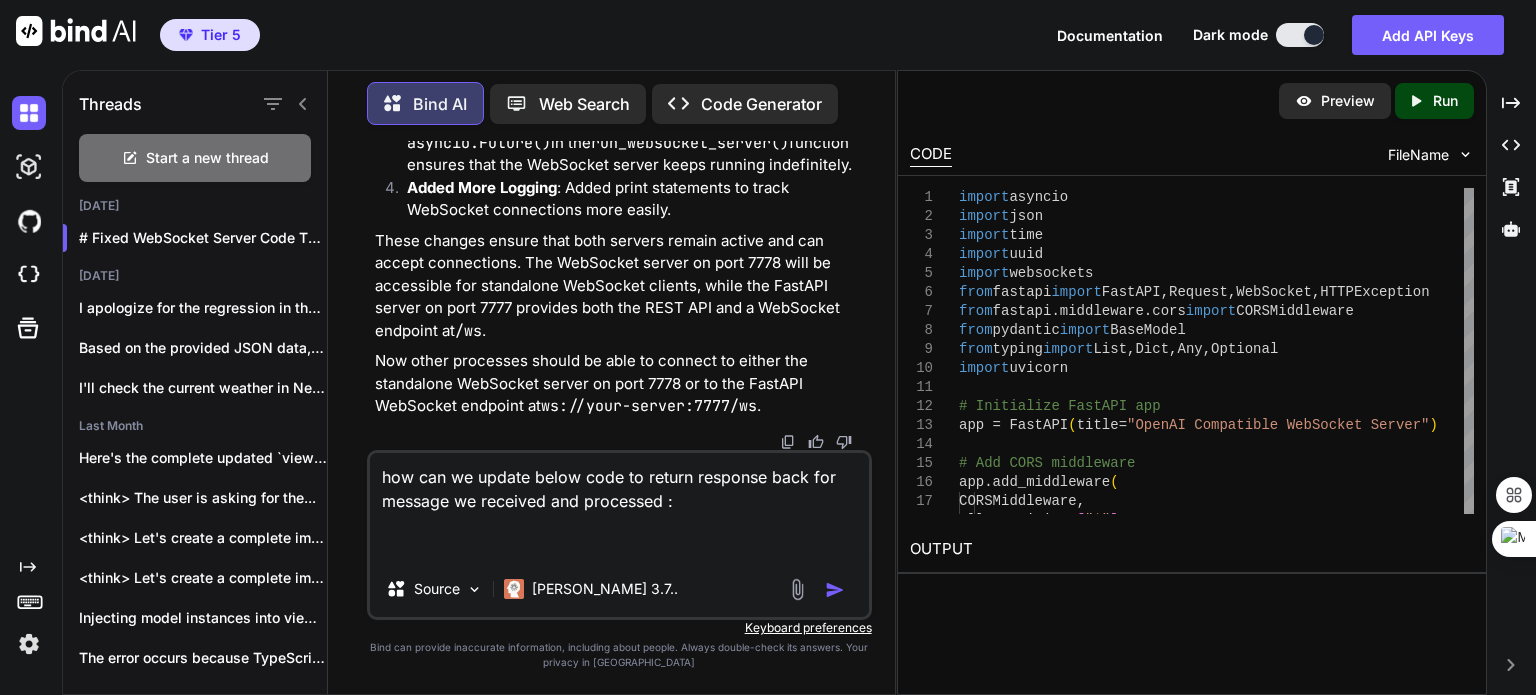 paste on "import { initializeServices } from '../frameworks/backend/bootstrap_framework';
import '../content_services/google_services/background_services_index'
import '../content_services/scraping_services/background_services_index';
import '../content_services/workflow_services/background_services_index';
// Configure the sidebar behavior
chrome.sidePanel.setPanelBehavior({ openPanelOnActionClick: true });
// Create require.context for autoloading decorated services
const servicesContext = (require as any).context(
'./',        // Your services directory (relative to this file)
true,
/^(?!.*index\.ts$).*\.ts$/ // Include all .ts files except index.ts
);
// Initialize with both approaches
initializeServices({
serviceType: 'background_services',
appName: 'background_services',
tags: ['background'],
respectDependencies: true,
context: servicesContext,
debug: true // Enable detailed logging
}).then(manager => {
console.log('Services filtered by tag initialized successfully');
// In background..." 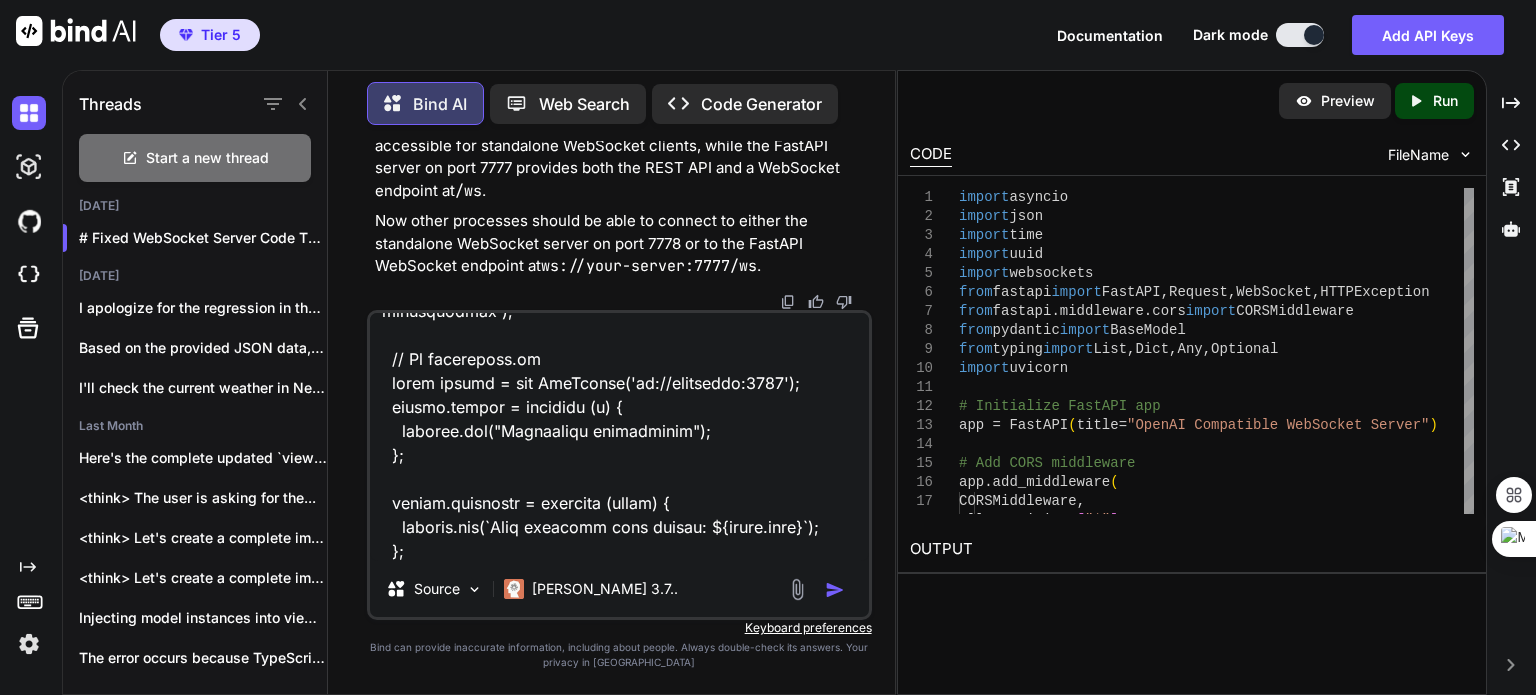 scroll, scrollTop: 0, scrollLeft: 0, axis: both 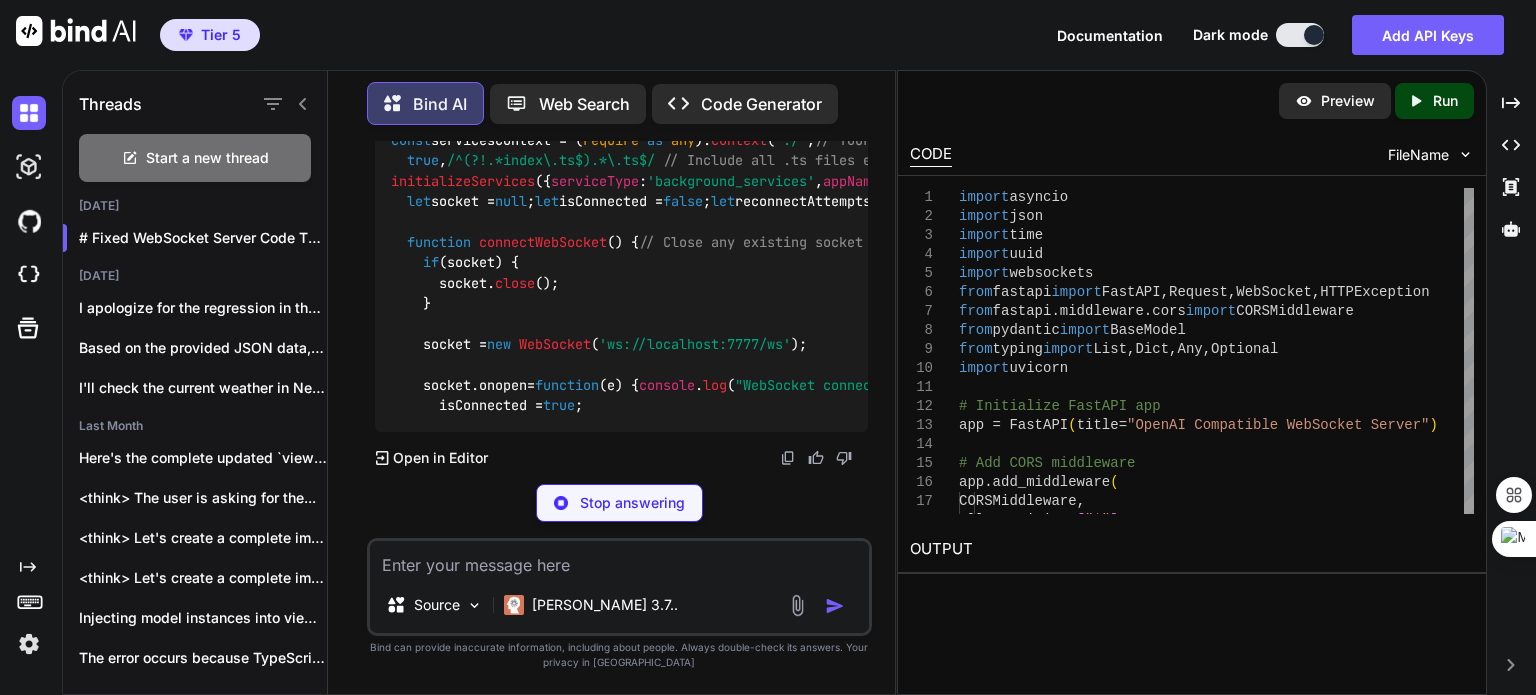 drag, startPoint x: 648, startPoint y: 389, endPoint x: 650, endPoint y: 244, distance: 145.0138 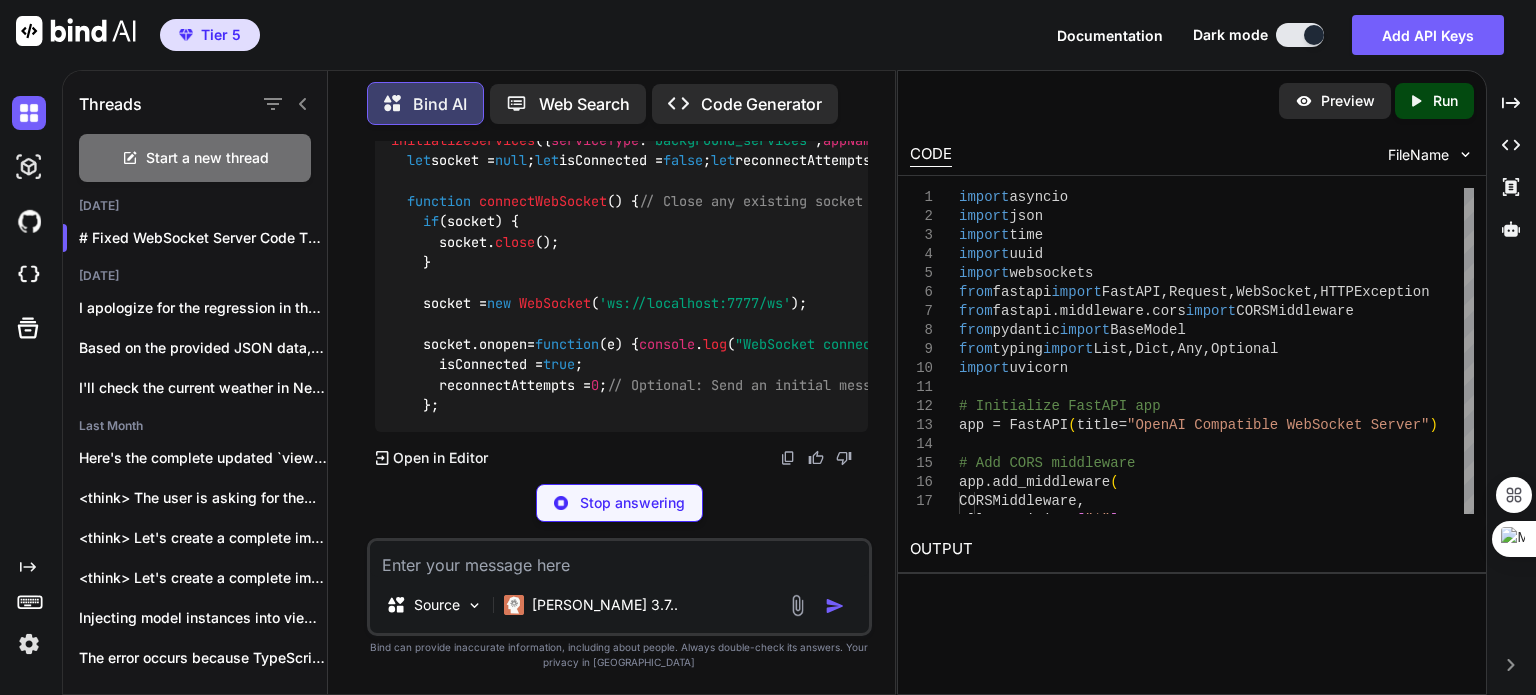 click on "import  { initializeServices }  from   '../frameworks/backend/bootstrap_framework' ;
import   '../content_services/google_services/background_services_index'
import   '../content_services/scraping_services/background_services_index' ;
import   '../content_services/workflow_services/background_services_index' ;
// Configure the sidebar behavior
chrome. sidePanel . setPanelBehavior ({  openPanelOnActionClick :  true  });
// Create require.context for autoloading decorated services
const  servicesContext = ( require   as   any ). context (
'./' ,         // Your services directory (relative to this file)
true ,
/^(?!.*index\.ts$).*\.ts$/   // Include all .ts files except index.ts
);
// Initialize with both approaches
initializeServices ({
serviceType :  'background_services' ,
appName :  'background_services' ,
tags : [ 'background' ],
respectDependencies :  true ,
context : servicesContext,
debug :  true   // Enable detailed logging
}). then ( manager  =>  {
. log" at bounding box center (621, 232) 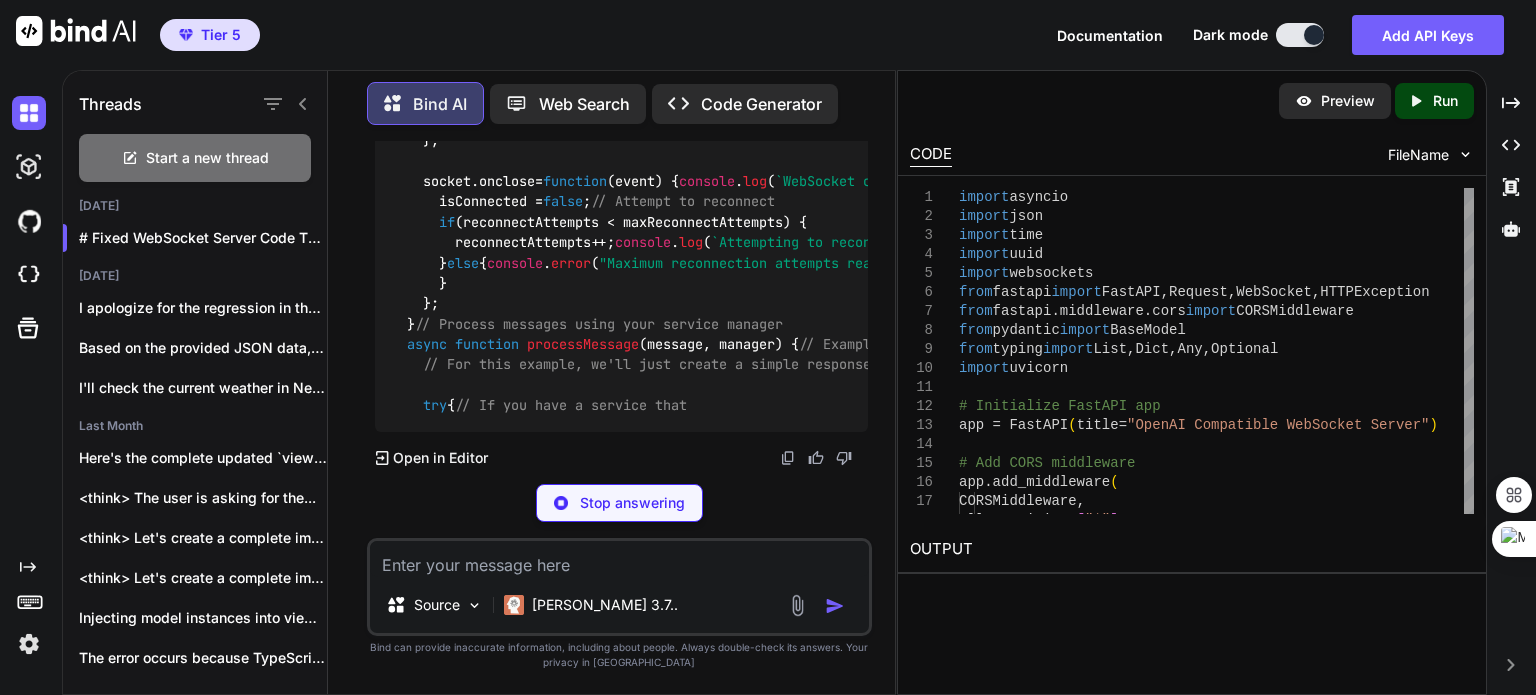 scroll, scrollTop: 24209, scrollLeft: 0, axis: vertical 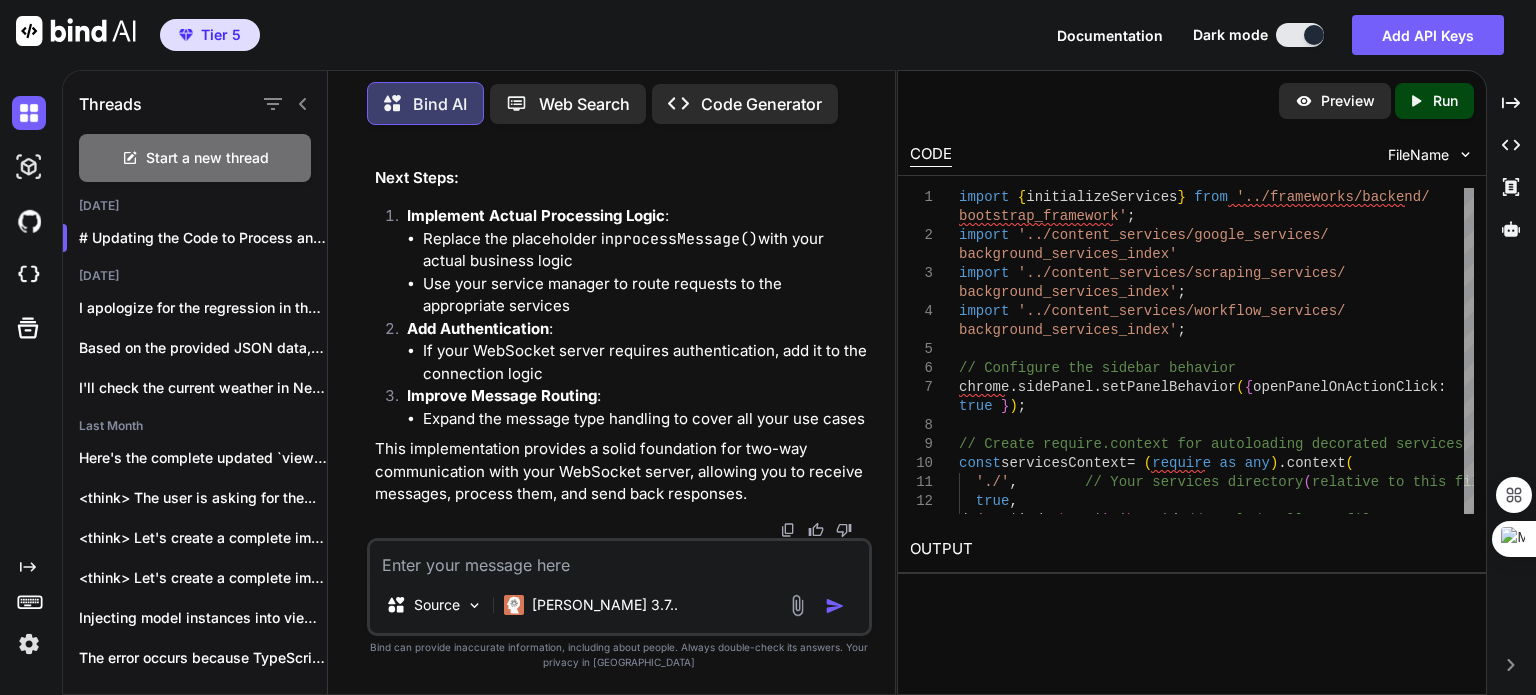 click at bounding box center [818, -1676] 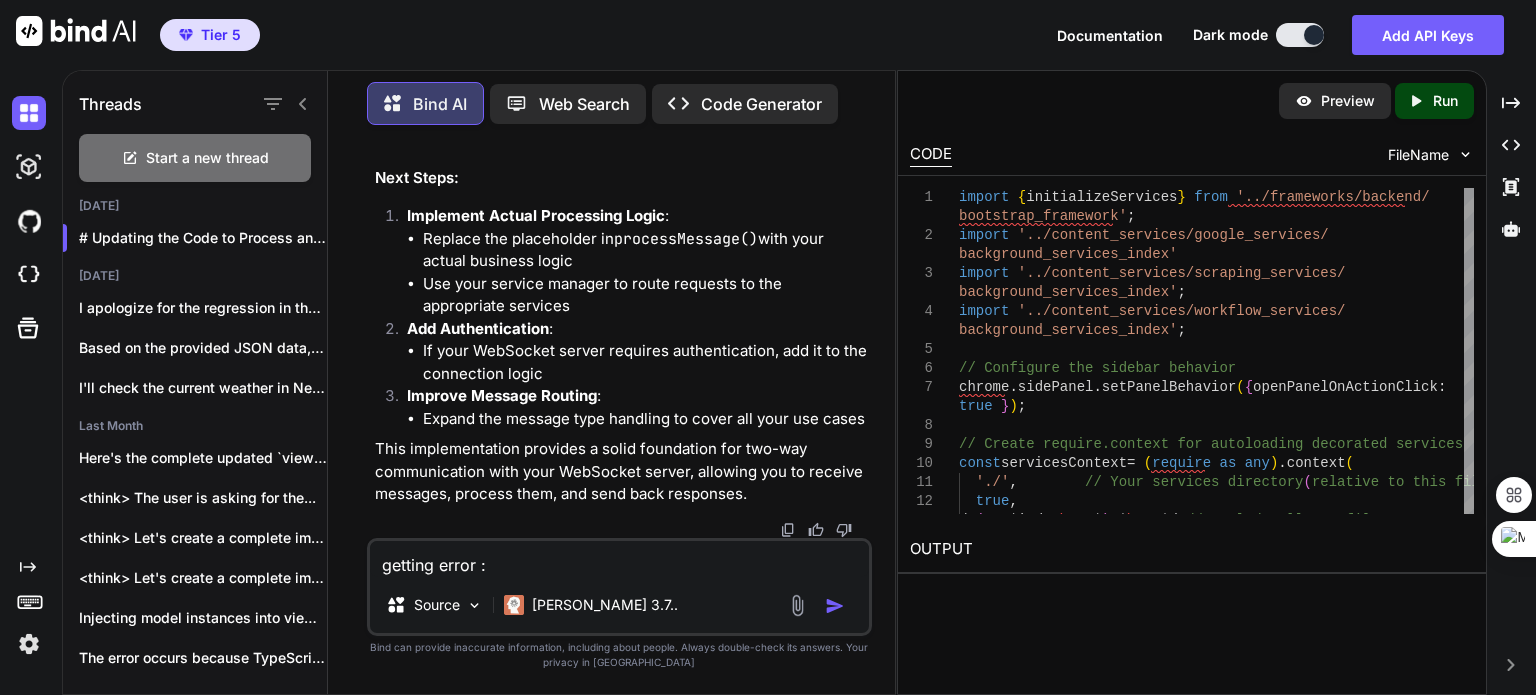 paste on ""Error: cannot call recv while another coroutine is already running recv or recv_streaming" 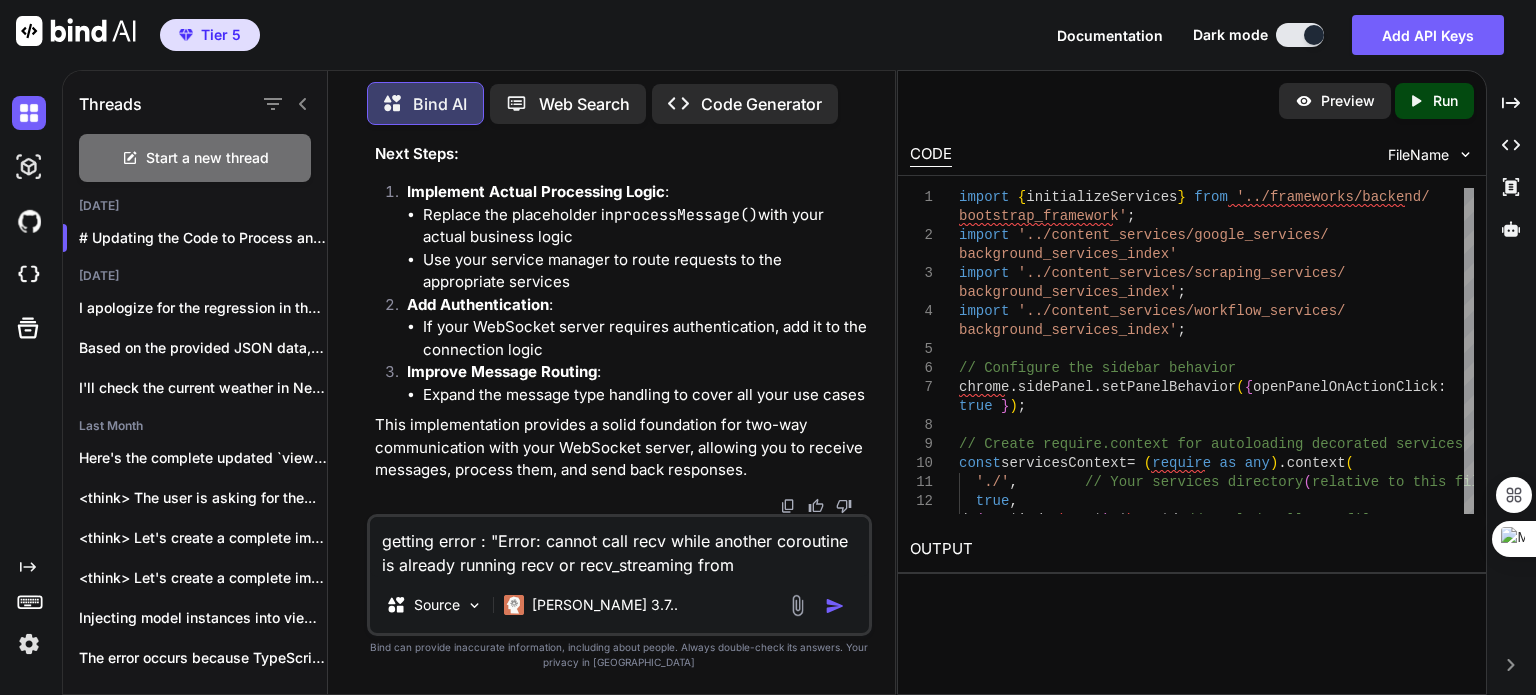 paste on "chat_completion" 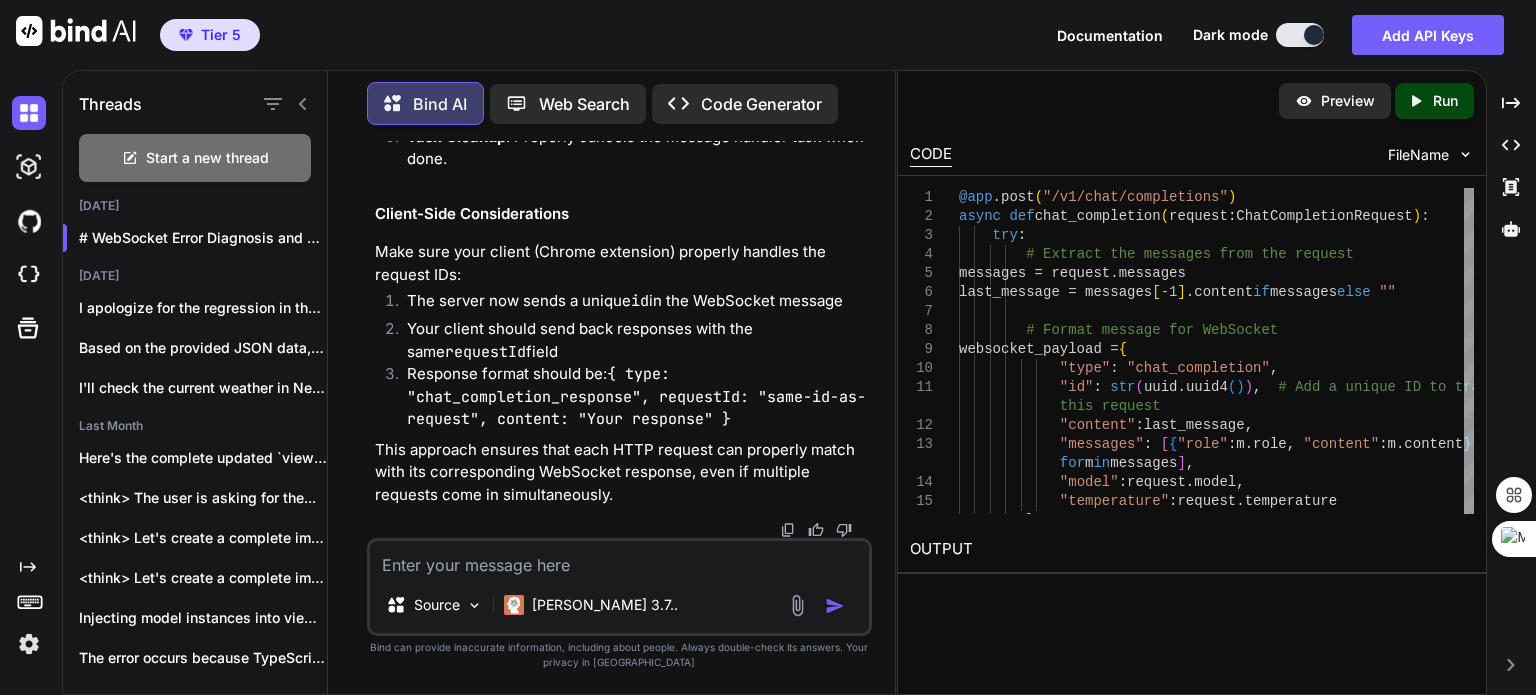 scroll, scrollTop: 28225, scrollLeft: 0, axis: vertical 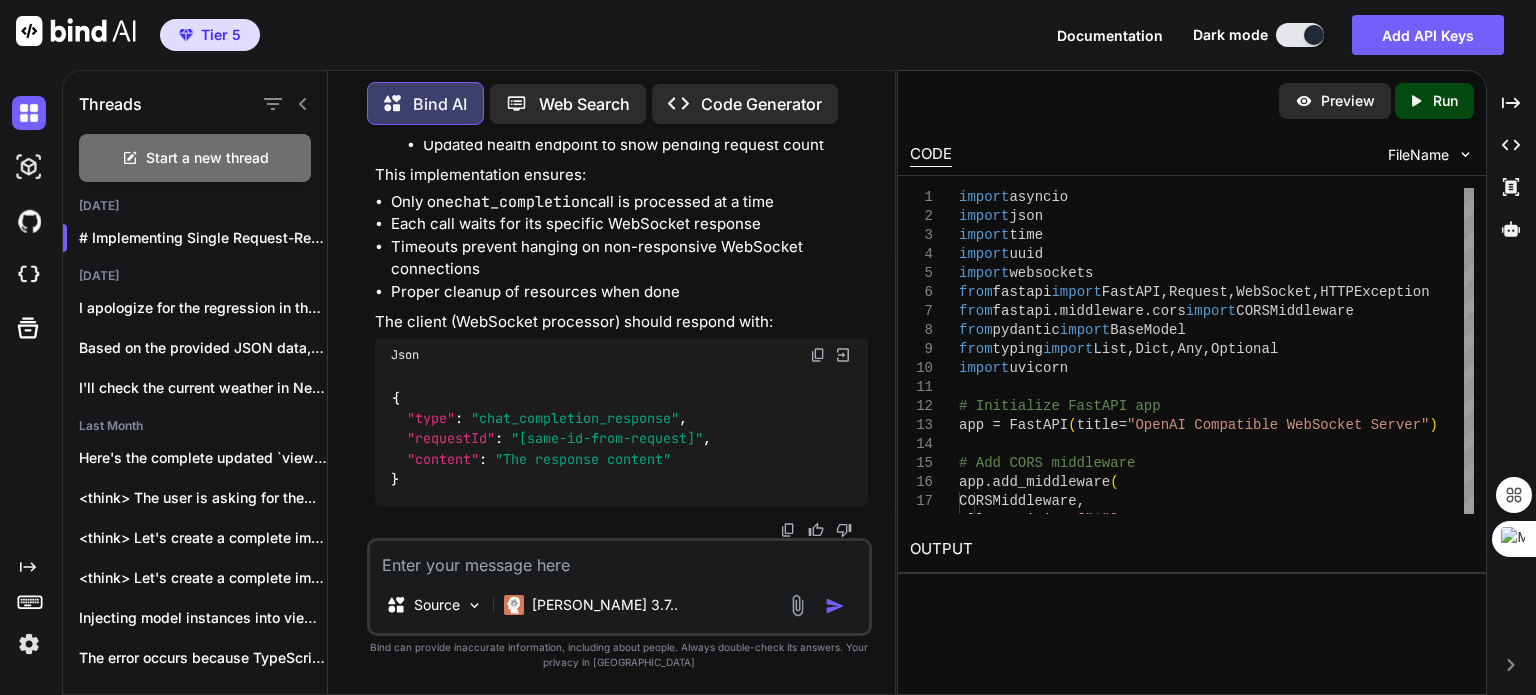 drag, startPoint x: 698, startPoint y: 288, endPoint x: 601, endPoint y: 305, distance: 98.478424 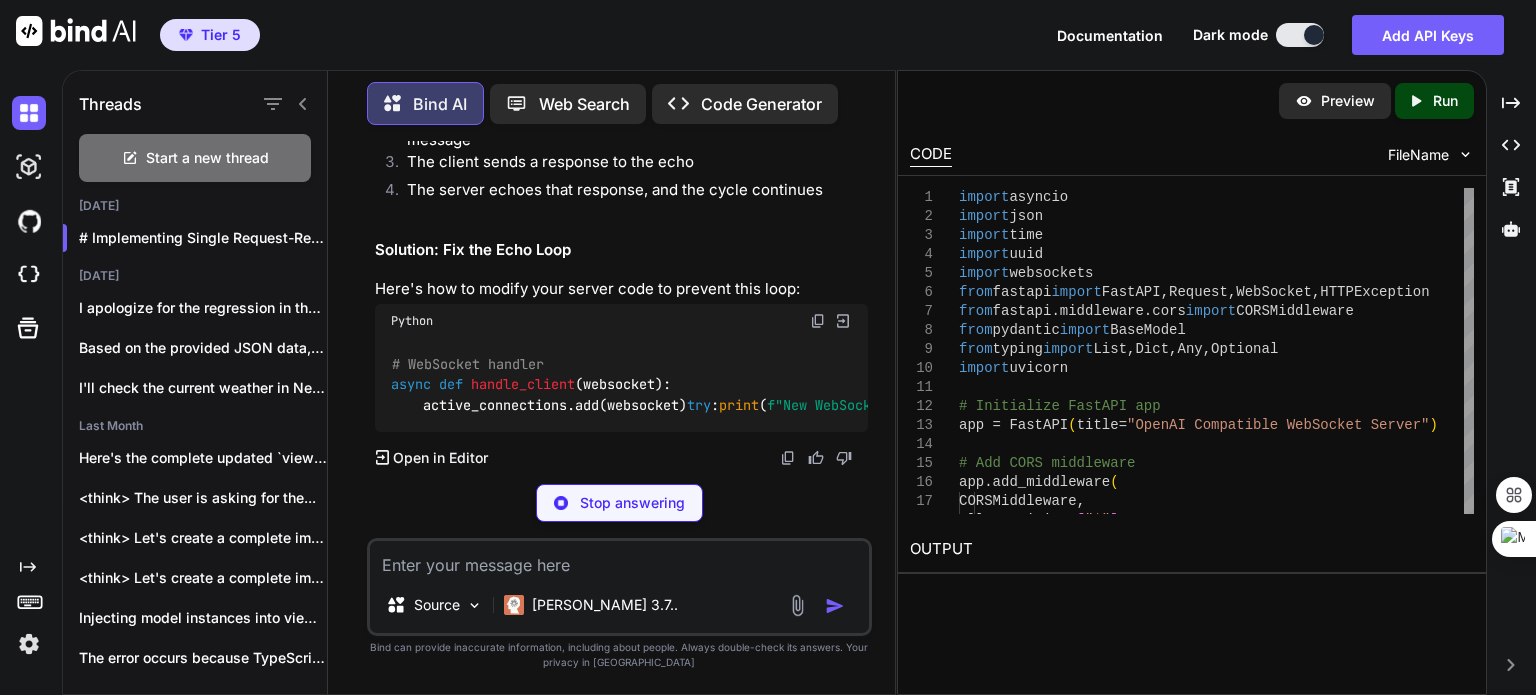 scroll, scrollTop: 35965, scrollLeft: 0, axis: vertical 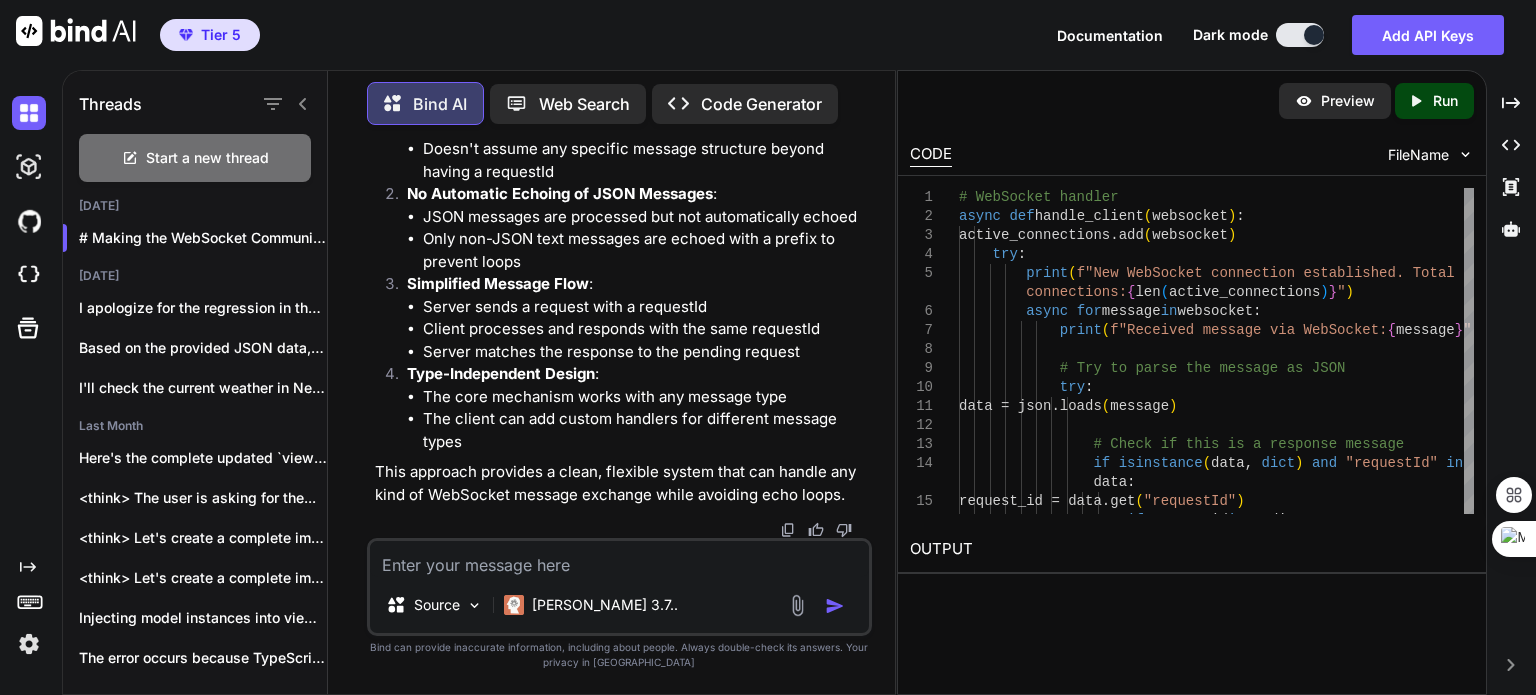 drag, startPoint x: 649, startPoint y: 343, endPoint x: 552, endPoint y: 357, distance: 98.005104 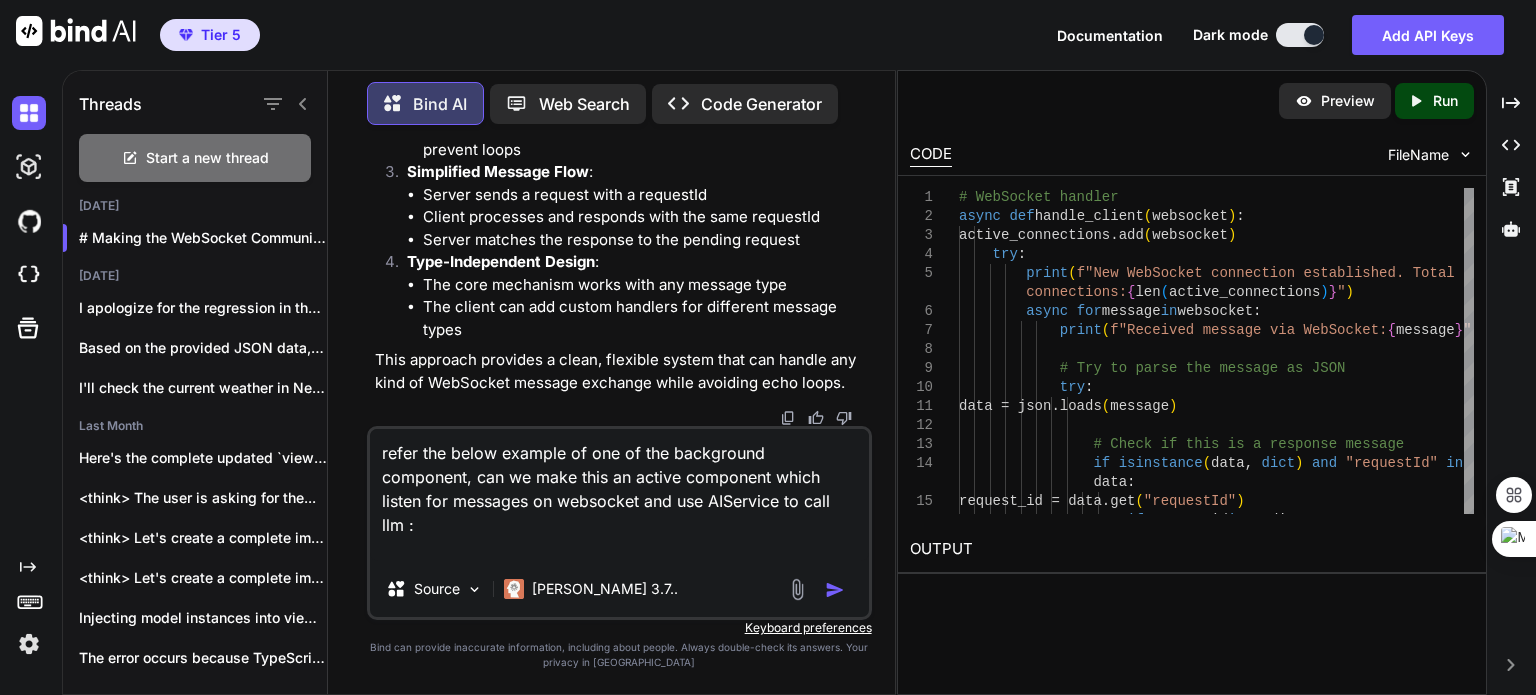 paste on "import { BackgroundComponent } from "../../frameworks/backend/backend";
import { RegisterService } from "../../frameworks/backend/bootstrap_framework";
import { AIApiRequest, AIApiResponse } from "../ai_services/ai_api_caller_service";
import { IAIService } from "../ai_services/ai_service";
/**
* Interface for content depth analysis request
*/
export interface ContentDepthAnalysisRequest {
/** The article content to analyze */
articleContent: string;
/** Optional analysis focus areas */
focusAreas?: string[];
}
/**
* Interface for content depth analysis result
*/
export interface ContentDepthResult {
depth_level: string;
justification: string;
}
/**
* Interface for AI service chat response
*/
export type ChatResponse = string | { content: string; [key: string]: any };
/**
* Interface defining the ContentDepthService API
*/
export interface IContentDepthService {
/**
* Analyze the depth of article content
* @param request - The content depth analysis request
* @returns Pro..." 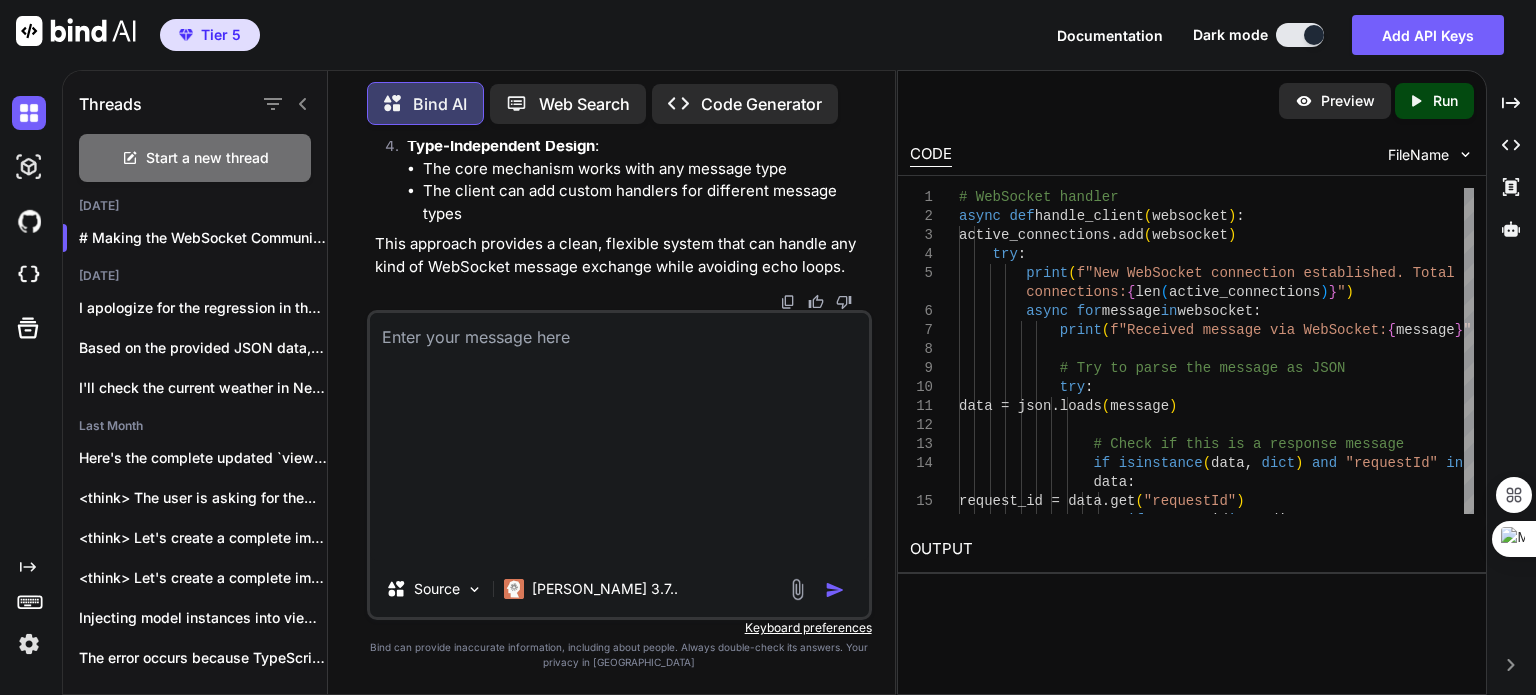scroll, scrollTop: 0, scrollLeft: 0, axis: both 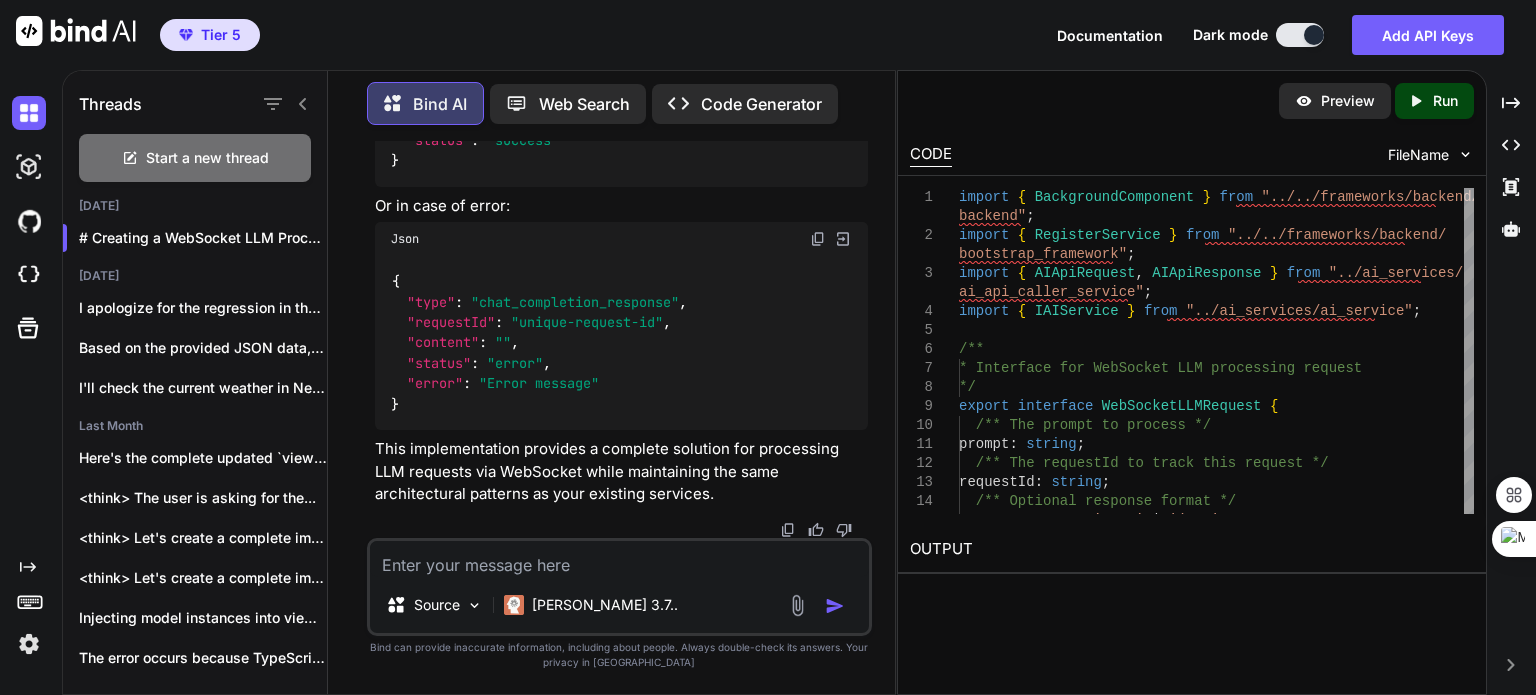 click on "WebSocketLLMService" at bounding box center [891, -2924] 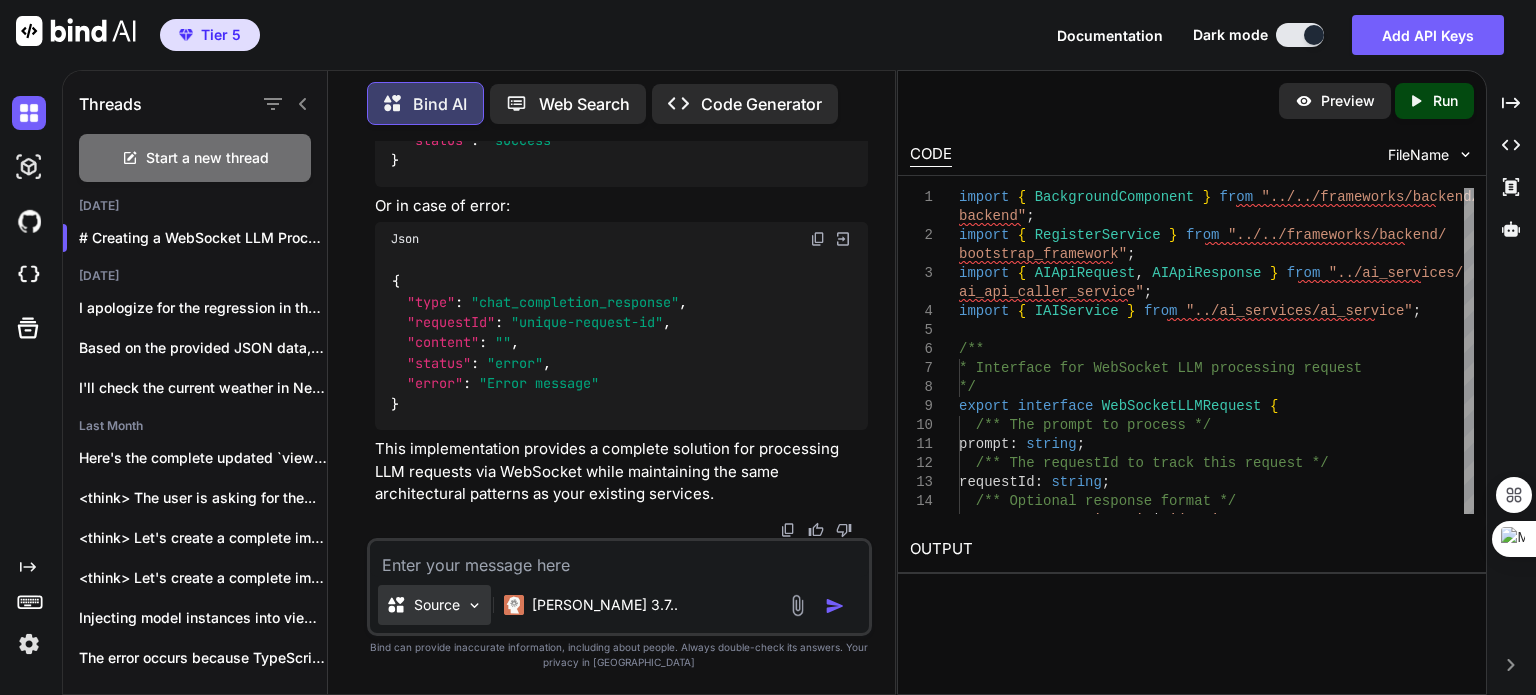 click on "Source" at bounding box center (434, 605) 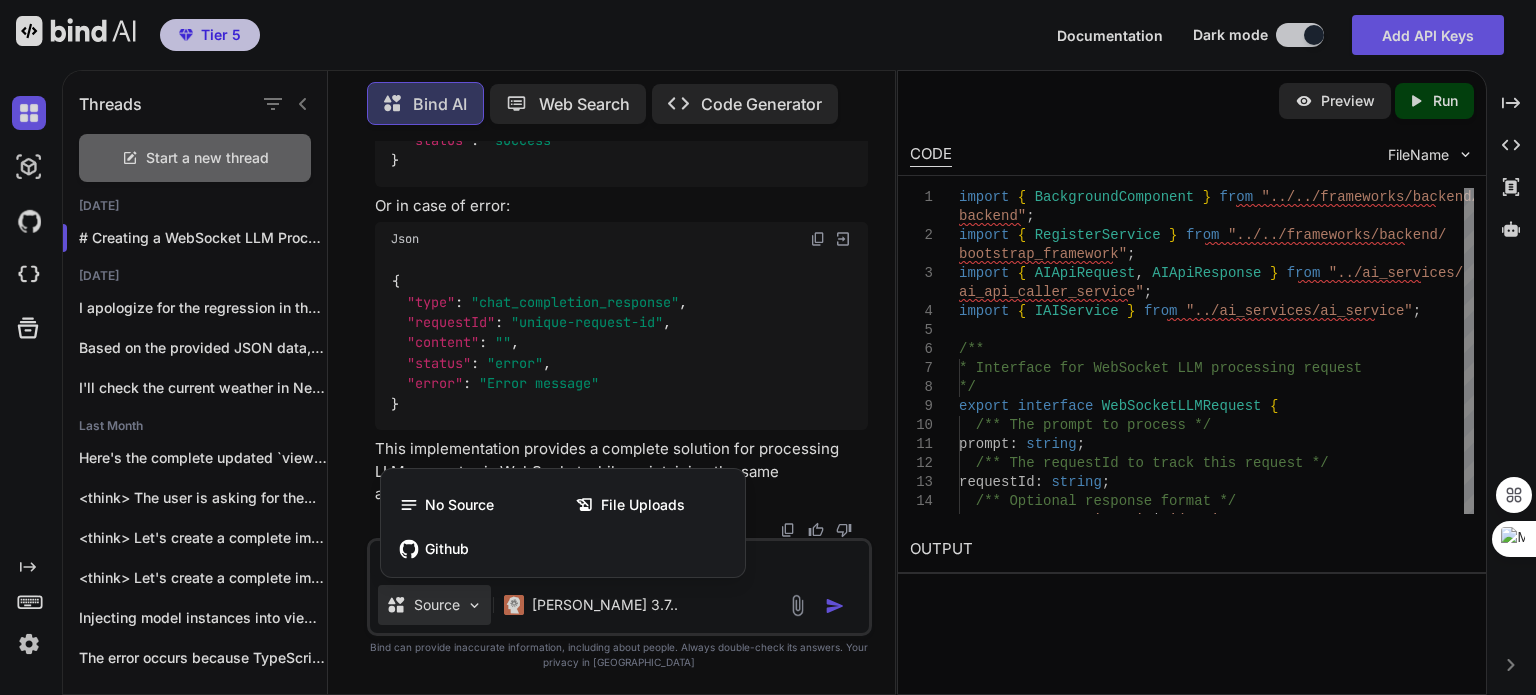 click at bounding box center [768, 347] 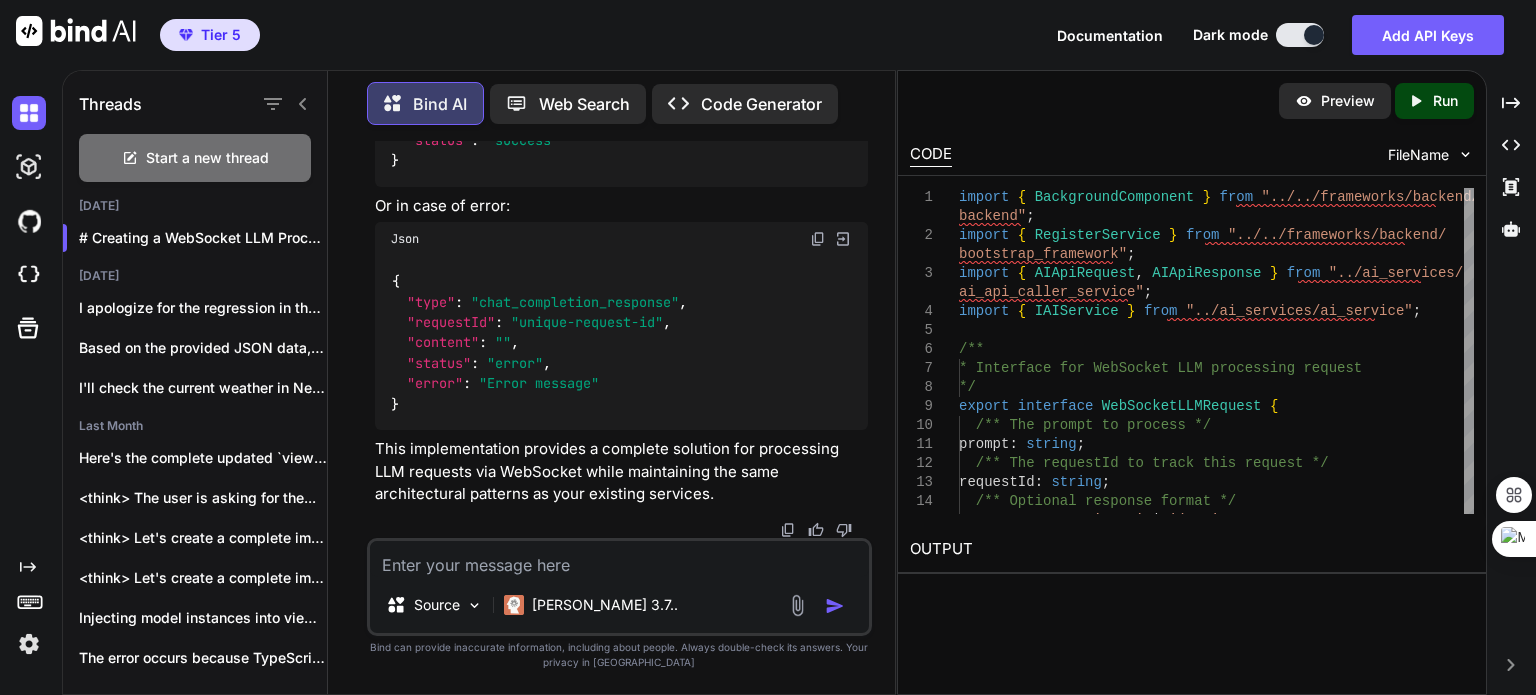 click at bounding box center (619, 559) 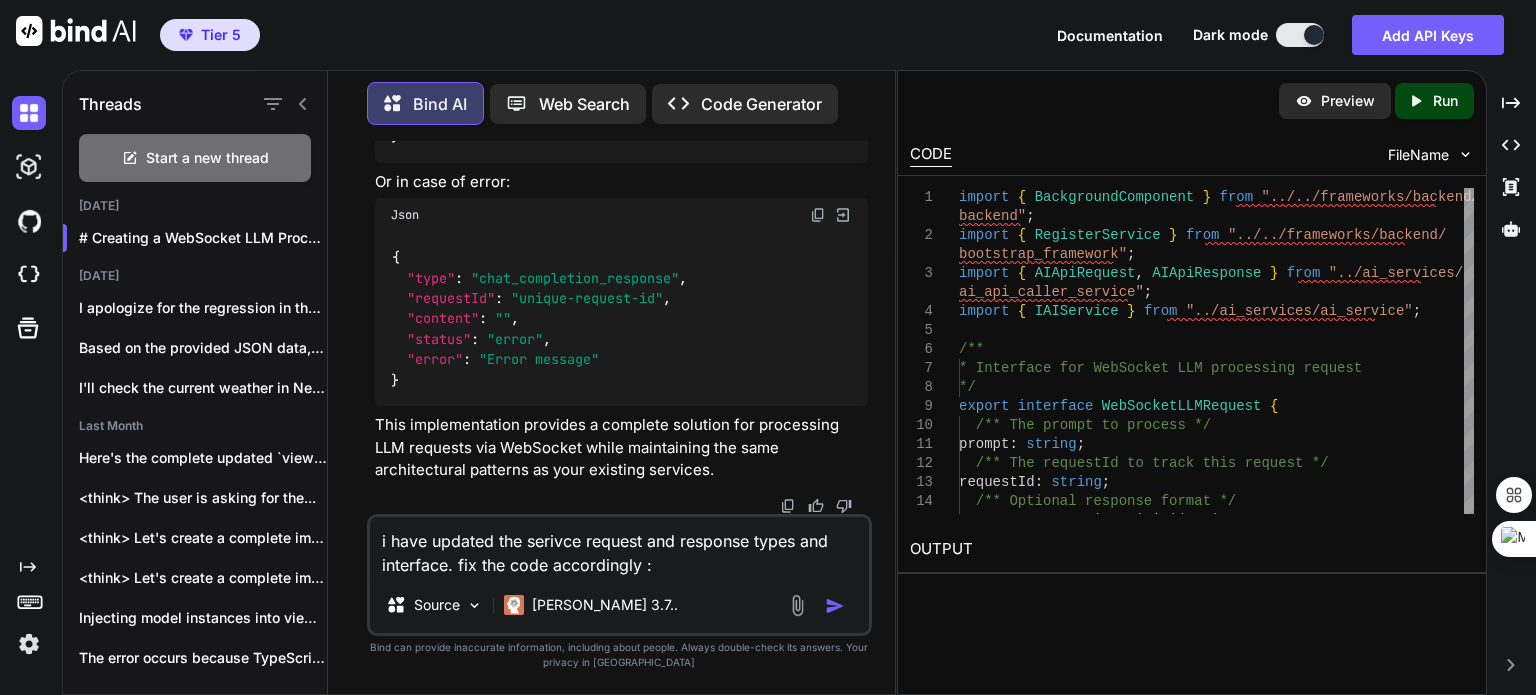 paste on "/**
* Interface for WebSocket LLM processing request
*/
export interface WebSocketProxyRequest {
/** The prompt to process */
service: string;
method: string;
payload: any;
requestId: string;
}
/**
* Interface for WebSocket LLM processing response
*/
export interface WebSocketProxyResponse {
/** The response content */
request: WebSocketProxyRequest
result: any;
error? : string;
status: 'success' | 'error';
}
/**
* Interface defining the WebSocketLLMService API
*/
export interface IWebSocketProxyService {
/**
* Process an incoming LLM request from WebSocket
* @param request - The WebSocket LLM request
* @returns Promise that resolves with LLM response
*/
processLLMRequest(request: WebSocketProxyRequest): Promise<WebSocketProxyResponse>;
}" 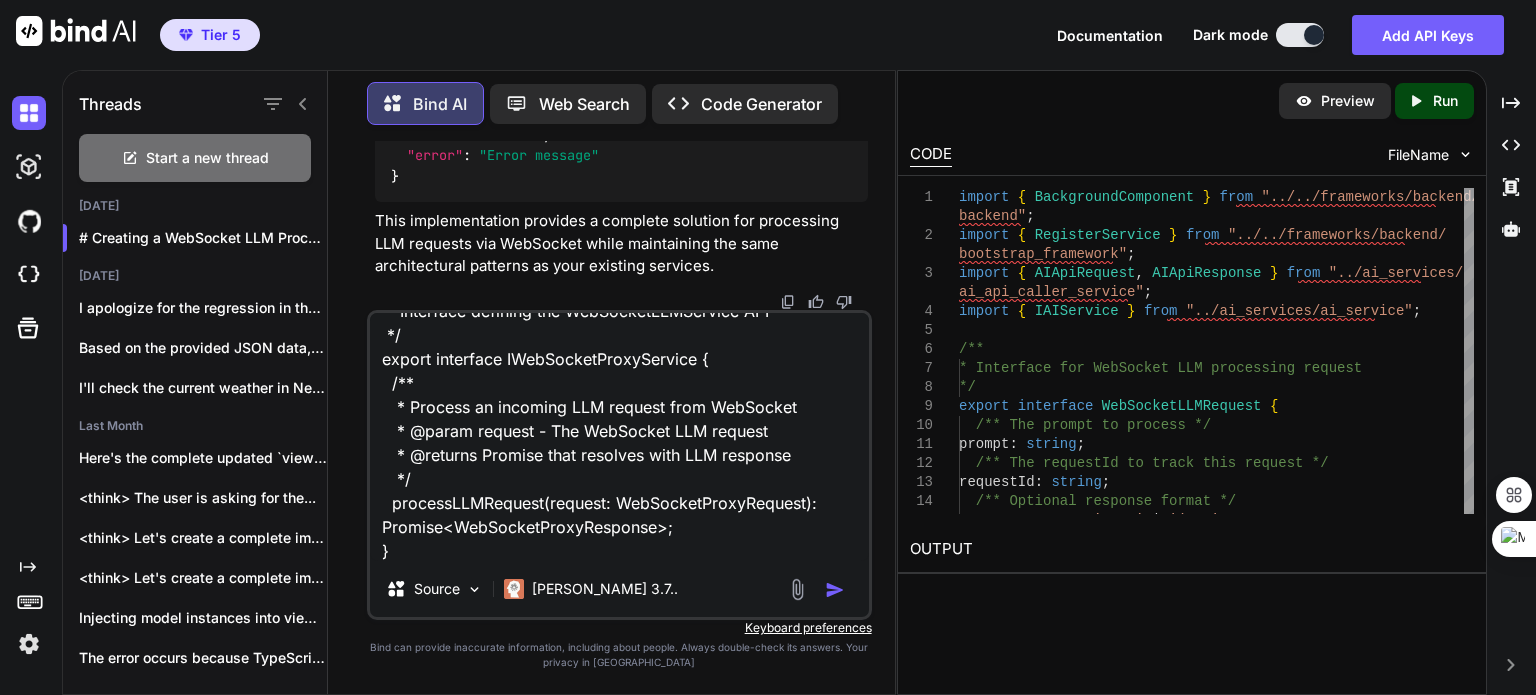 scroll, scrollTop: 0, scrollLeft: 0, axis: both 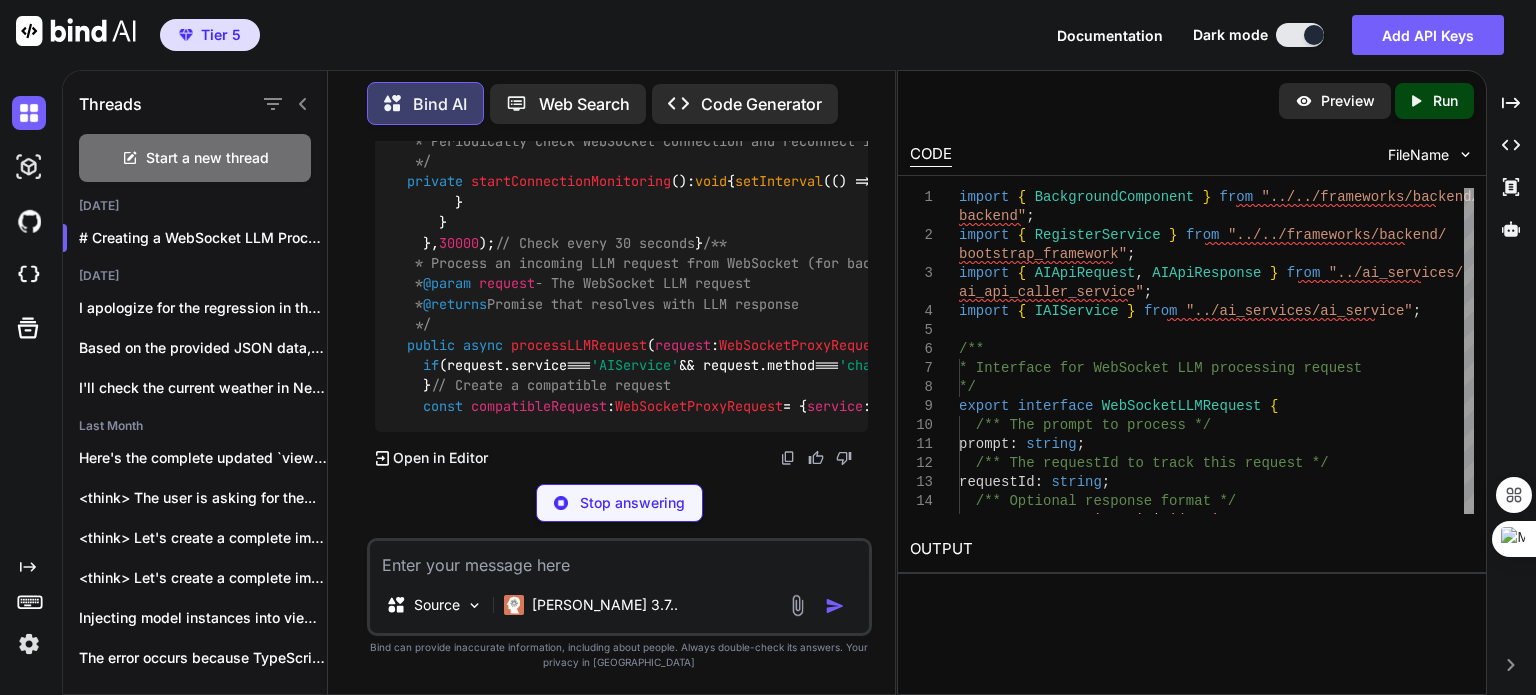 click on "import  {  BackgroundComponent  }  from   "../../frameworks/backend/backend" ;
import  {  RegisterService  }  from   "../../frameworks/backend/bootstrap_framework" ;
import  {  AIApiRequest ,  AIApiResponse  }  from   "../ai_services/ai_api_caller_service" ;
import  {  IAIService  }  from   "../ai_services/ai_service" ;
/**
* Interface for WebSocket proxy request
*/
export   interface   WebSocketProxyRequest  {
/** The service to use */
service :  string ;
/** The method to call */
method :  string ;
/** The payload for the method */
payload :  any ;
/** The requestId to track this request */
requestId :  string ;
}
/**
* Interface for WebSocket proxy response
*/
export   interface   WebSocketProxyResponse  {
/** The original request */
request :  WebSocketProxyRequest ;
/** The result of the method call */
result :  any ;
/** Error message if status is error */
error ?:  string ;
/** Response status */
status :  'success'  |  'error'" at bounding box center (2195, -787) 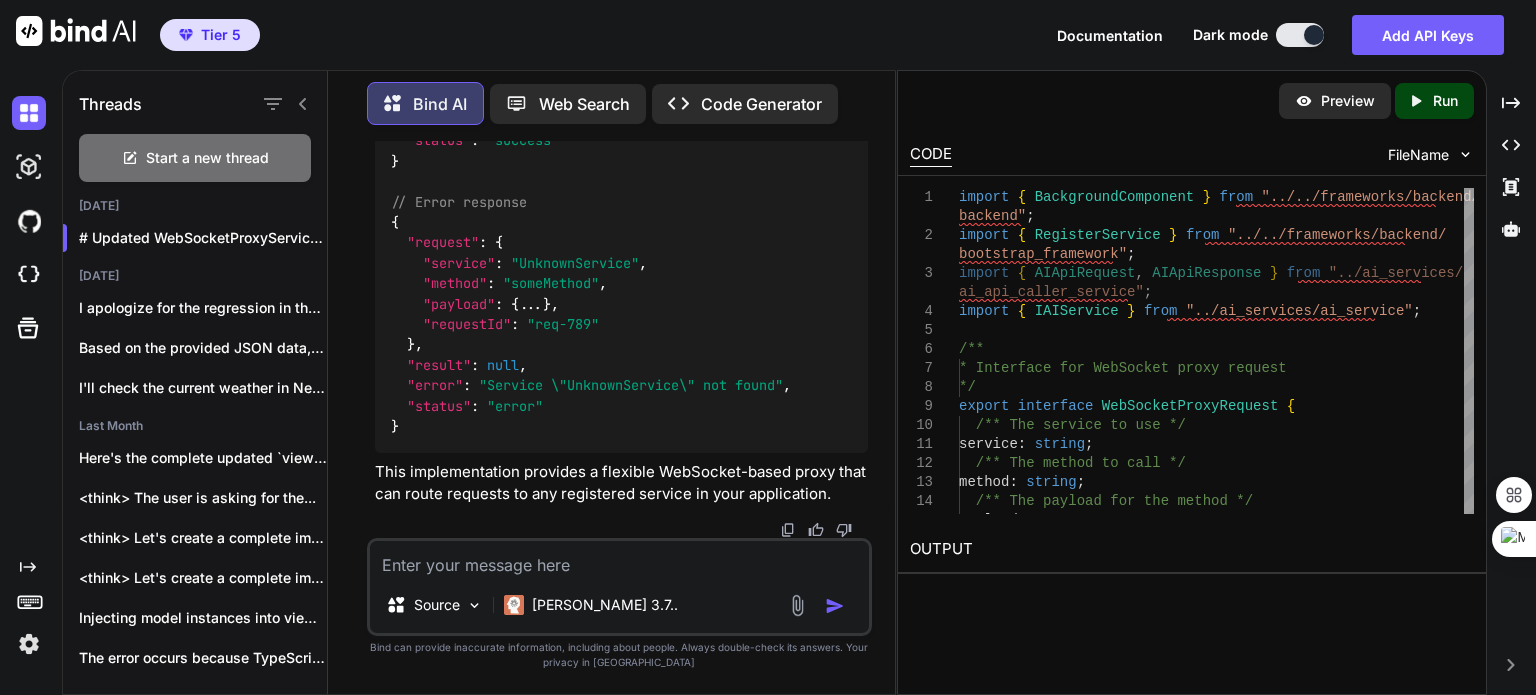 scroll, scrollTop: 52896, scrollLeft: 0, axis: vertical 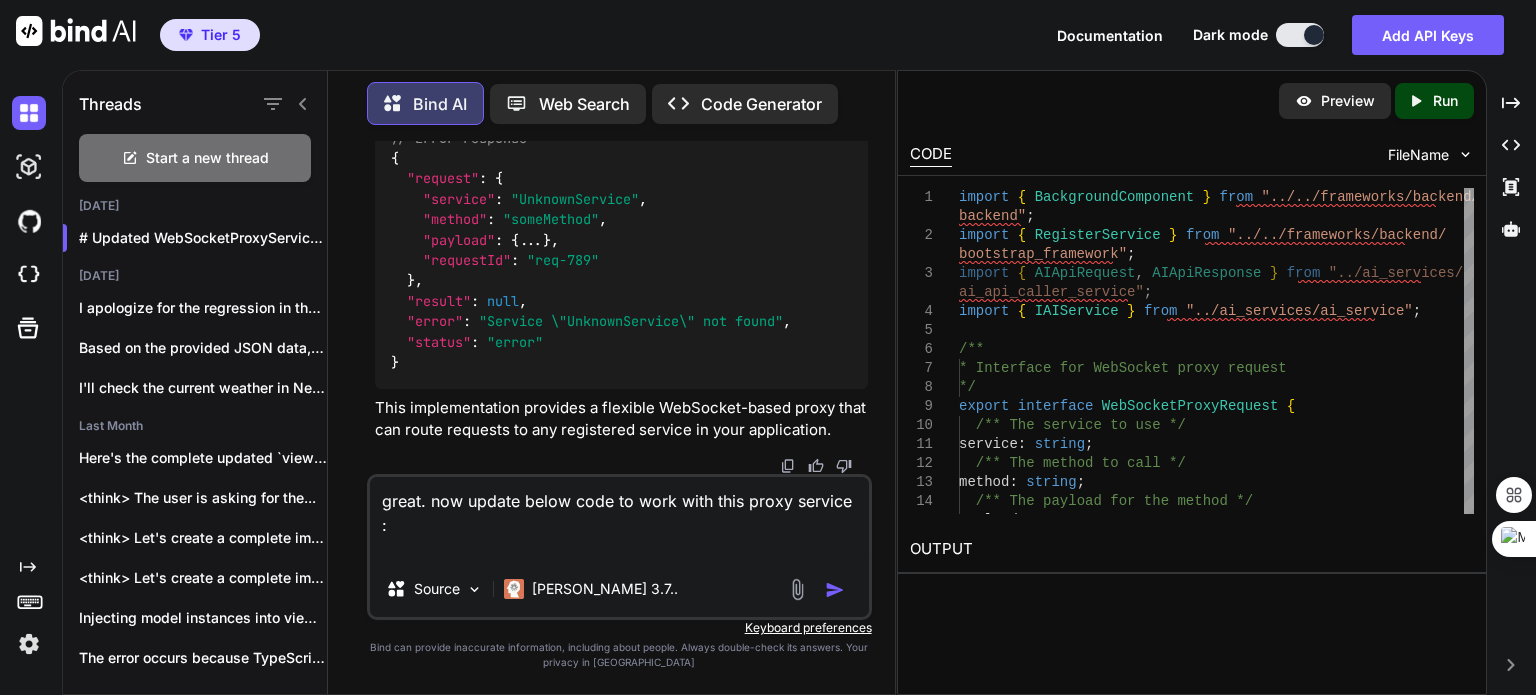 paste on "import asyncio
import json
import time
import uuid
import websockets
from fastapi import FastAPI, Request, WebSocket, HTTPException
from fastapi.middleware.cors import CORSMiddleware
from pydantic import BaseModel
from typing import List, Dict, Any, Optional
import uvicorn
# Initialize FastAPI app
app = FastAPI(title="OpenAI Compatible WebSocket Server")
# Add CORS middleware
app.add_middleware(
CORSMiddleware,
allow_origins=["*"],
allow_credentials=True,
allow_methods=["*"],
allow_headers=["*"],
)
# Keep track of active WebSocket connections
active_connections = set()
# Create a semaphore to allow only one chat_completion at a time
chat_completion_semaphore = asyncio.Semaphore(1)
# Dictionary to track pending requests
pending_requests = {}
# Pydantic models for OpenAI API compatibility
class Message(BaseModel):
role: str
content: str
class ChatCompletionRequest(BaseModel):
model: str
messages: List[Message]
max_tokens: Optional[int] = 2048
temperature: Op..." 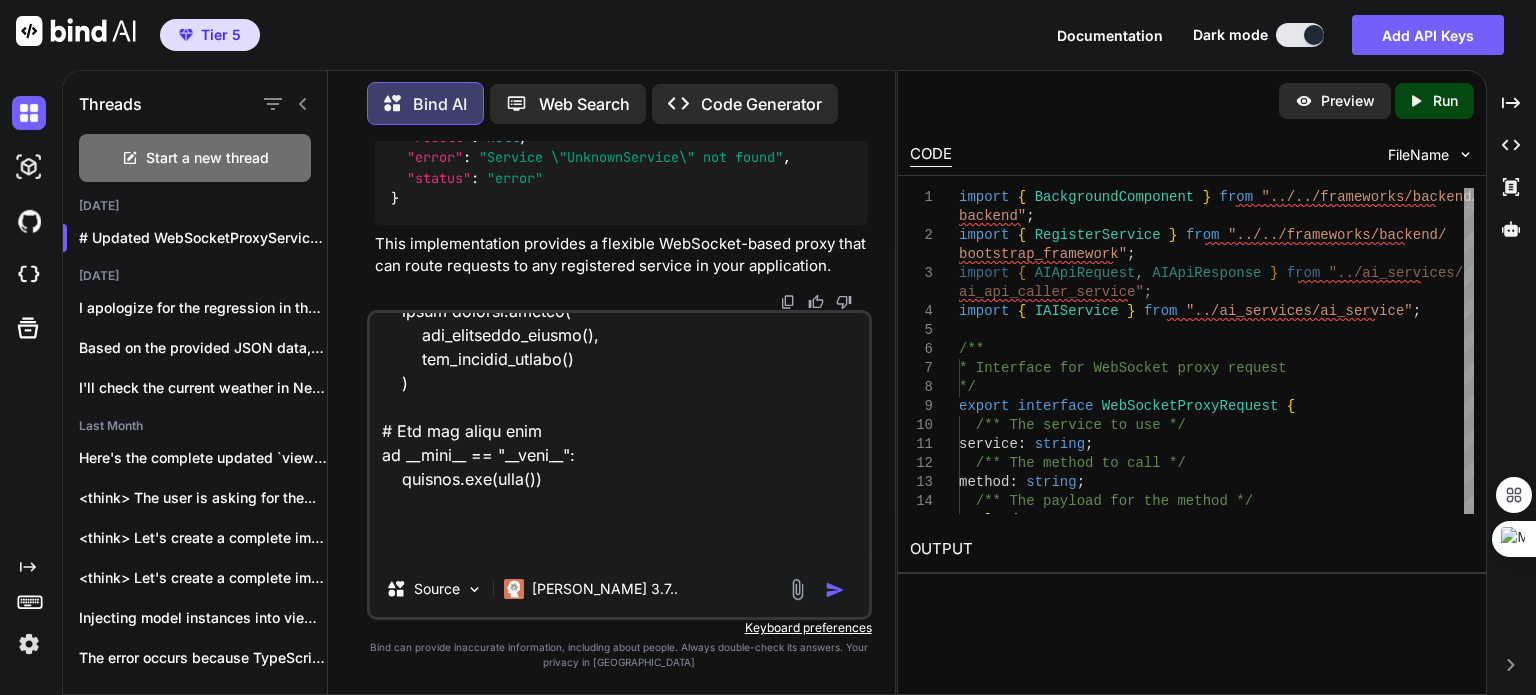 scroll, scrollTop: 5138, scrollLeft: 0, axis: vertical 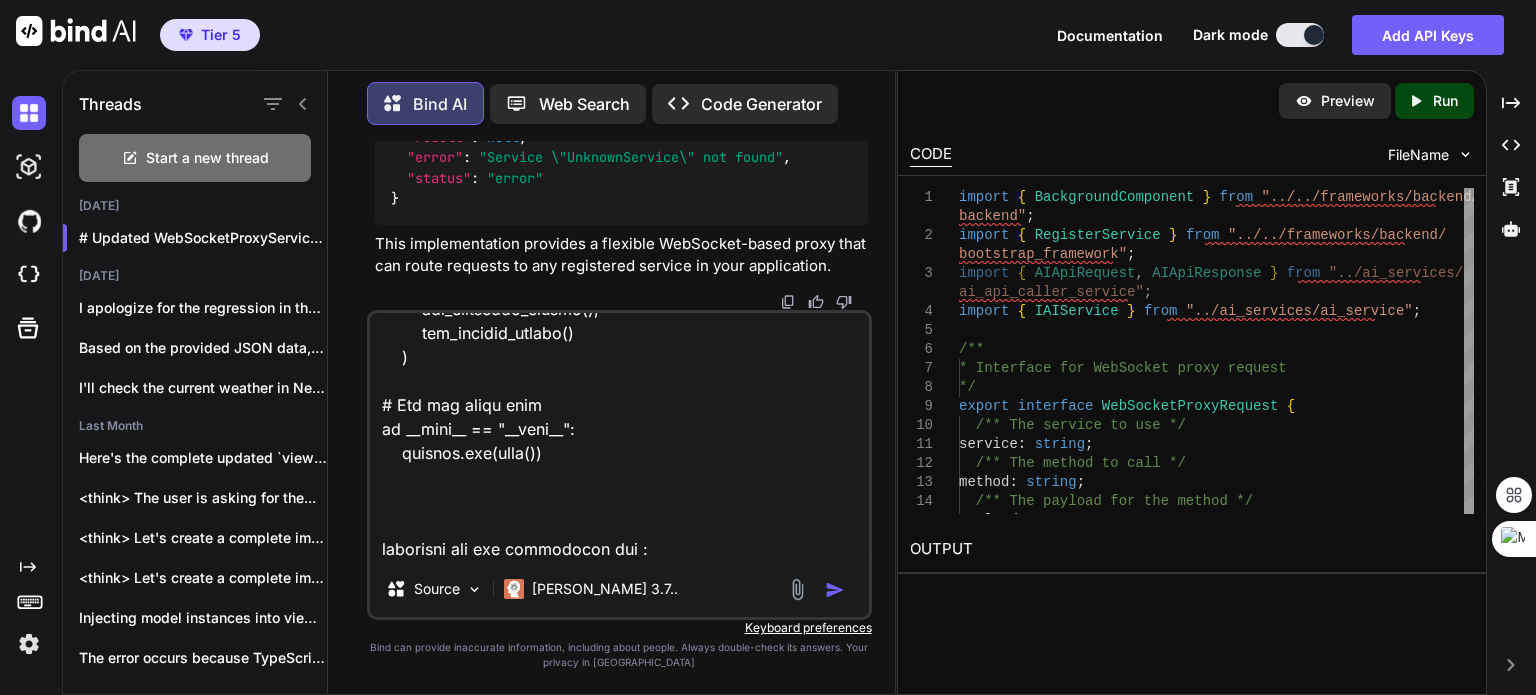 paste on "/**
* Request parameters for AI API calls
*/
export interface AIApiRequest {
/** The prompt to send to the AI */
prompt: string;
/** The AI model to use */
model?: string;
/** Session ID for the API call */
sessionId?: string;
/** Maximum number of retry attempts */
maxRetries?: number;
/** Bot ID for the API call */
botId?: string;
/** Desired response format (json, text, markdown) */
responseFormat?: 'json' | 'text' | 'markdown';
/** End marker to detect if response is complete */
endMarker?: string;
/** Whether to automatically handle continuations for incomplete responses */
handleContinuation?: boolean;
/** Maximum number of continuation attempts (default: 3) */
maxContinuationAttempts?: number;
/** Custom continuation prompt (default: "continue") */
continuationPrompt?: string;
}
/**
* Response from AI API call with metadata
*/
export interface AIApiResponse {
/** The processed content from the API */
content: string;
/** Whether the response appears..." 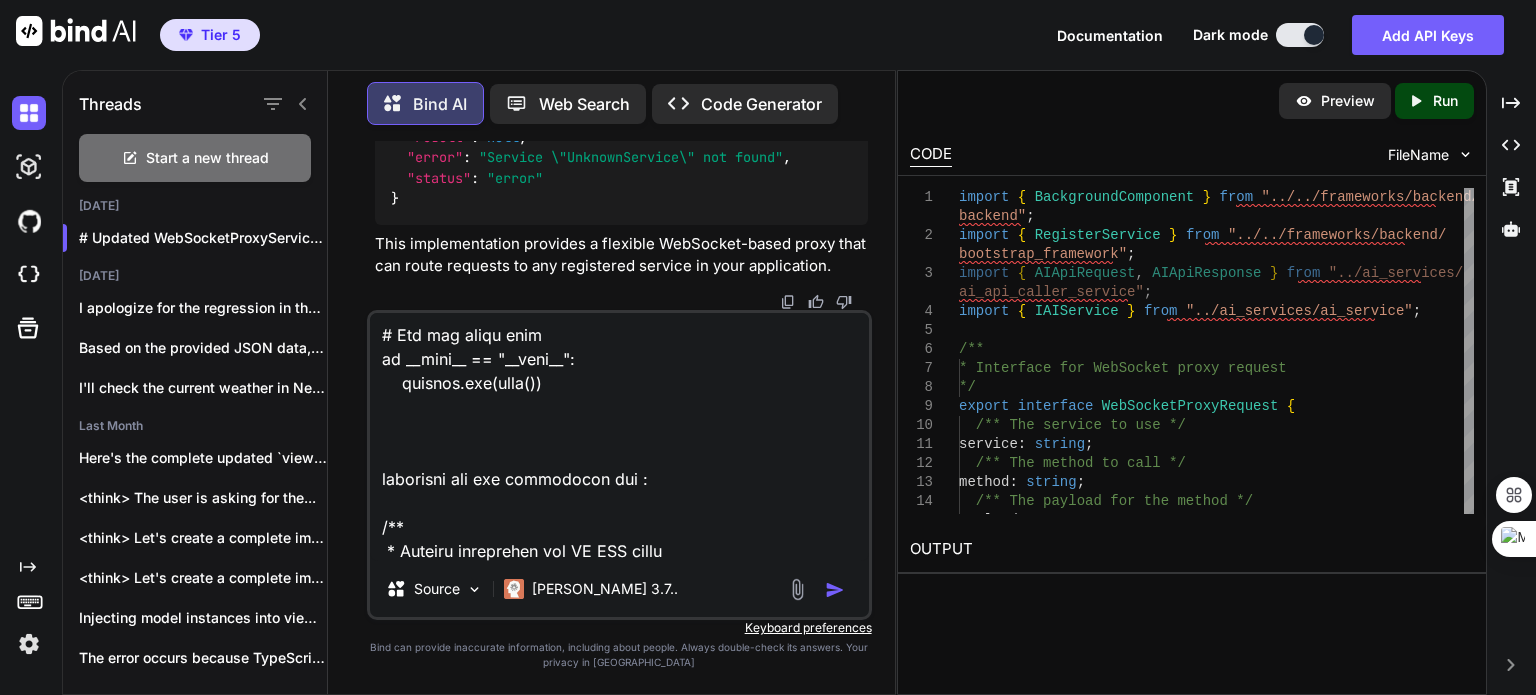 scroll, scrollTop: 6266, scrollLeft: 0, axis: vertical 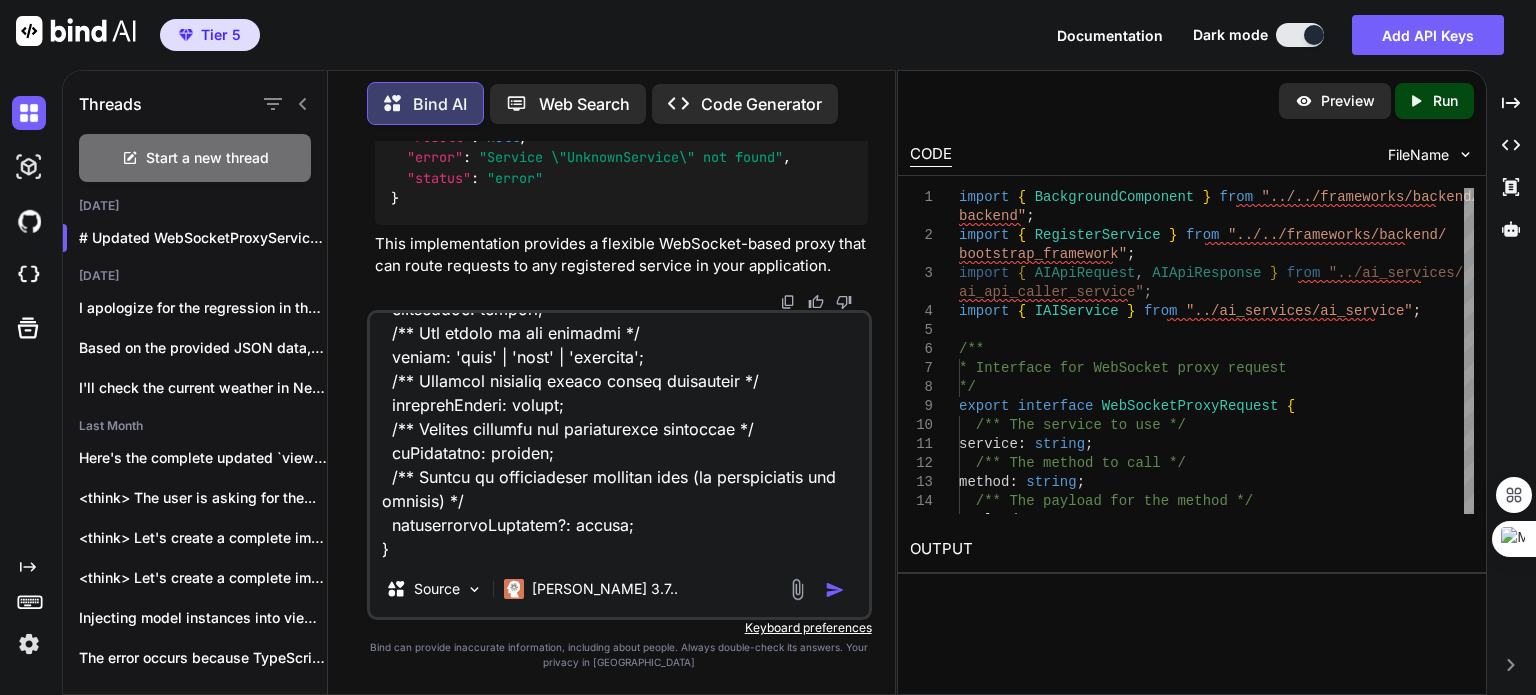 paste on "export interface IAIService{
/**
* Generate content based on the provided request.
* @param request - The request containing parameters for content generation.
* @returns Promise that resolves with the generated content.
*/
chat(request: AIApiRequest): Promise<AIApiResponse>;
}" 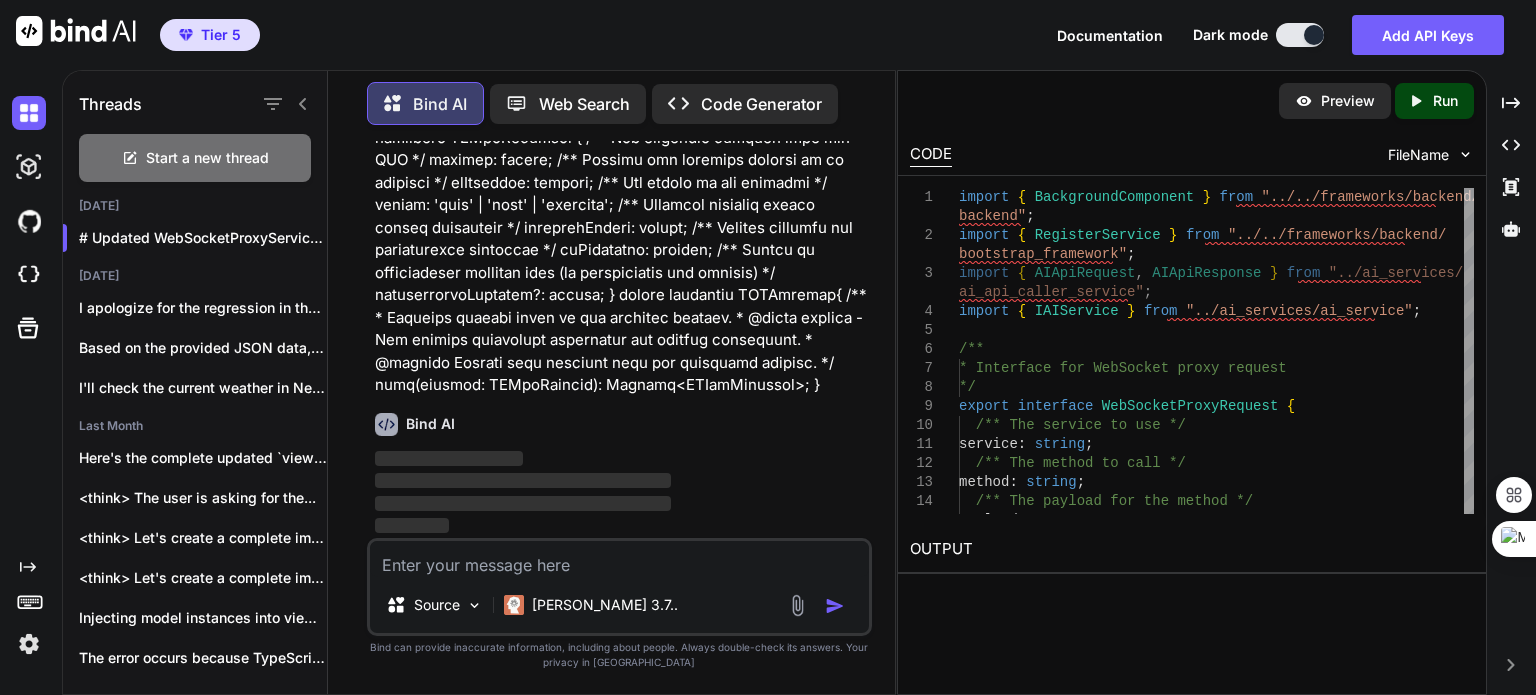 scroll, scrollTop: 0, scrollLeft: 0, axis: both 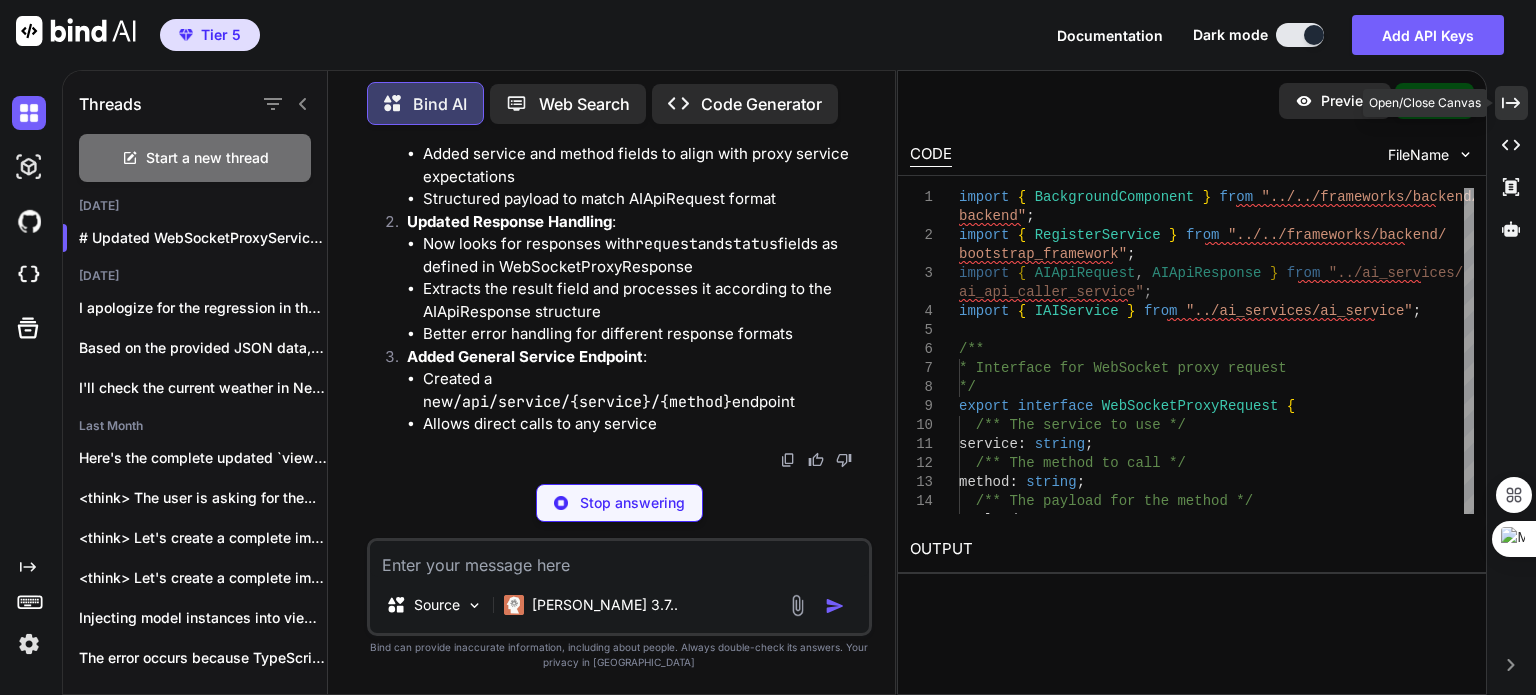 click on "Created with Pixso." 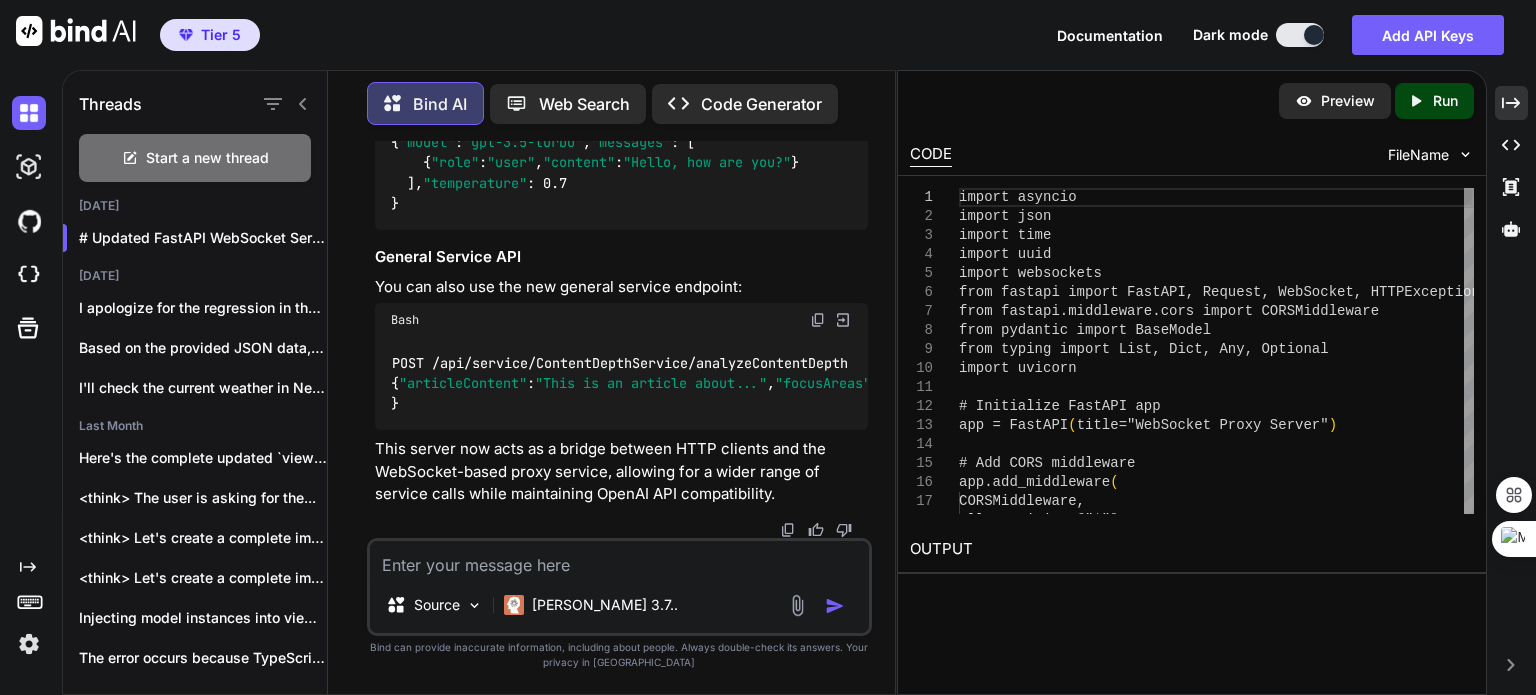 scroll, scrollTop: 65942, scrollLeft: 0, axis: vertical 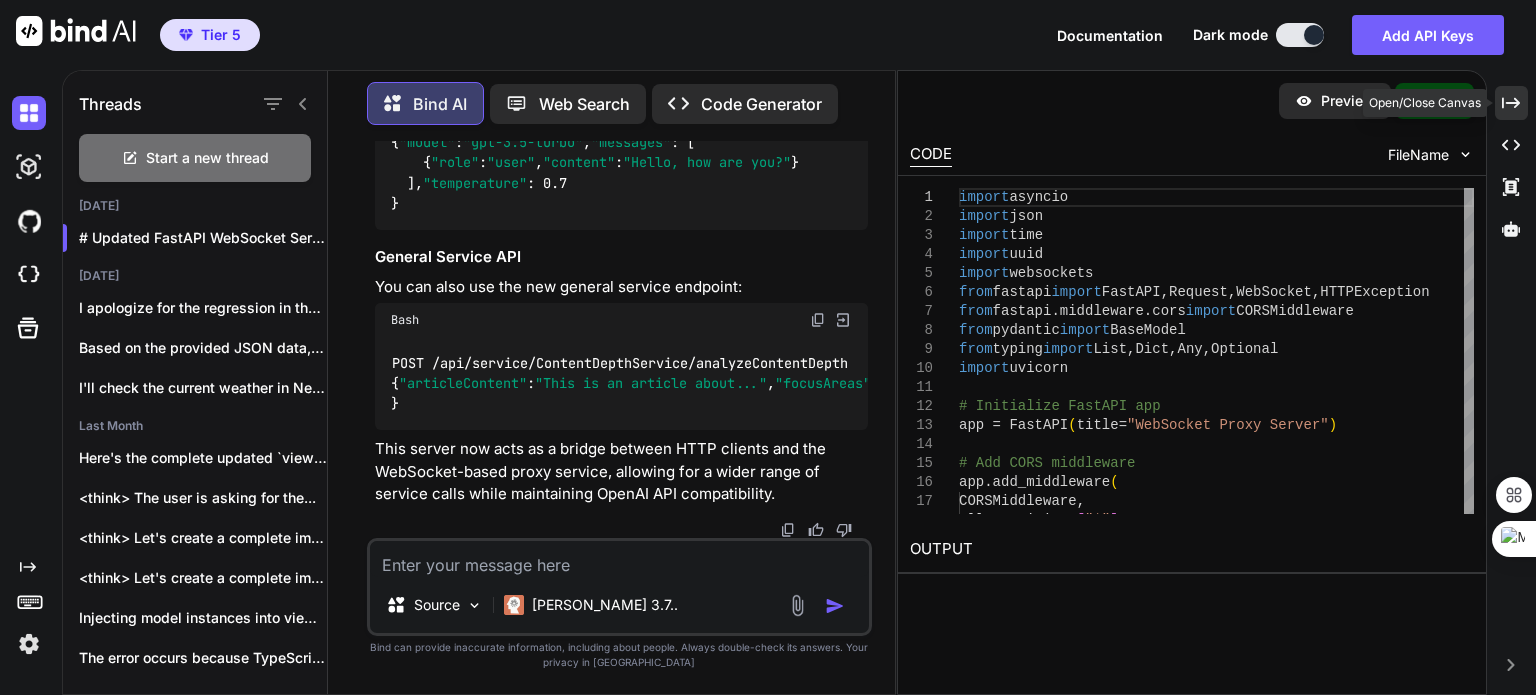click on "Created with Pixso." at bounding box center [1511, 103] 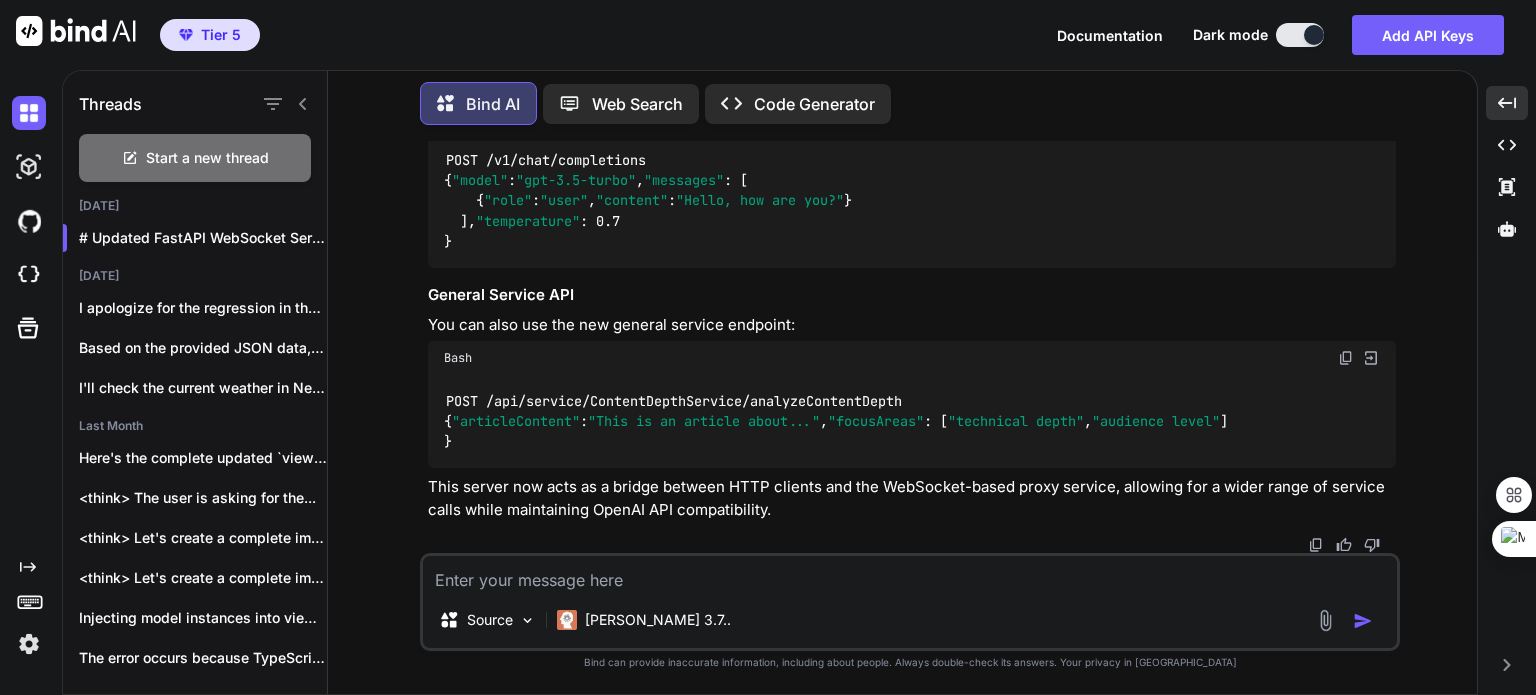 scroll, scrollTop: 59496, scrollLeft: 0, axis: vertical 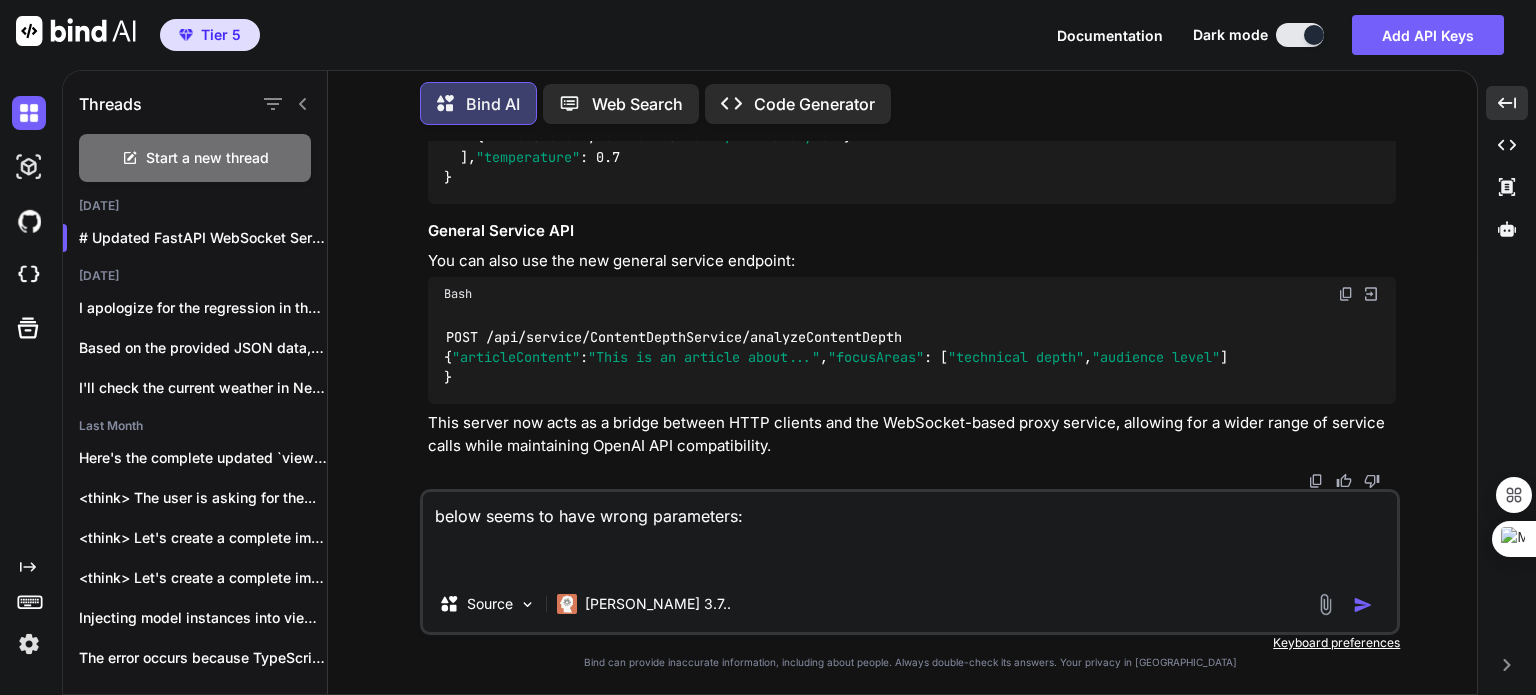 paste on ""payload": {
"prompt": messages[-1].content if messages else "",
"model": request.model,
"temperature": request.temperature,
"responseFormat": "text",
"context": [{"role": m.role, "content": m.content} for m in messages[:-1]] if len(messages) > 1 else []
}," 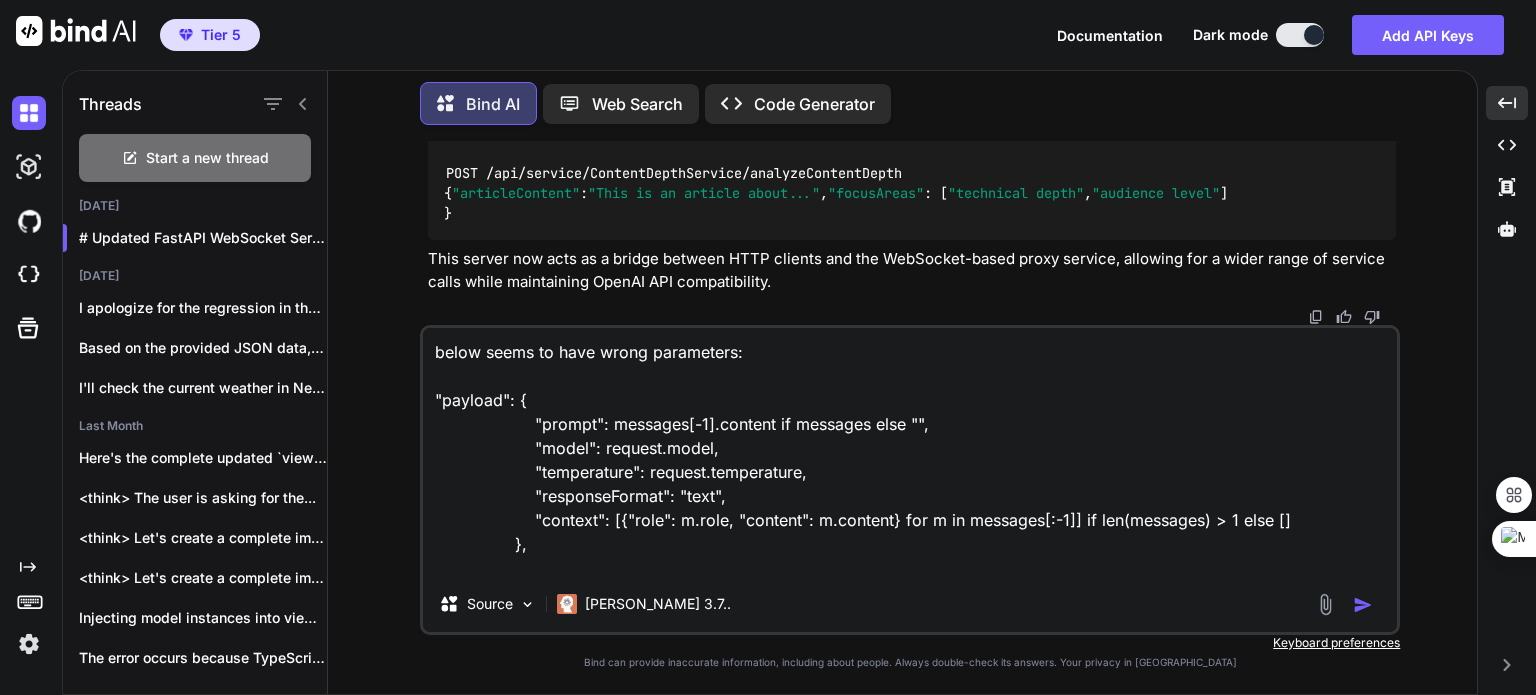 click on "below seems to have wrong parameters:
"payload": {
"prompt": messages[-1].content if messages else "",
"model": request.model,
"temperature": request.temperature,
"responseFormat": "text",
"context": [{"role": m.role, "content": m.content} for m in messages[:-1]] if len(messages) > 1 else []
}," at bounding box center (910, 452) 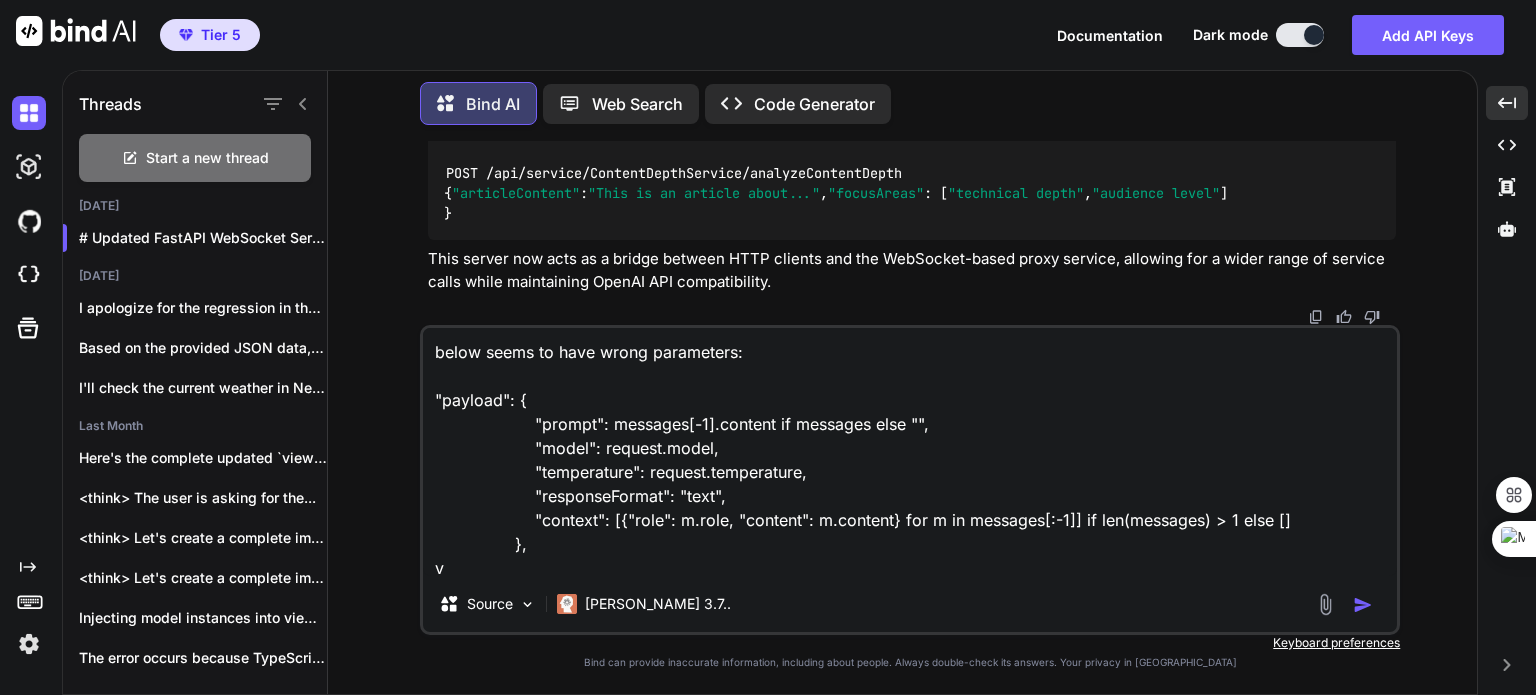 scroll, scrollTop: 1, scrollLeft: 0, axis: vertical 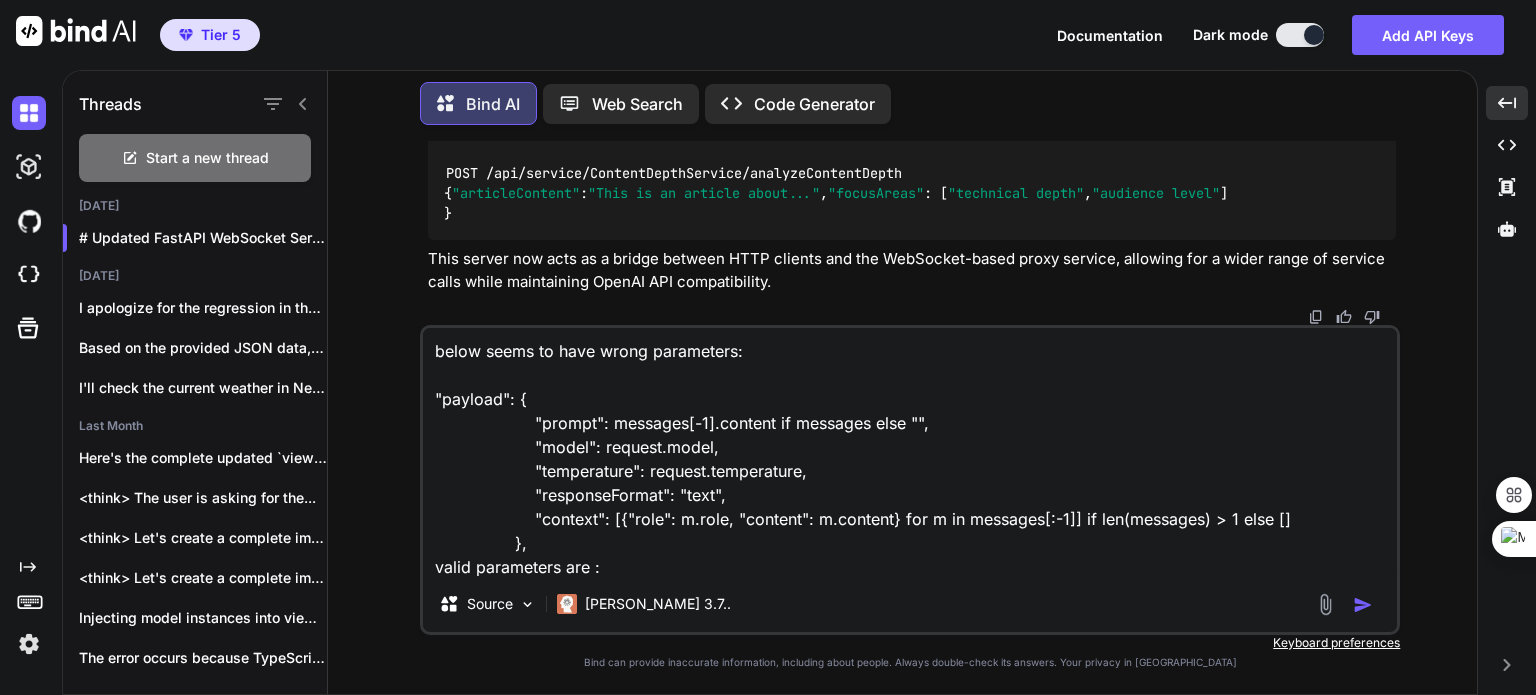 paste on "export interface AIApiRequest {
/** The prompt to send to the AI */
prompt: string;
/** The AI model to use */
model?: string;
/** Session ID for the API call */
sessionId?: string;
/** Maximum number of retry attempts */
maxRetries?: number;
/** Bot ID for the API call */
botId?: string;
/** Desired response format (json, text, markdown) */
responseFormat?: 'json' | 'text' | 'markdown';
/** End marker to detect if response is complete */
endMarker?: string;
/** Whether to automatically handle continuations for incomplete responses */
handleContinuation?: boolean;
/** Maximum number of continuation attempts (default: 3) */
maxContinuationAttempts?: number;
/** Custom continuation prompt (default: "continue") */
continuationPrompt?: string;
}" 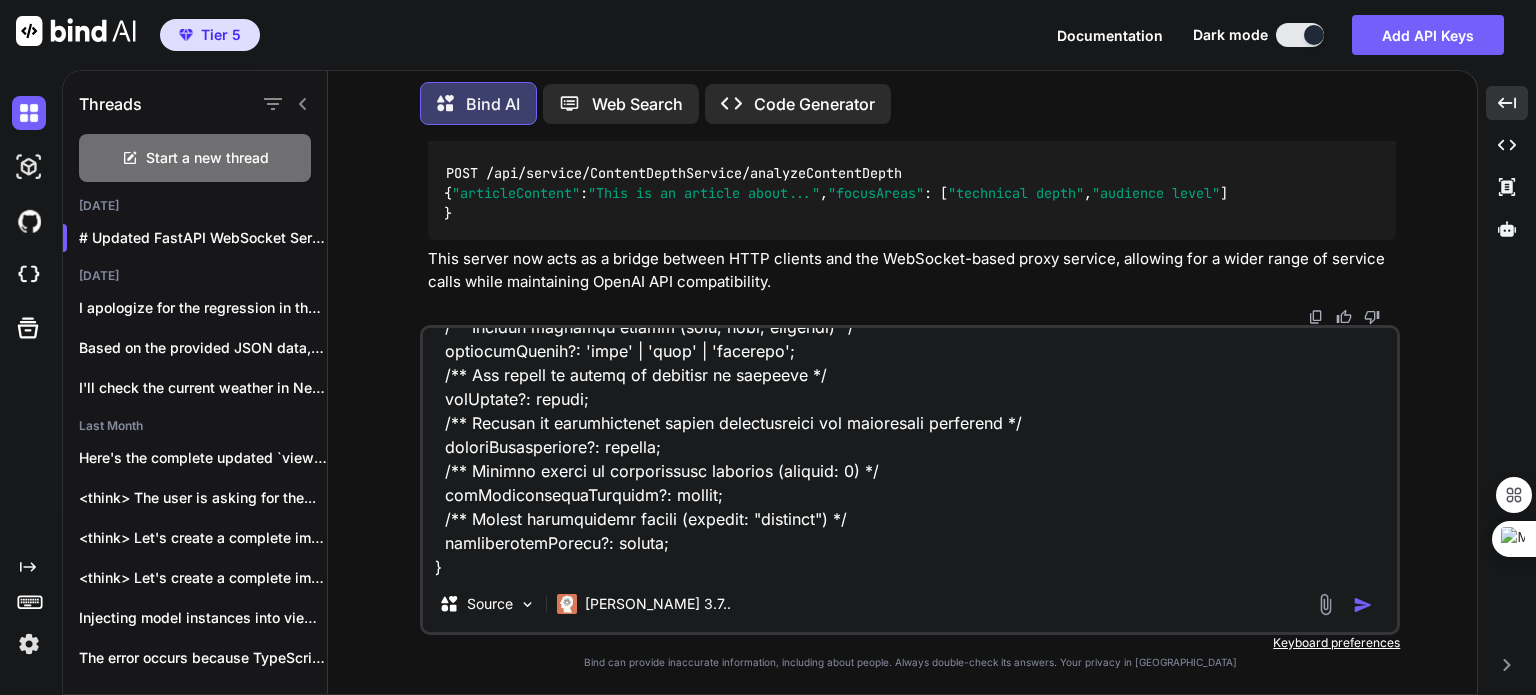 scroll, scrollTop: 0, scrollLeft: 0, axis: both 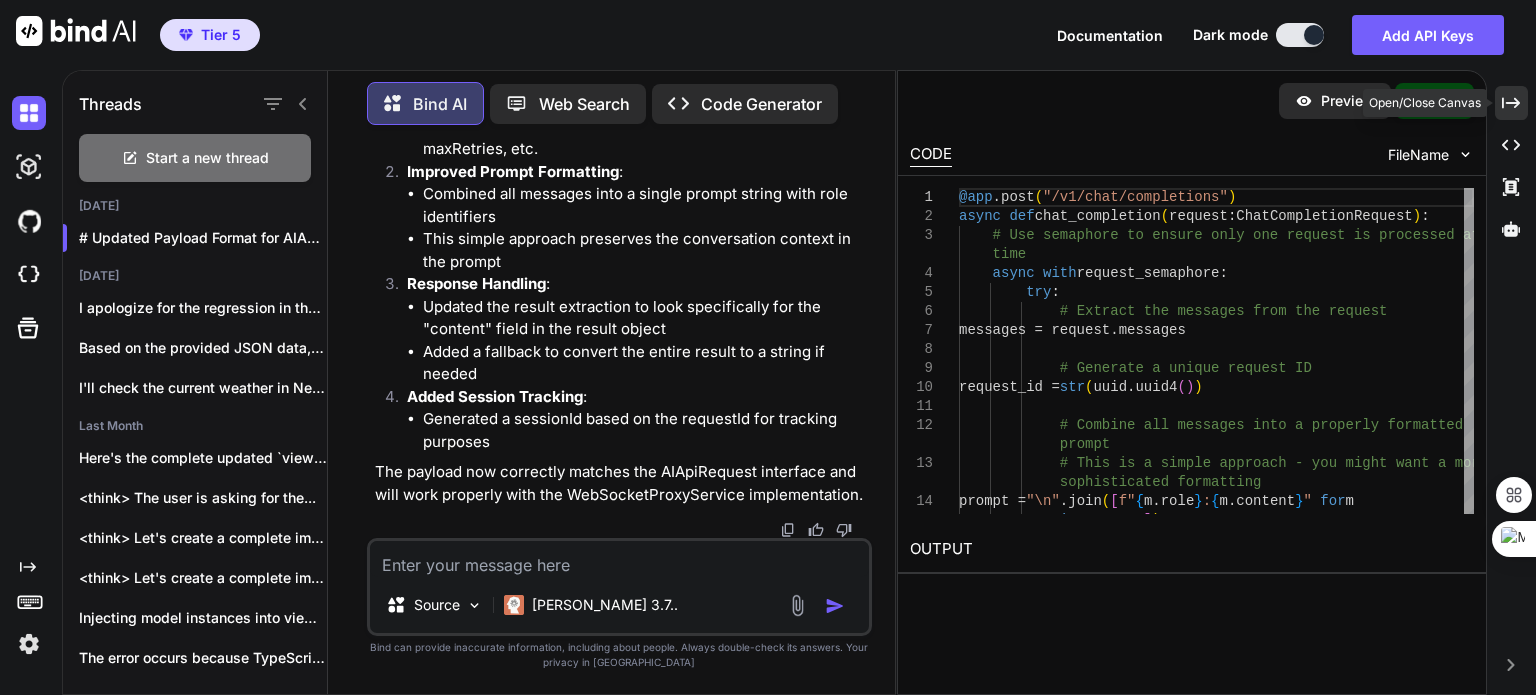 click on "Created with Pixso." at bounding box center (1511, 103) 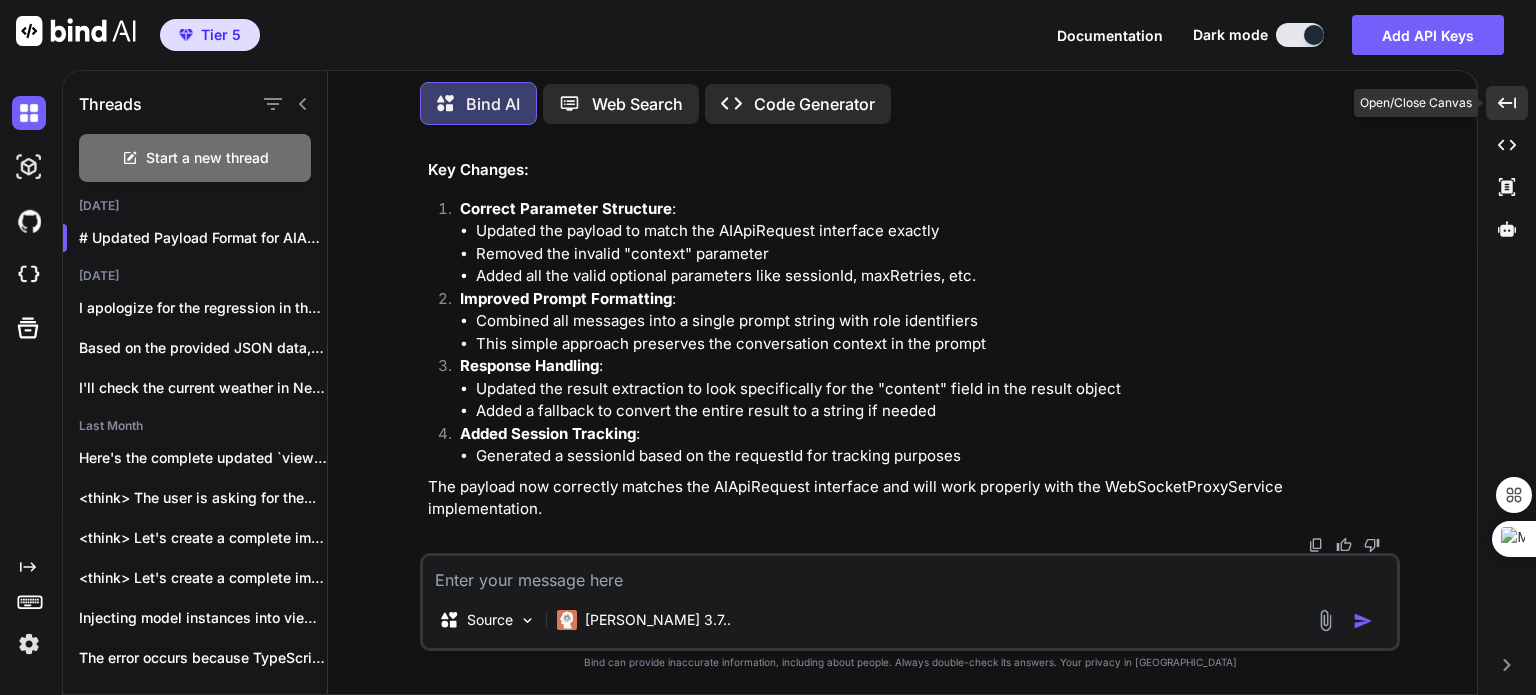 scroll, scrollTop: 64559, scrollLeft: 0, axis: vertical 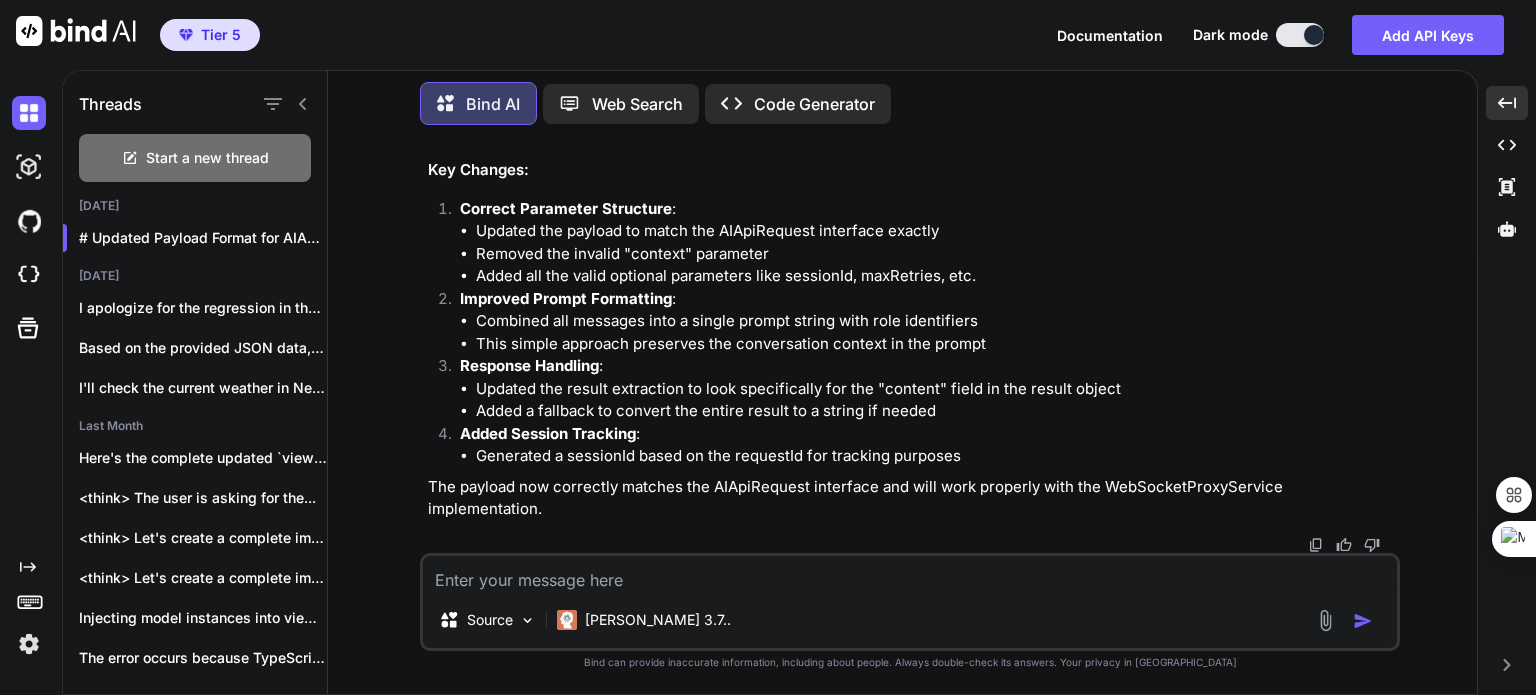 click at bounding box center [1346, -289] 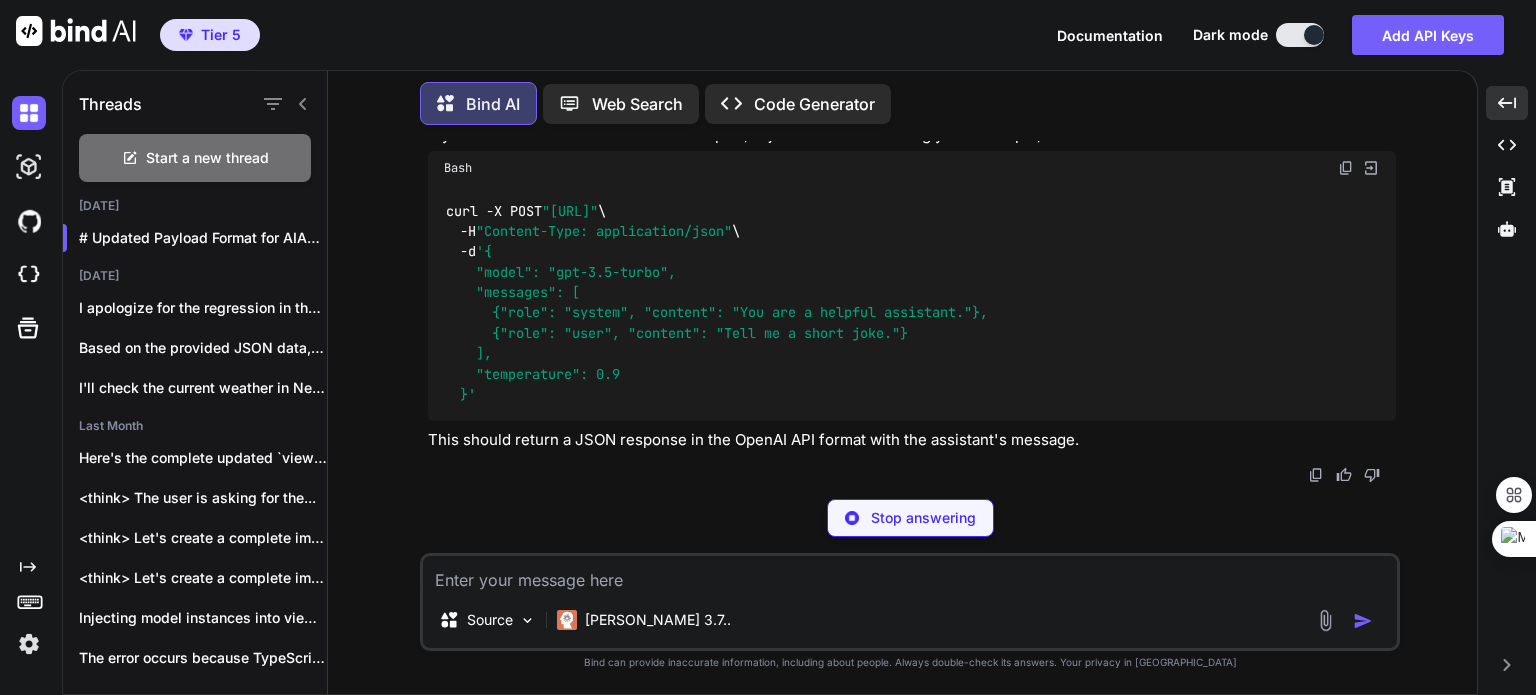 scroll, scrollTop: 74355, scrollLeft: 0, axis: vertical 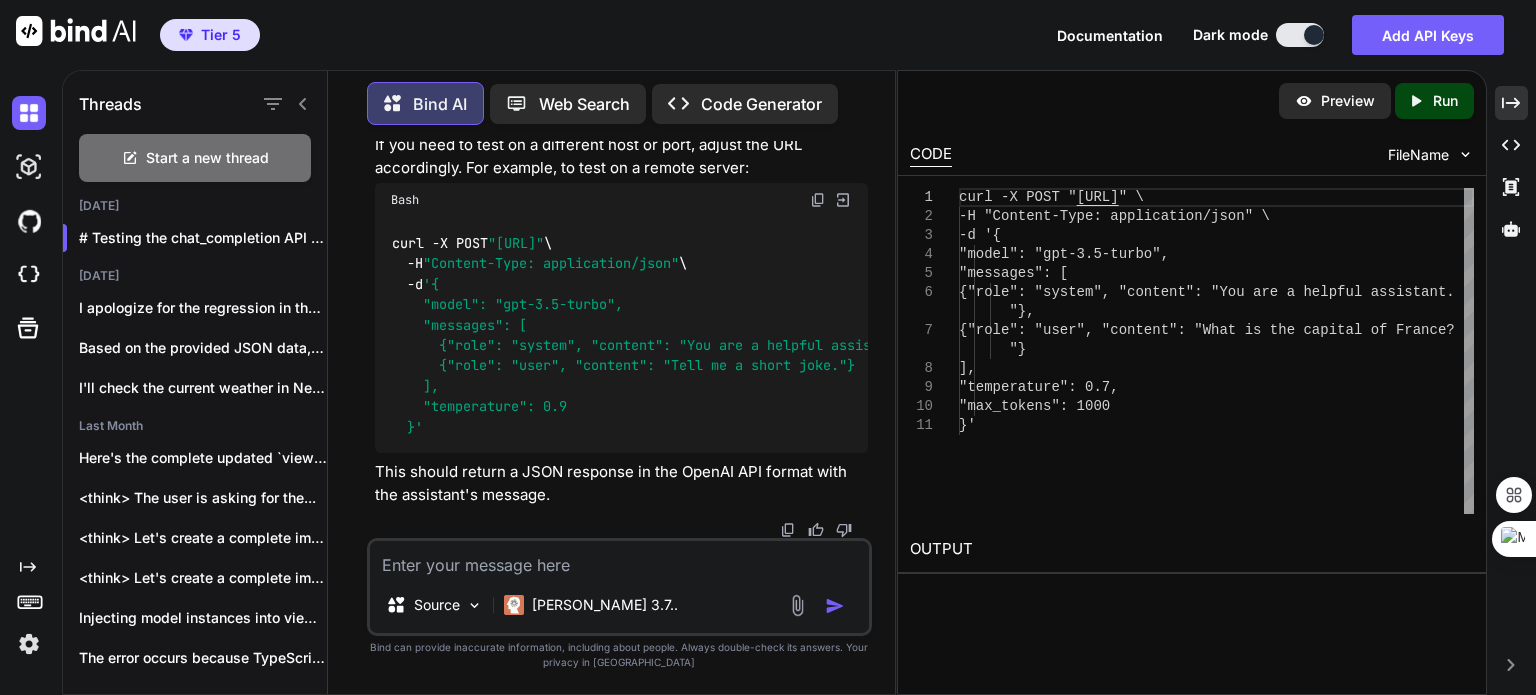 click at bounding box center (619, 559) 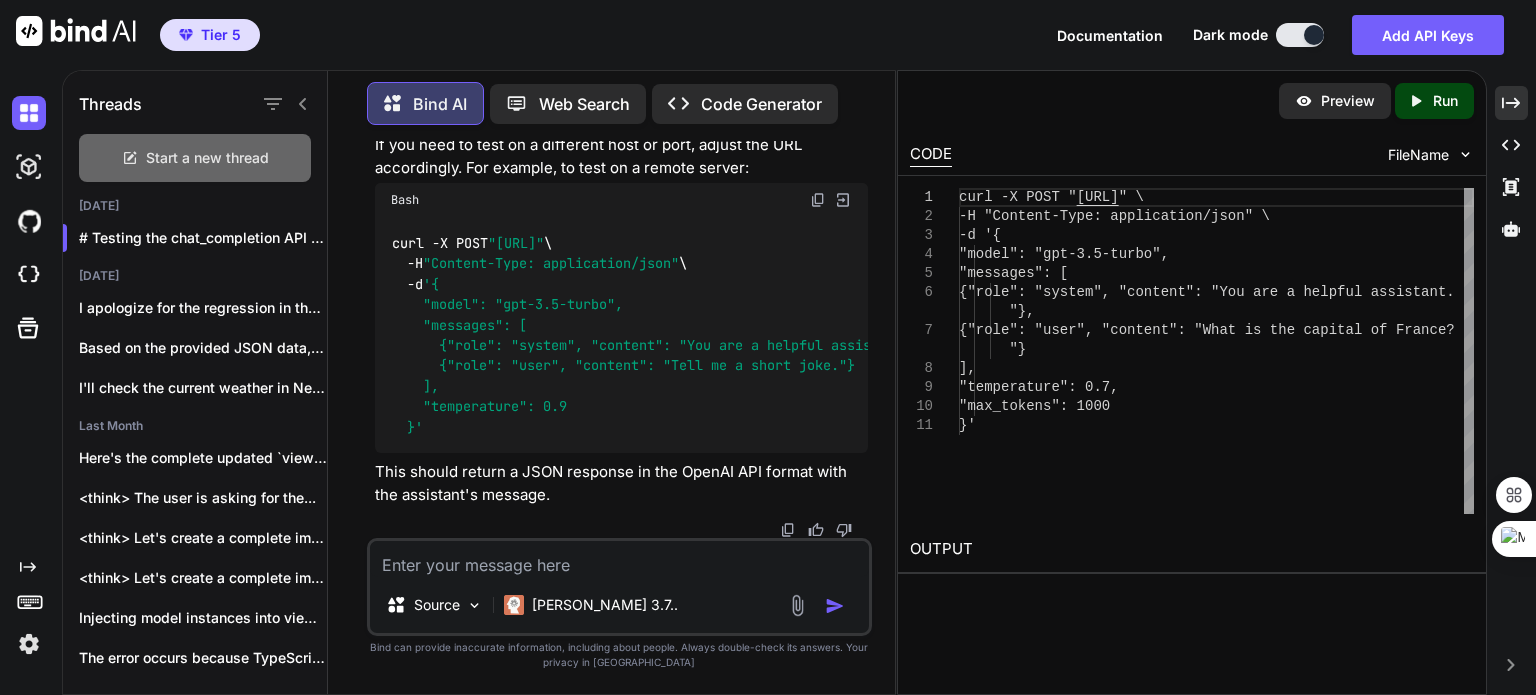 click on "Start a new thread" at bounding box center (207, 158) 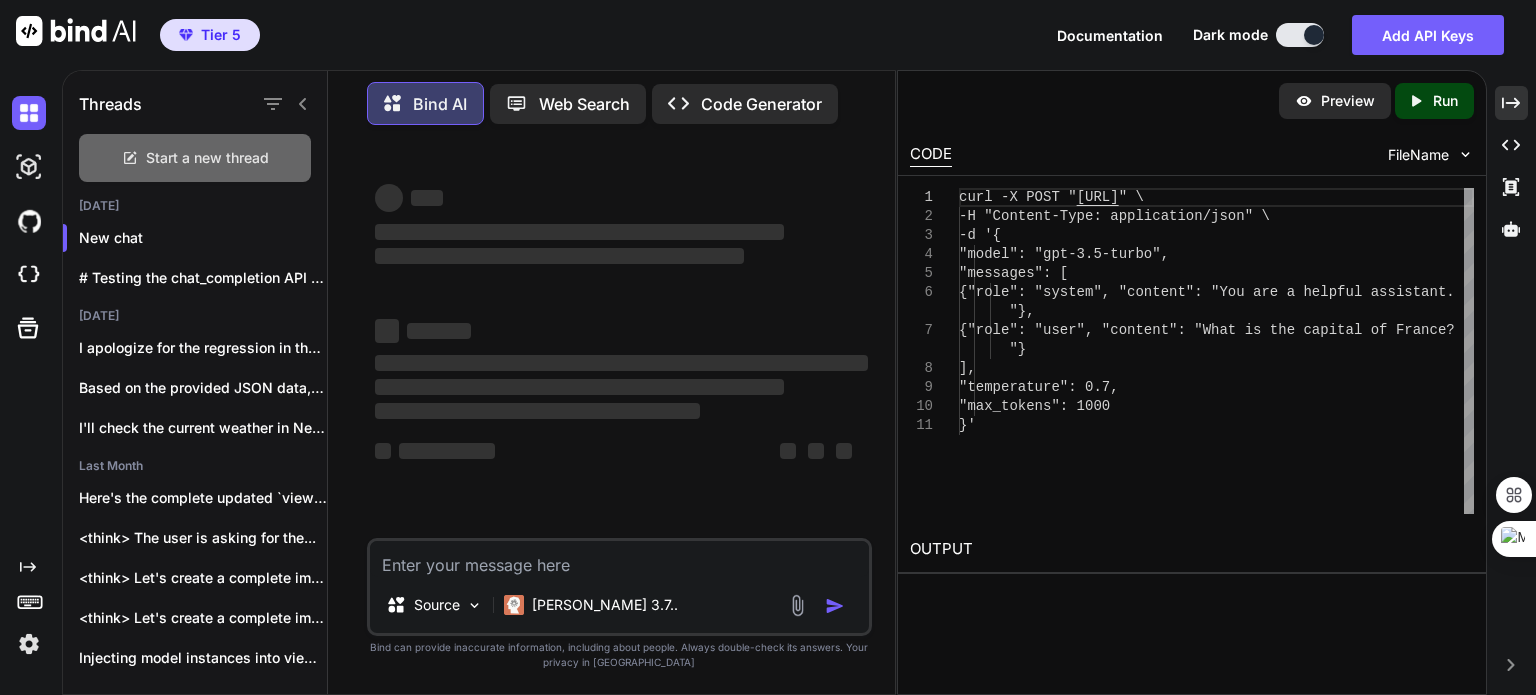 scroll, scrollTop: 0, scrollLeft: 0, axis: both 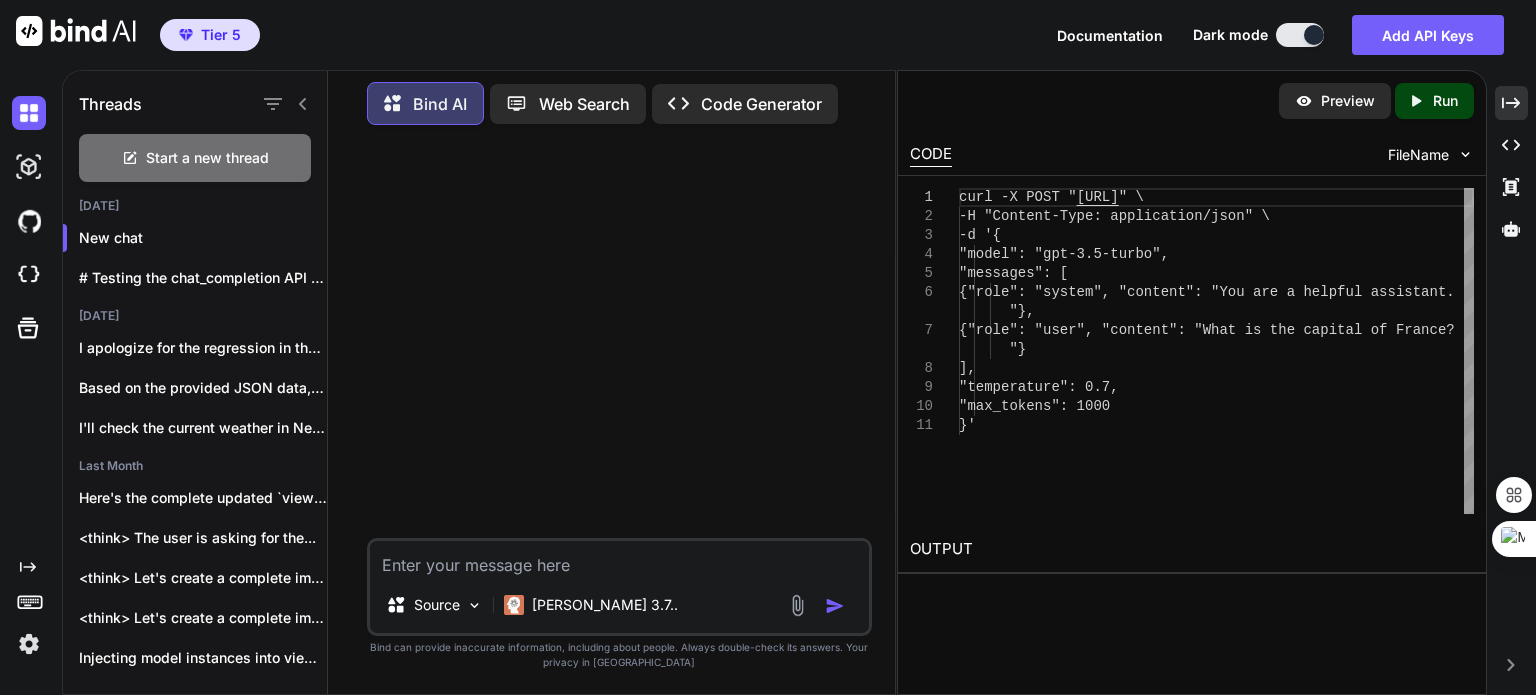 click at bounding box center (619, 559) 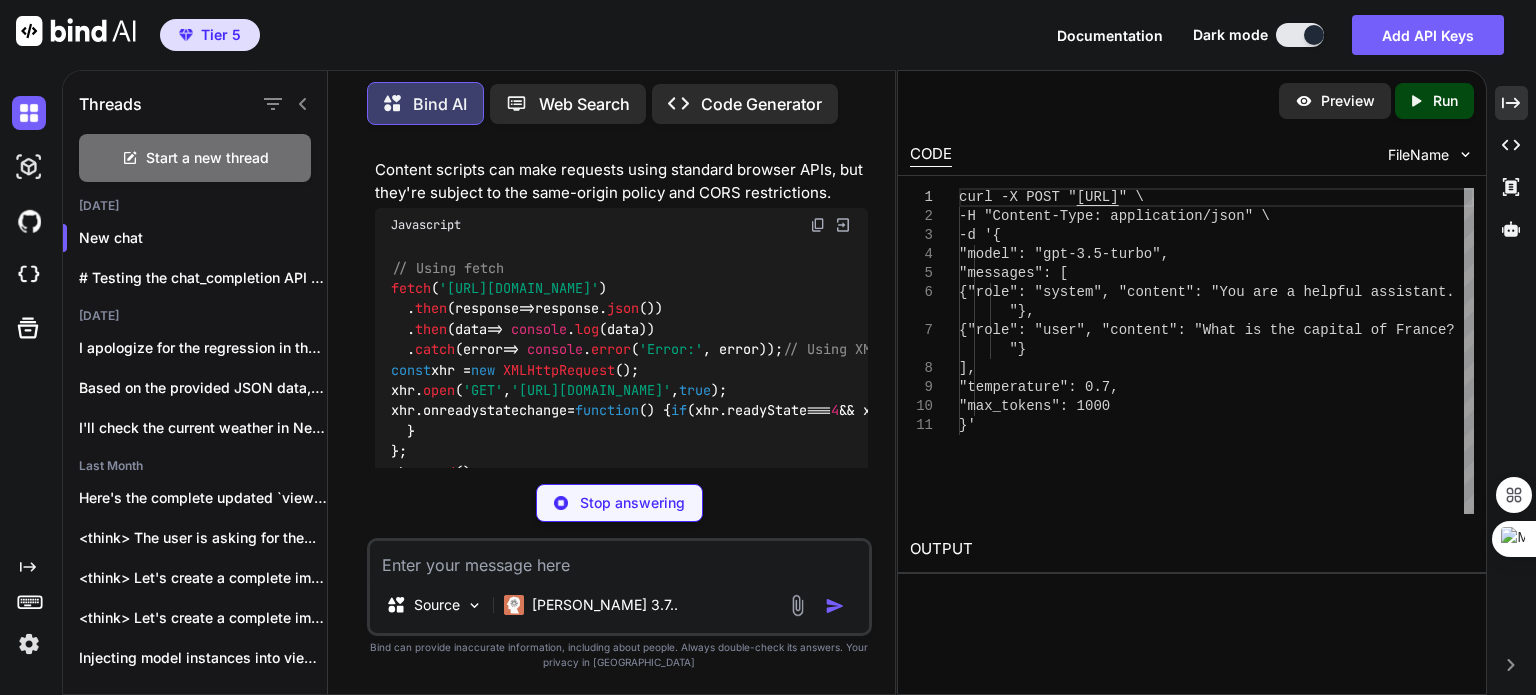 scroll, scrollTop: 319, scrollLeft: 0, axis: vertical 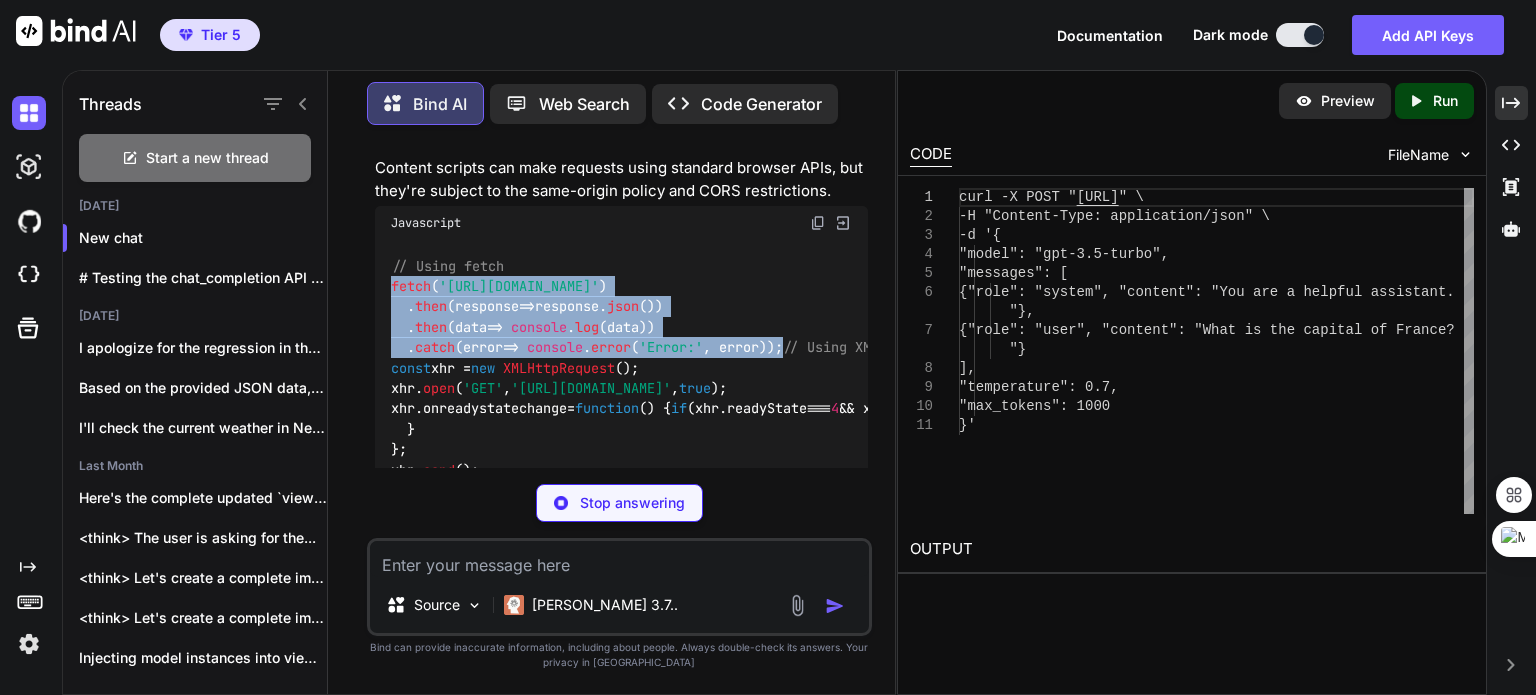 drag, startPoint x: 387, startPoint y: 288, endPoint x: 818, endPoint y: 353, distance: 435.87384 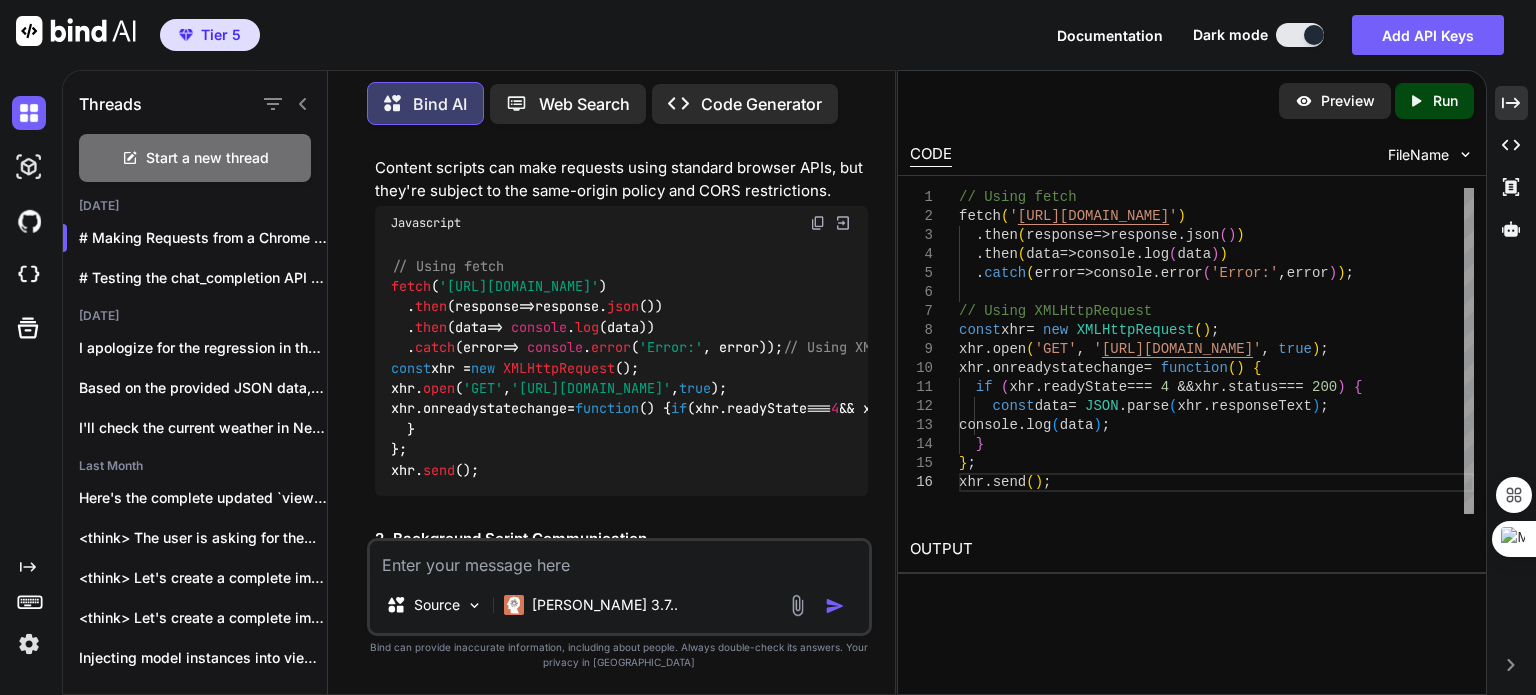 click on "Bind can provide inaccurate information, including about people. Always double-check its answers. Your privacy in [GEOGRAPHIC_DATA]" at bounding box center [619, 655] 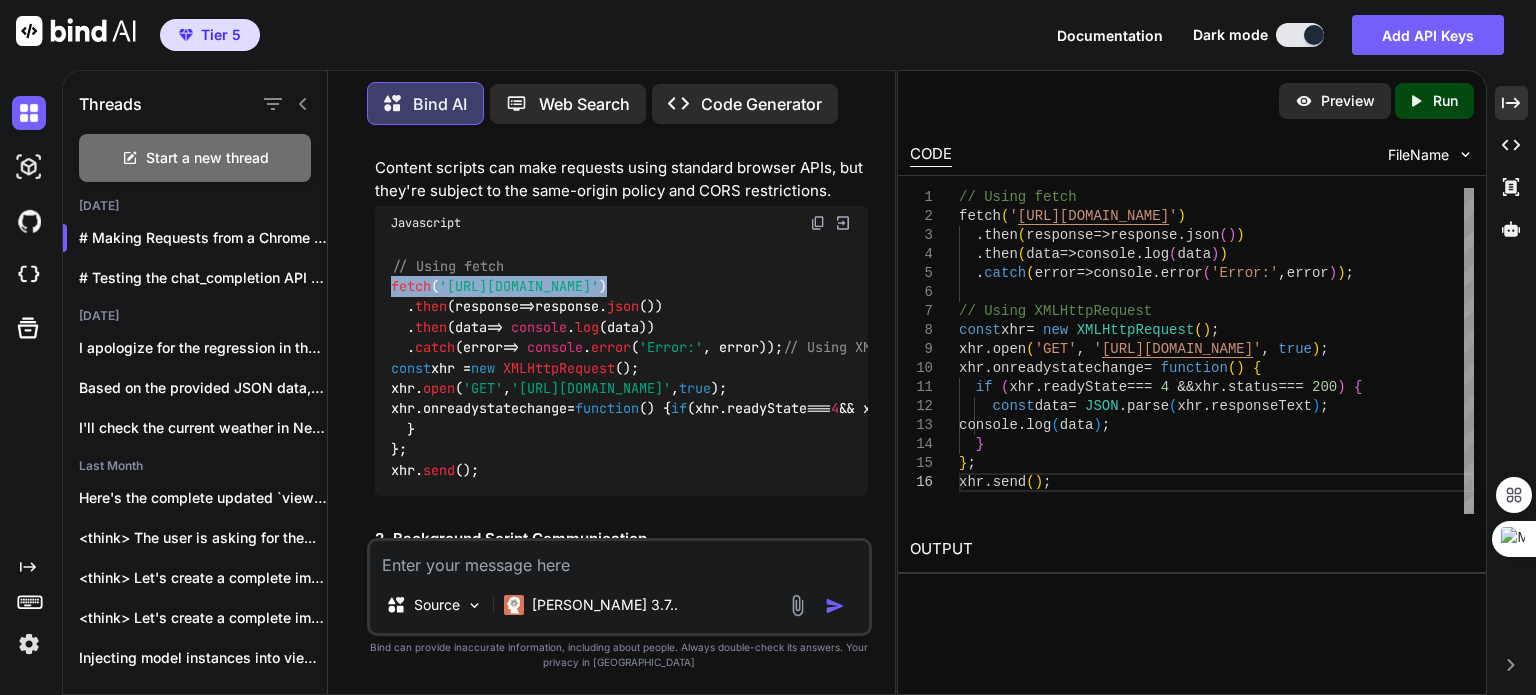 drag, startPoint x: 392, startPoint y: 289, endPoint x: 698, endPoint y: 282, distance: 306.08005 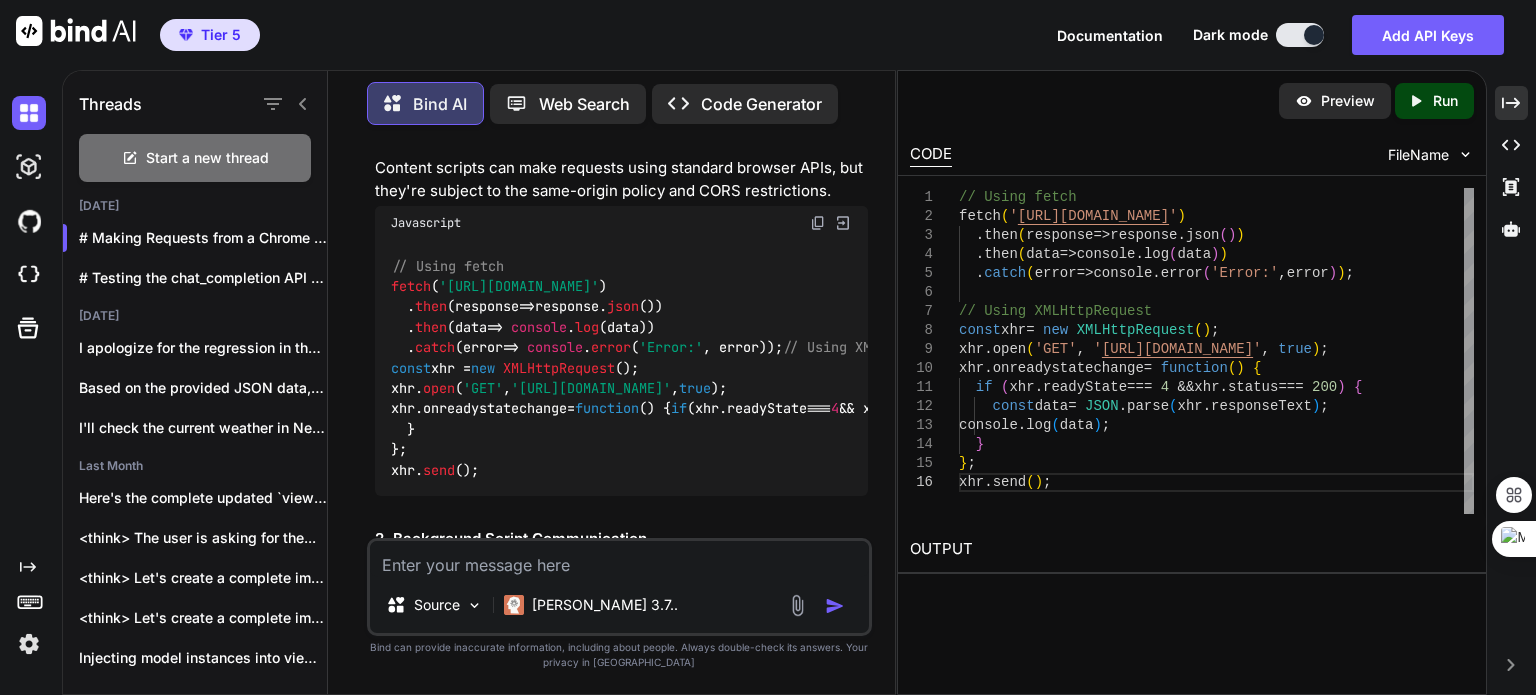 click at bounding box center [619, 559] 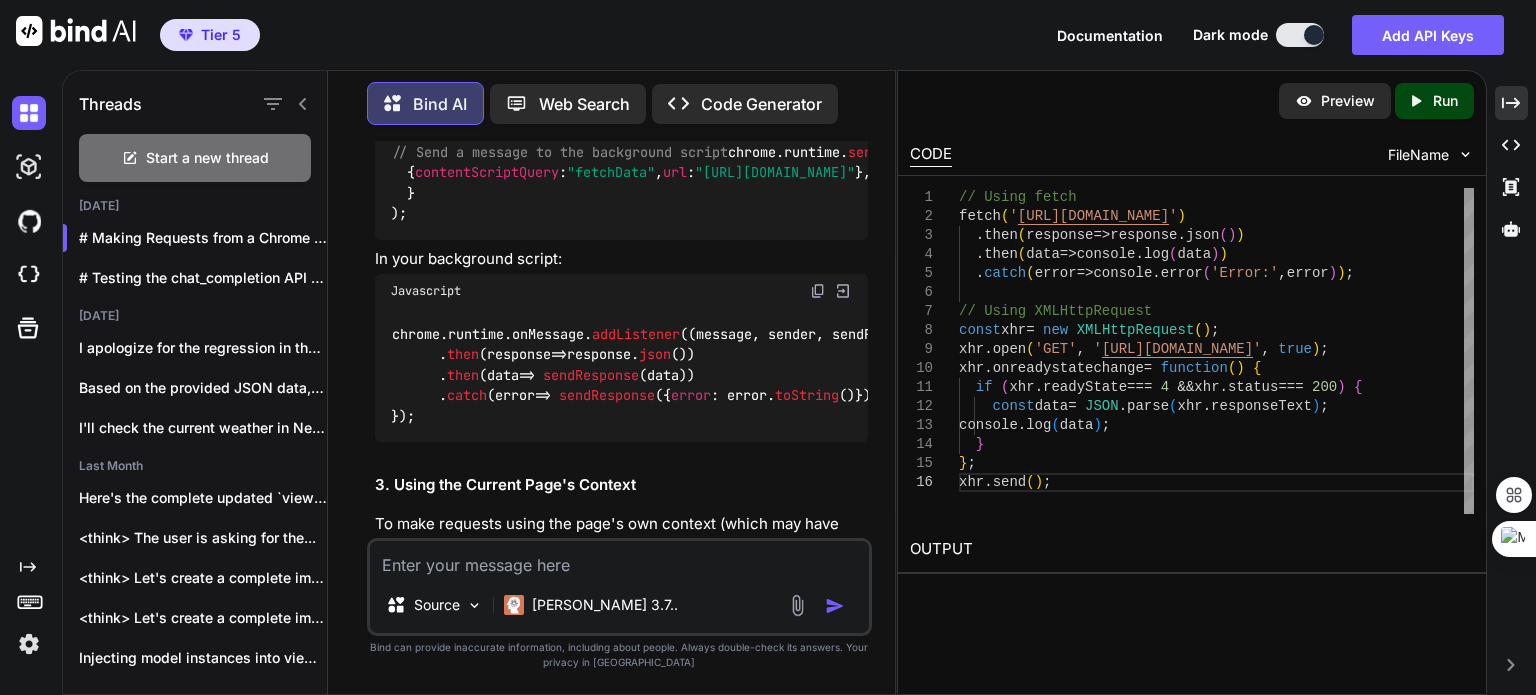 scroll, scrollTop: 875, scrollLeft: 0, axis: vertical 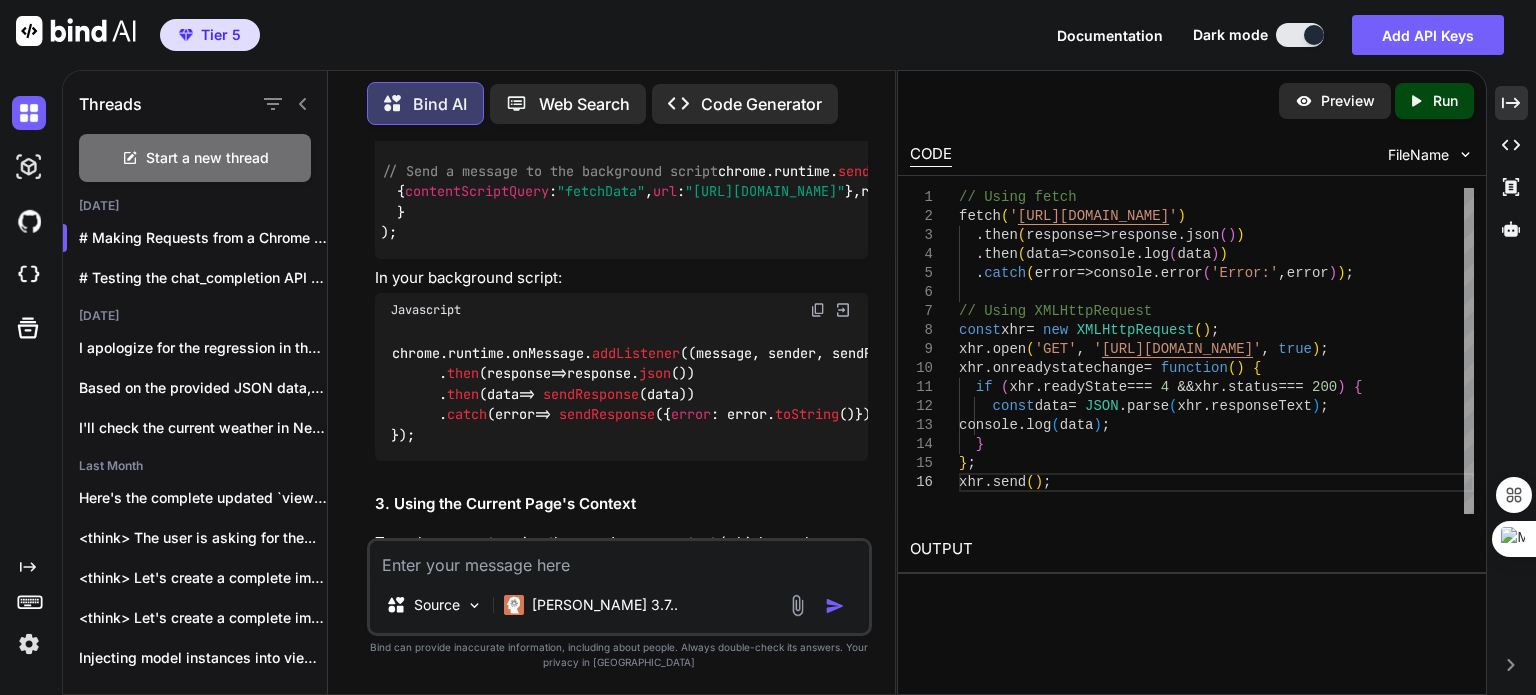 click at bounding box center [619, 559] 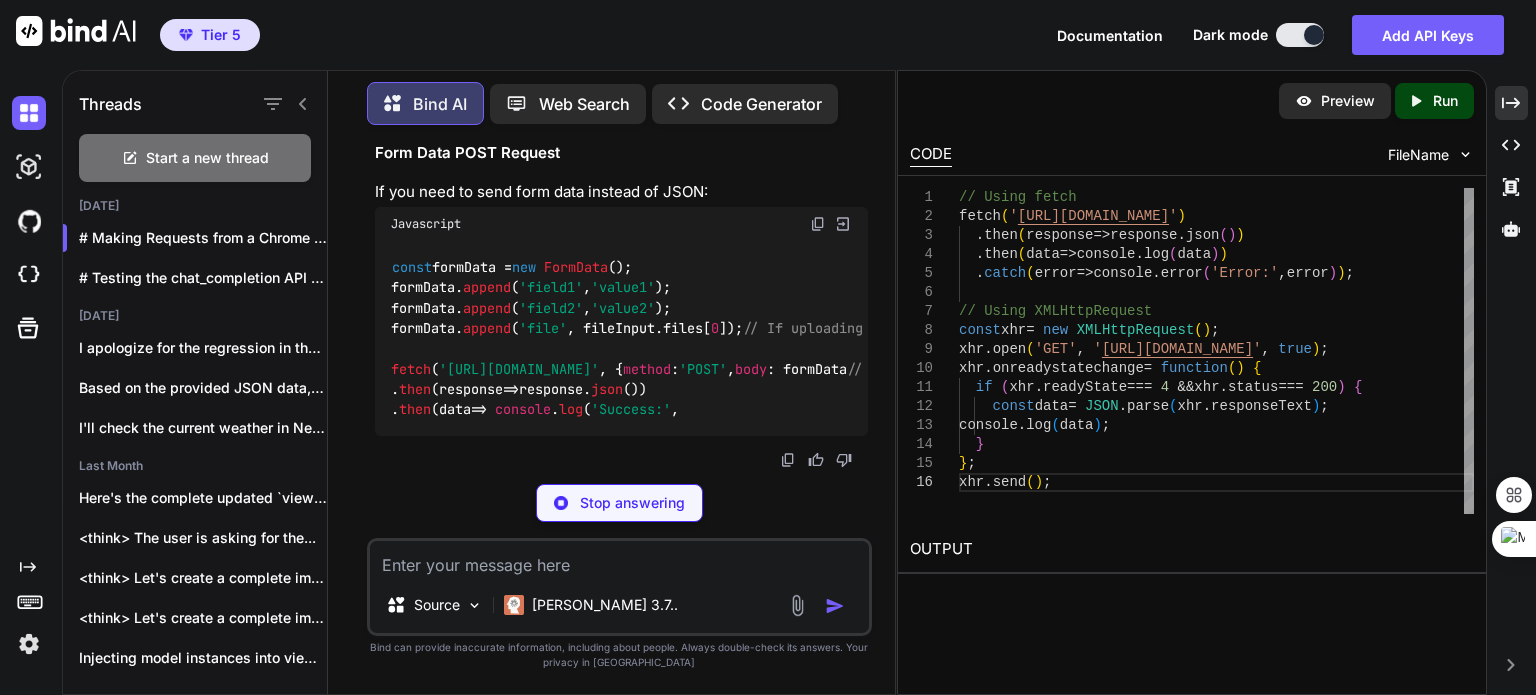 scroll, scrollTop: 3223, scrollLeft: 0, axis: vertical 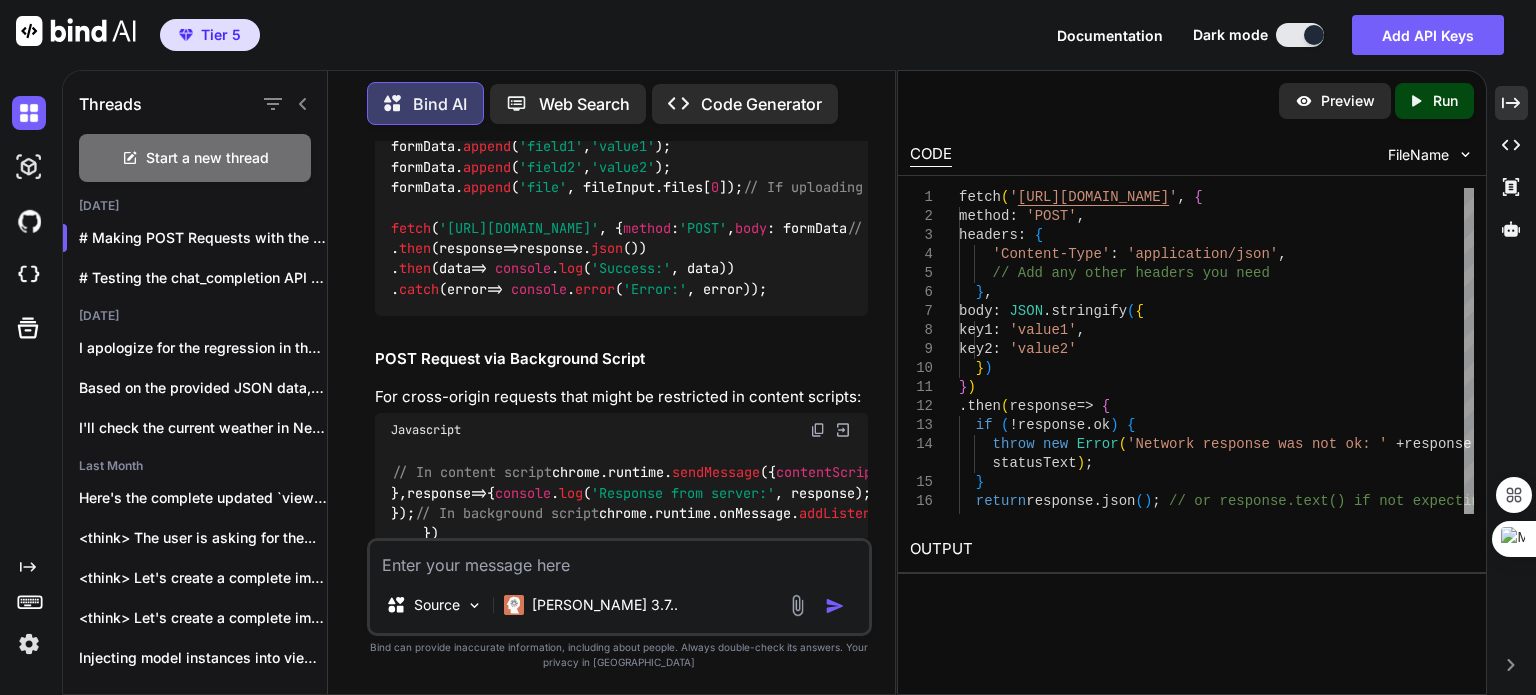 click at bounding box center [619, 559] 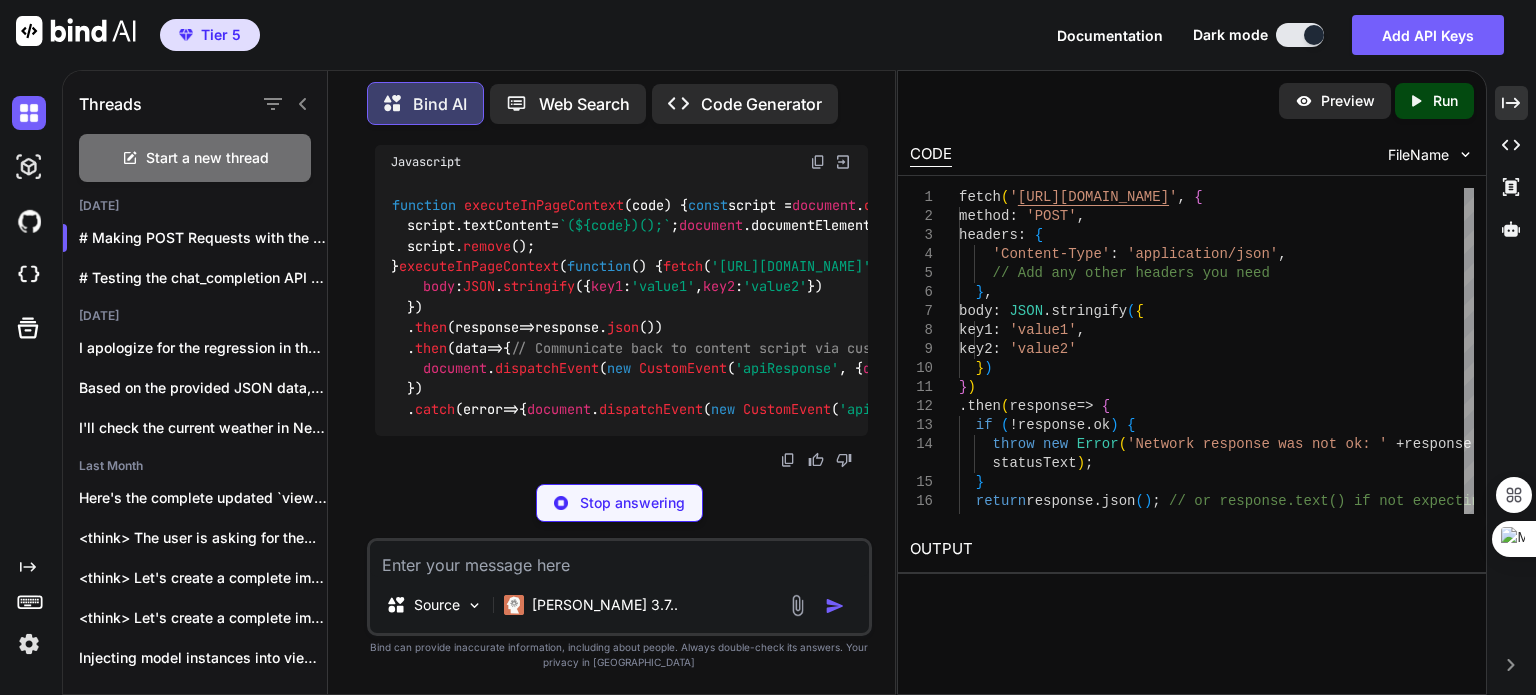 scroll, scrollTop: 5903, scrollLeft: 0, axis: vertical 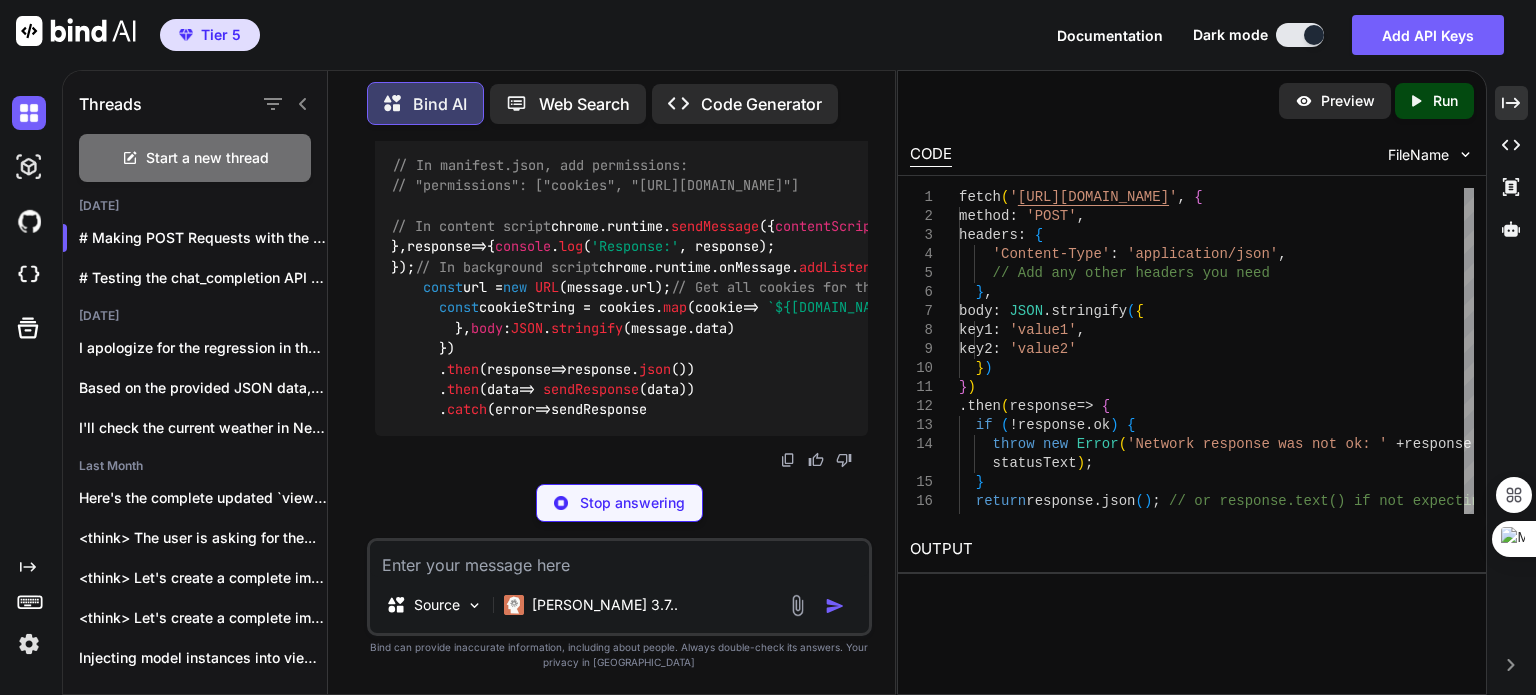 drag, startPoint x: 408, startPoint y: 176, endPoint x: 583, endPoint y: 170, distance: 175.10283 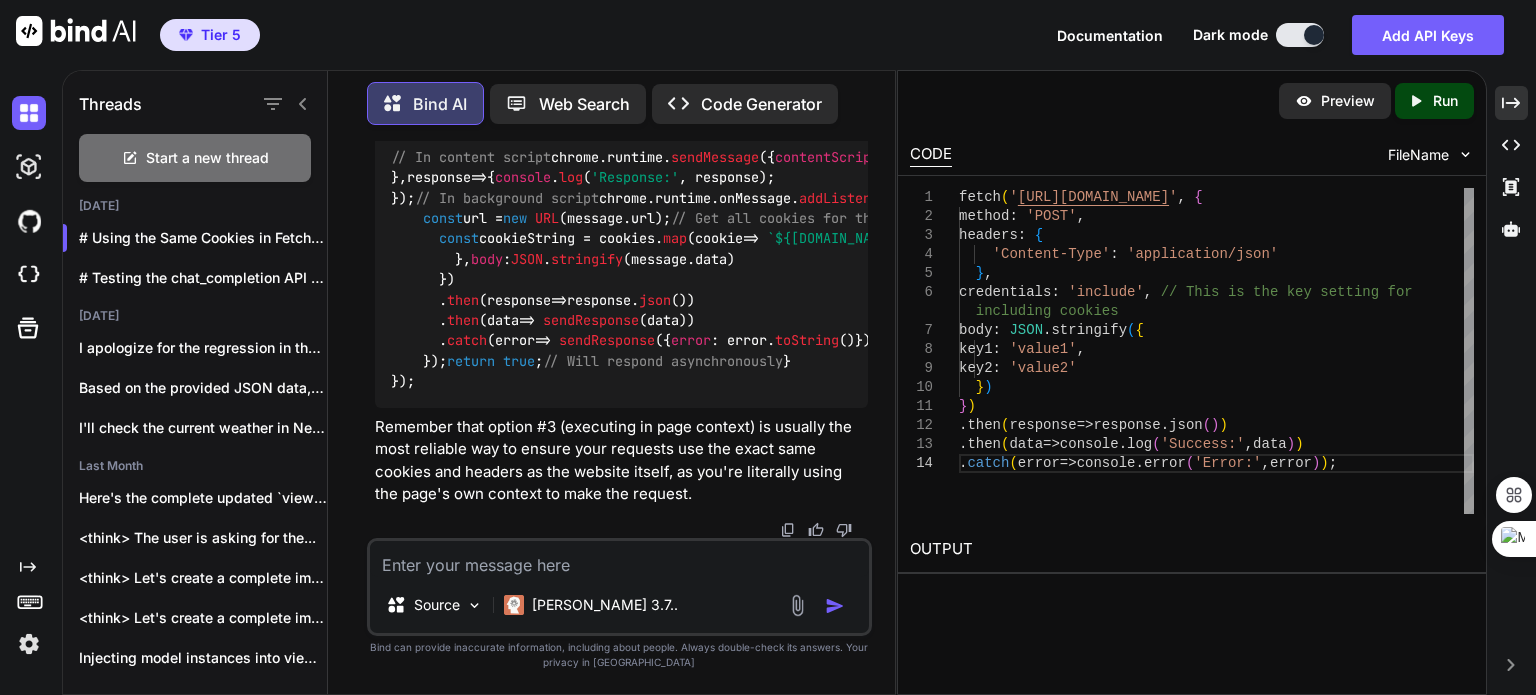 scroll, scrollTop: 6975, scrollLeft: 0, axis: vertical 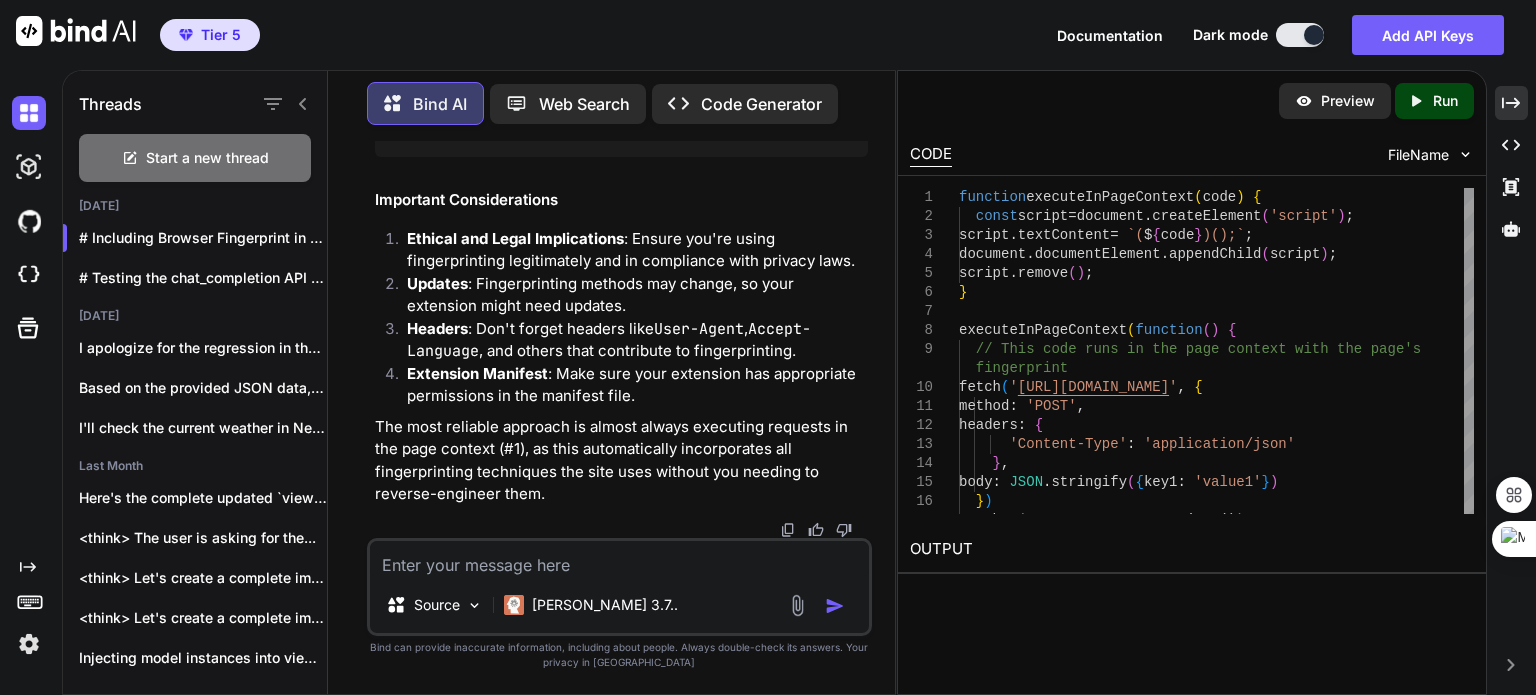 click at bounding box center [619, 559] 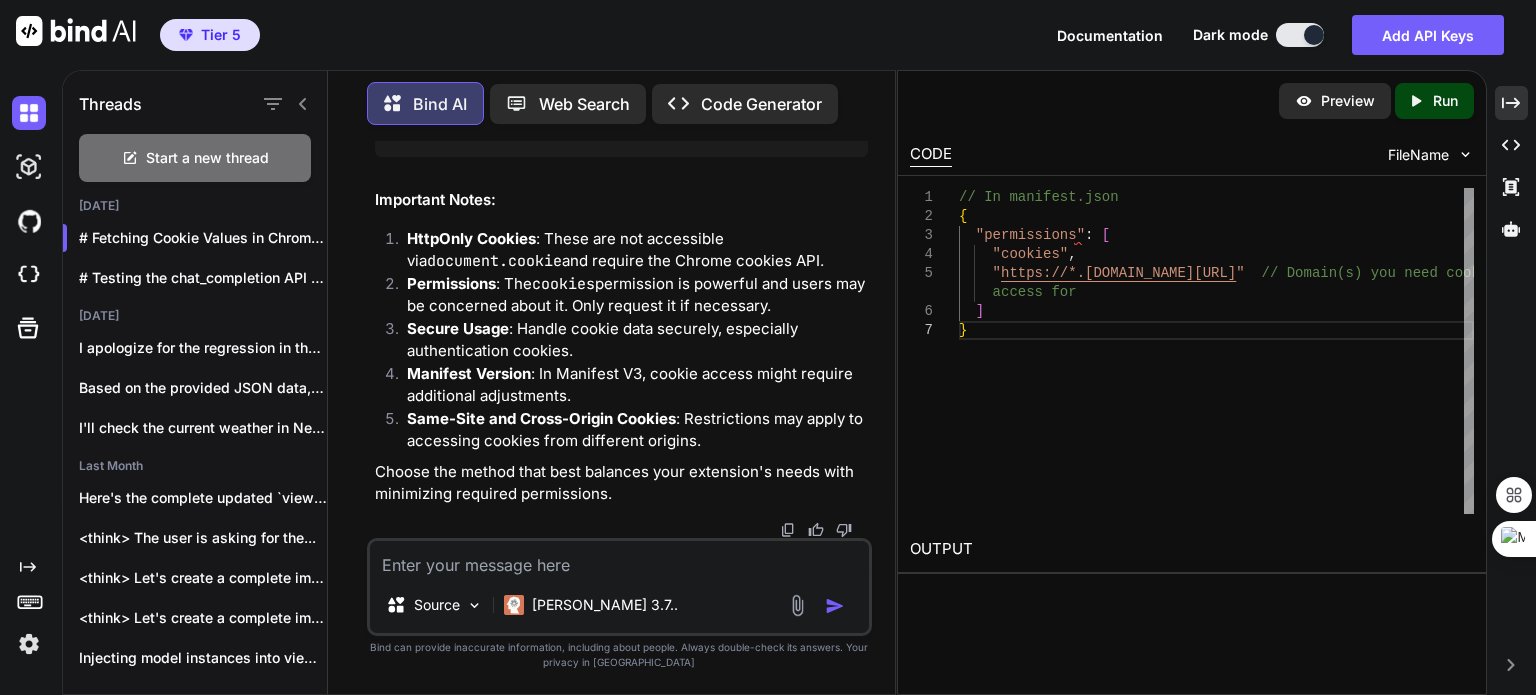 scroll, scrollTop: 14838, scrollLeft: 0, axis: vertical 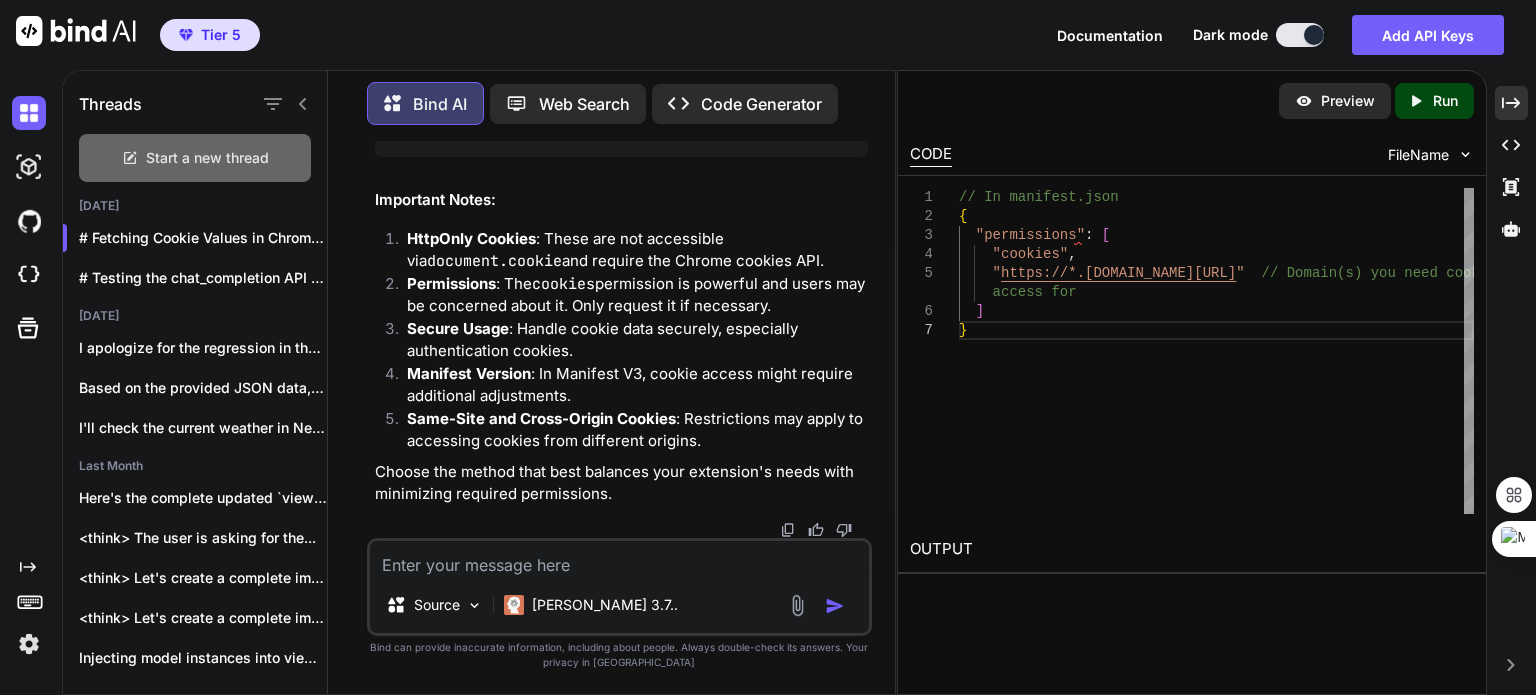 click on "Start a new thread" at bounding box center (195, 158) 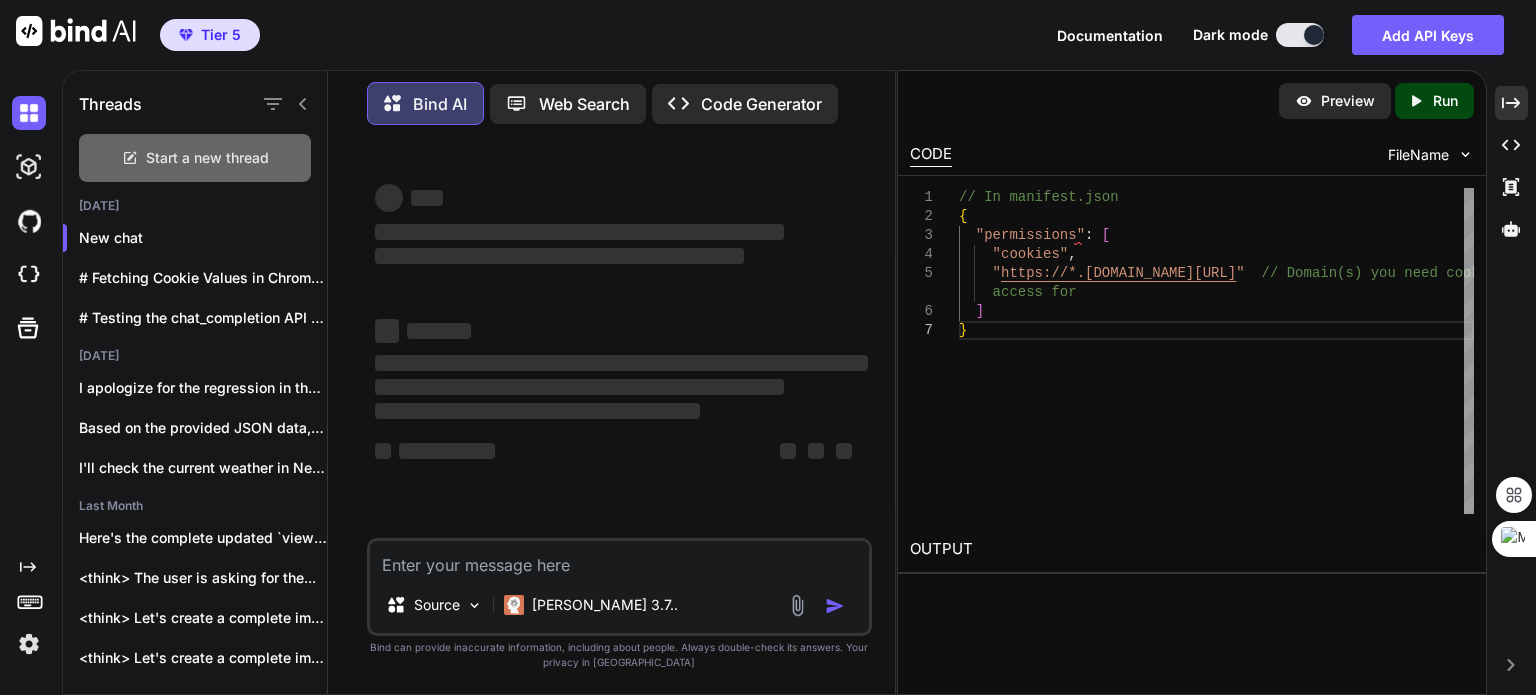 scroll, scrollTop: 0, scrollLeft: 0, axis: both 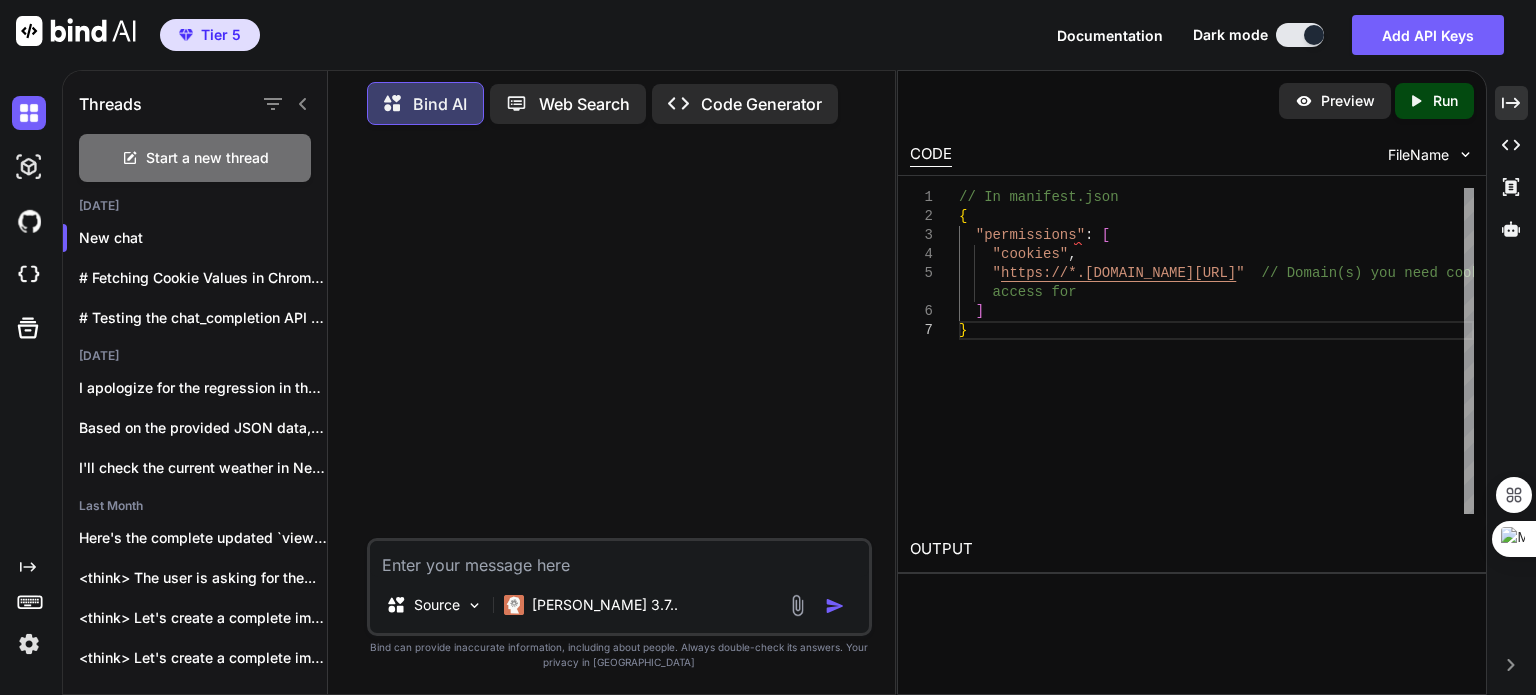 click at bounding box center [619, 559] 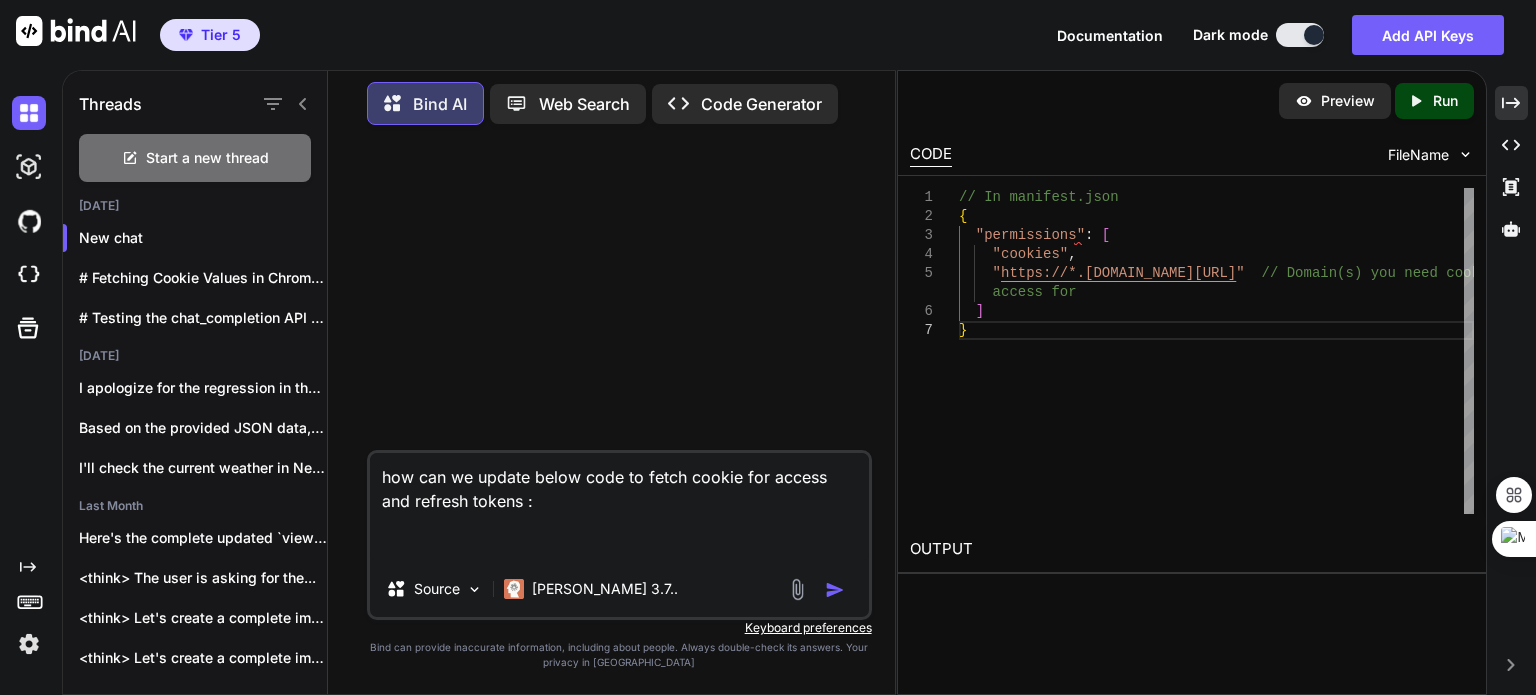 paste on "import { ContentComponent } from "../../frameworks/backend/backend";
import { RegisterService } from "../../frameworks/backend/bootstrap_framework";
// Add interfaces for better type checking
export interface AuthTokens {
accessToken: string;
refreshToken?: string | null;
deviceFingerprint?: string | null;
userId?: string;
error?: string;
}
export interface AuthTokenOptions {
promptForLogin?: boolean;  // Whether to prompt for login if tokens are missing
maxRetries?: number;       // Maximum number of retry attempts
loginTimeout?: number;     // Timeout in seconds for login prompt
}
/**
* Interface for the BindAI authentication token service
*/
export interface IBindAiAuthTokensService {
/**
* Get authentication tokens from the current page's localStorage
* with optional user login prompt if tokens aren't available
* @param options Options for token retrieval
* @returns Authentication tokens
*/
getAuthTokens(options?: AuthTokenOptions): Promise<AuthTokens>;
}
/**
*..." 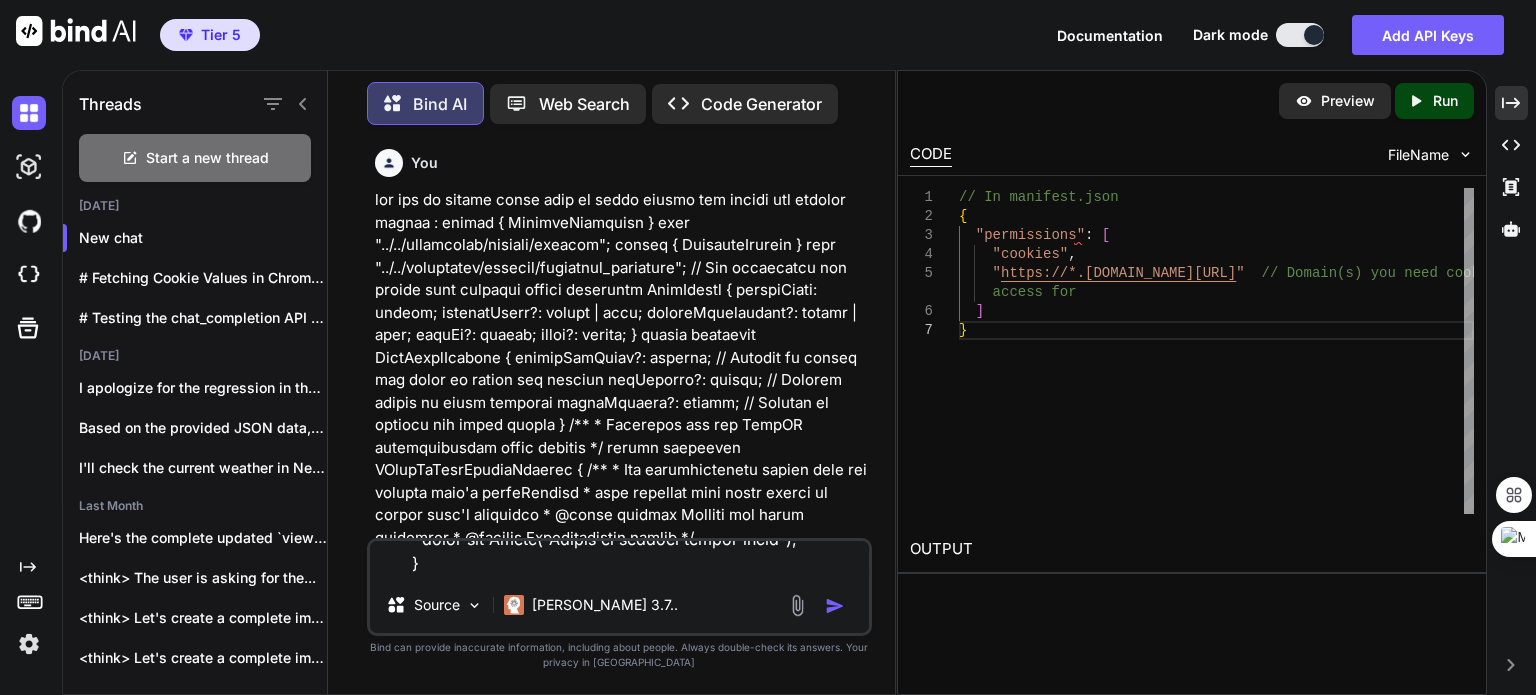 scroll, scrollTop: 0, scrollLeft: 0, axis: both 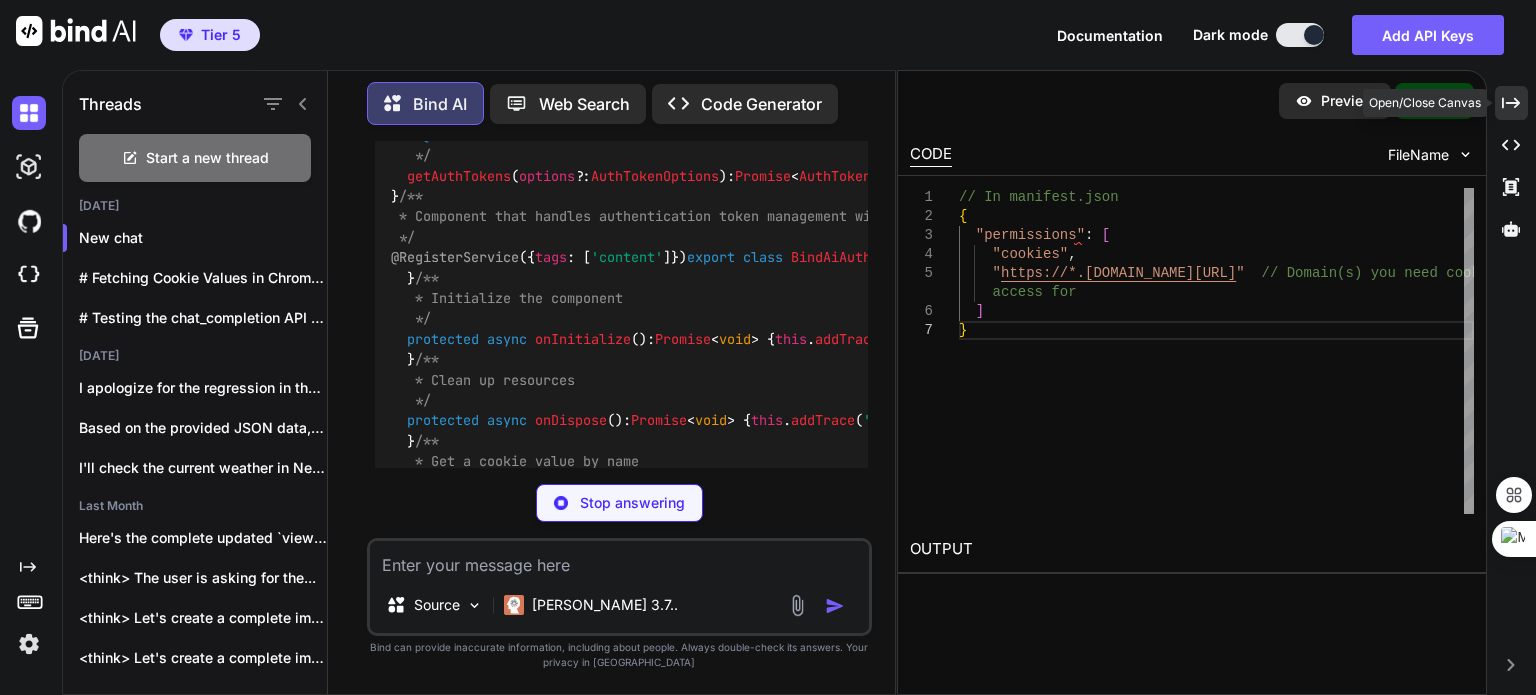 click on "Created with Pixso." at bounding box center (1511, 103) 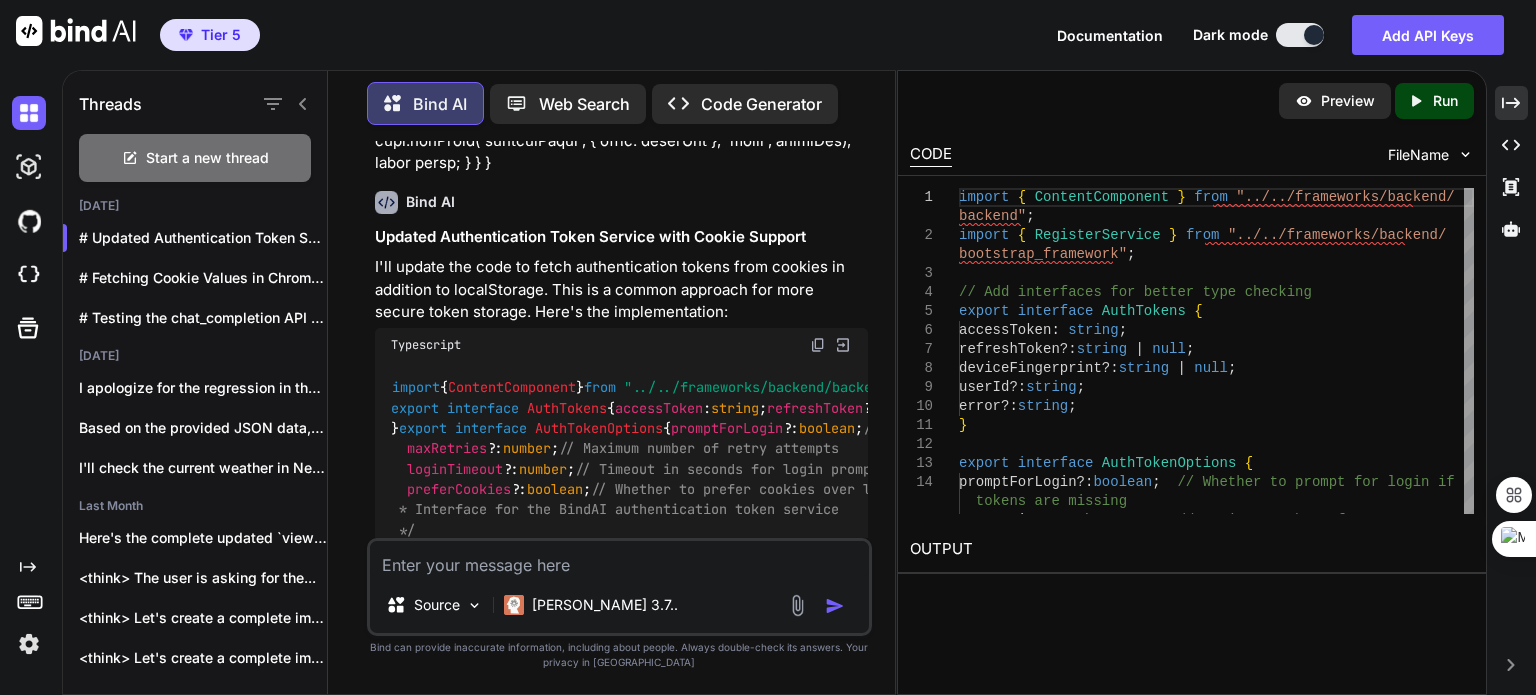 scroll, scrollTop: 4495, scrollLeft: 0, axis: vertical 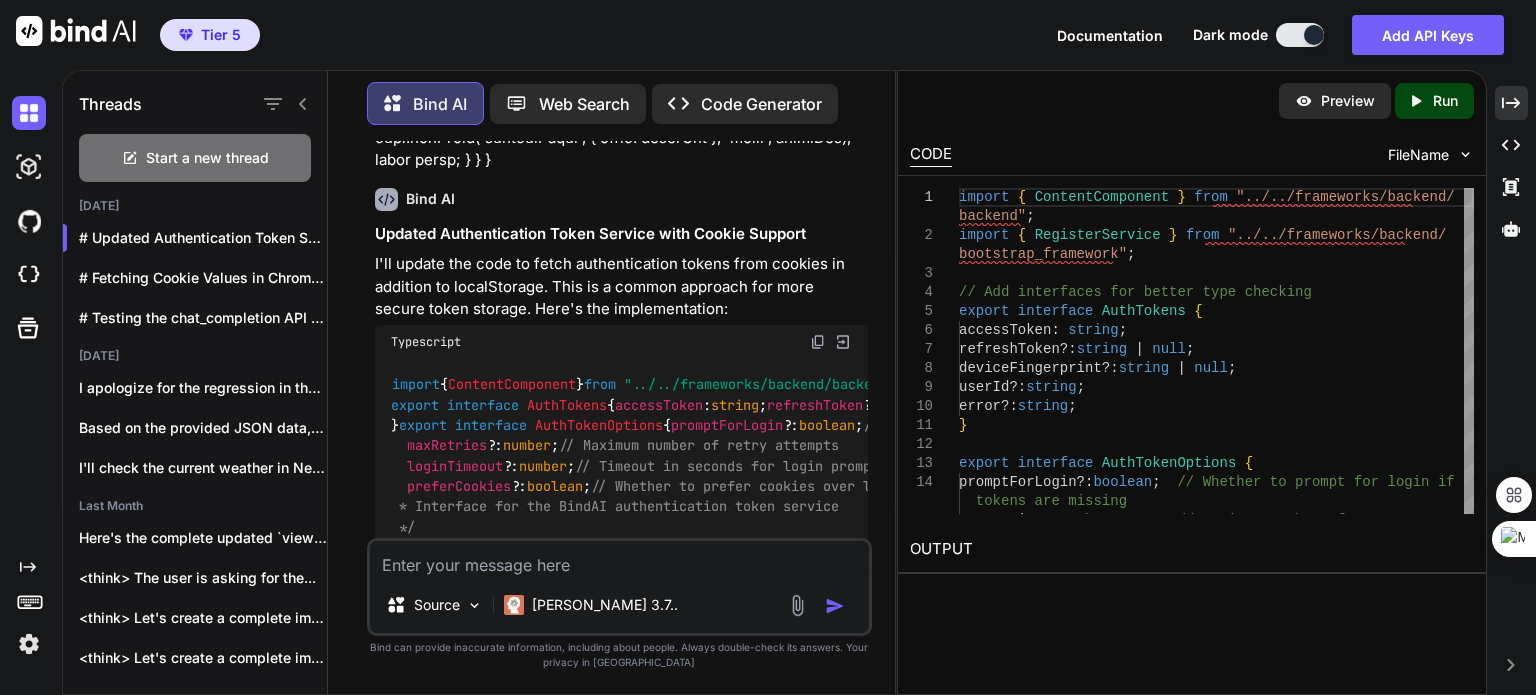 click at bounding box center (818, 342) 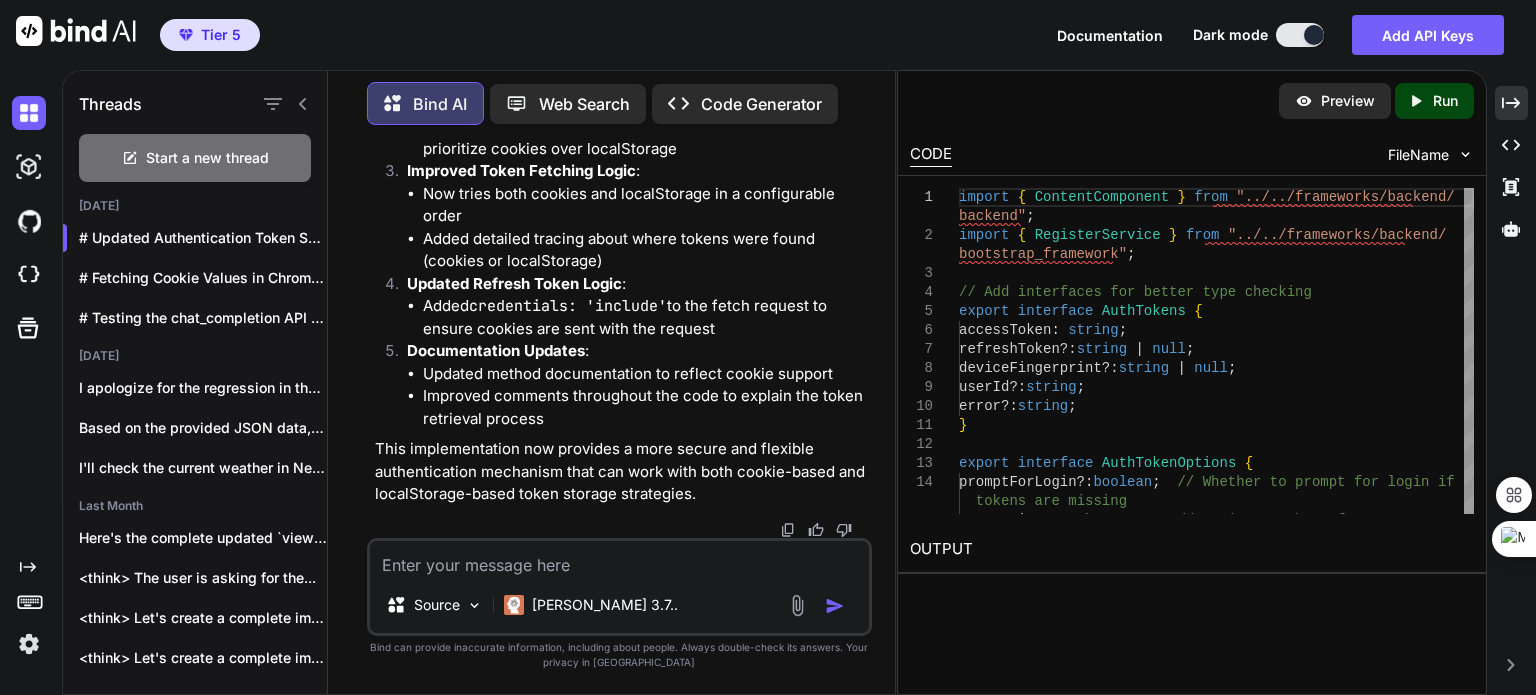 scroll, scrollTop: 14095, scrollLeft: 0, axis: vertical 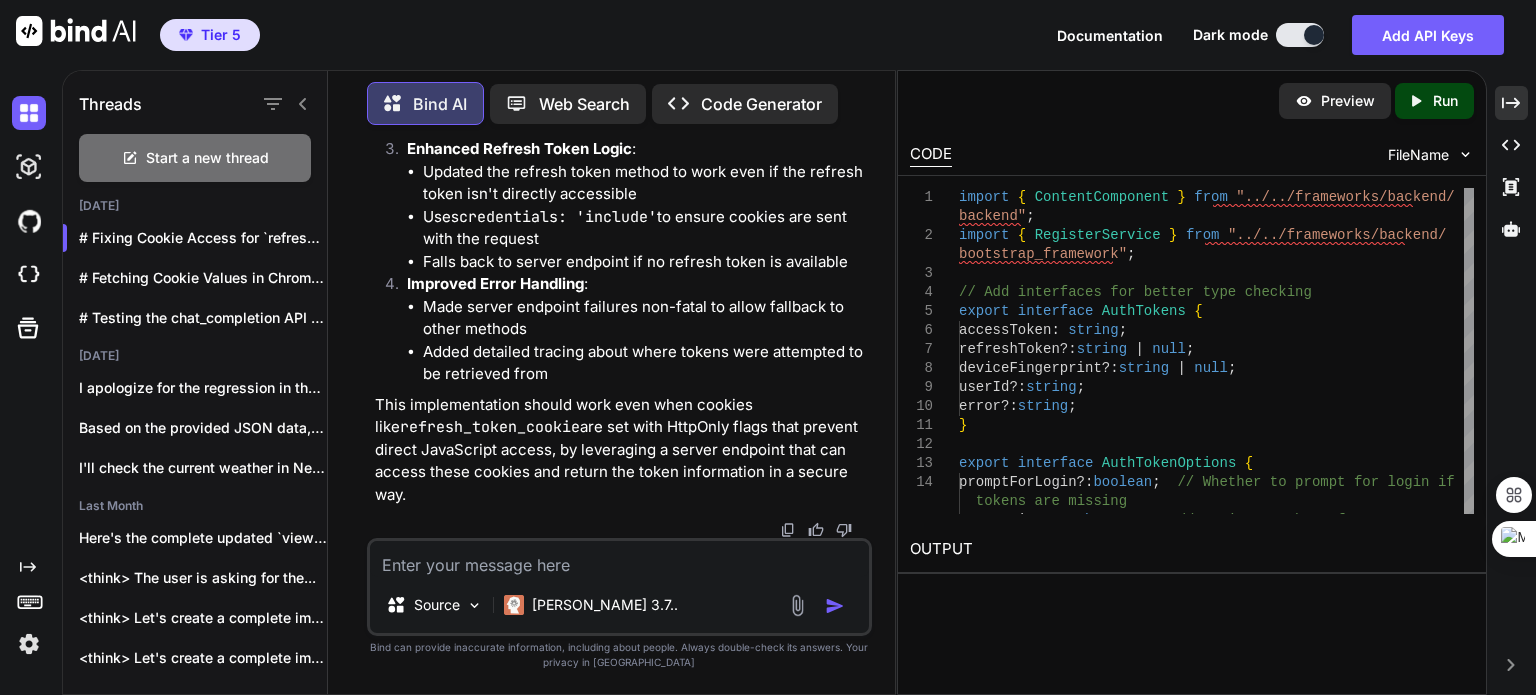 drag, startPoint x: 506, startPoint y: 377, endPoint x: 817, endPoint y: 368, distance: 311.1302 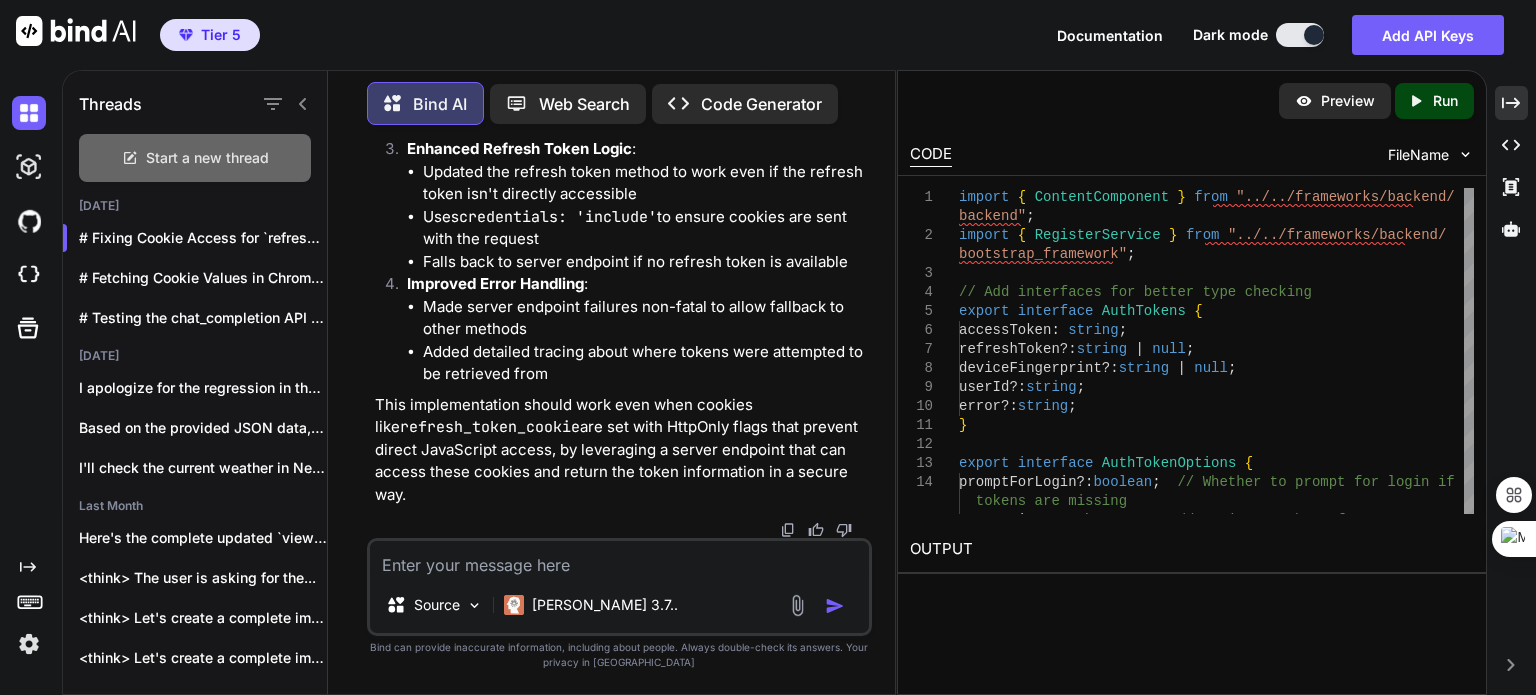 click on "Start a new thread" at bounding box center [207, 158] 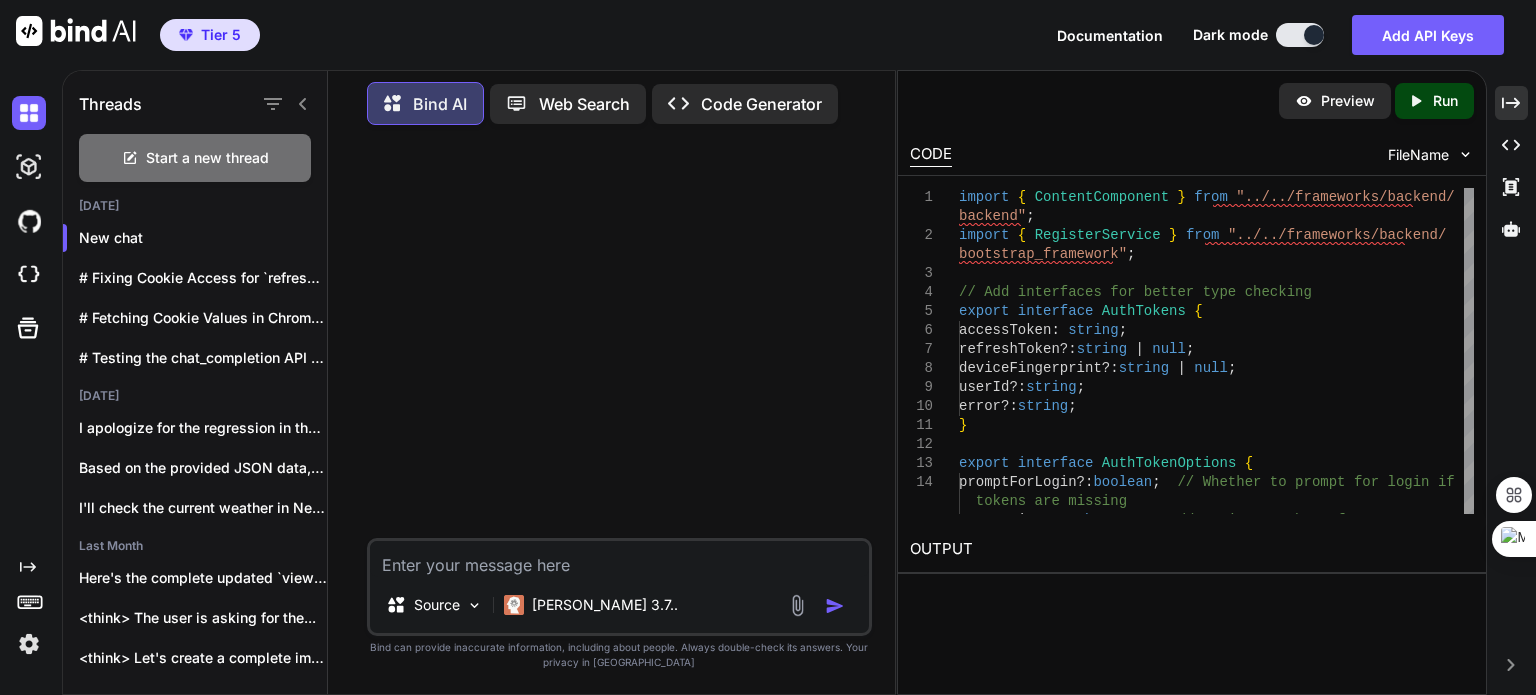 click at bounding box center [619, 559] 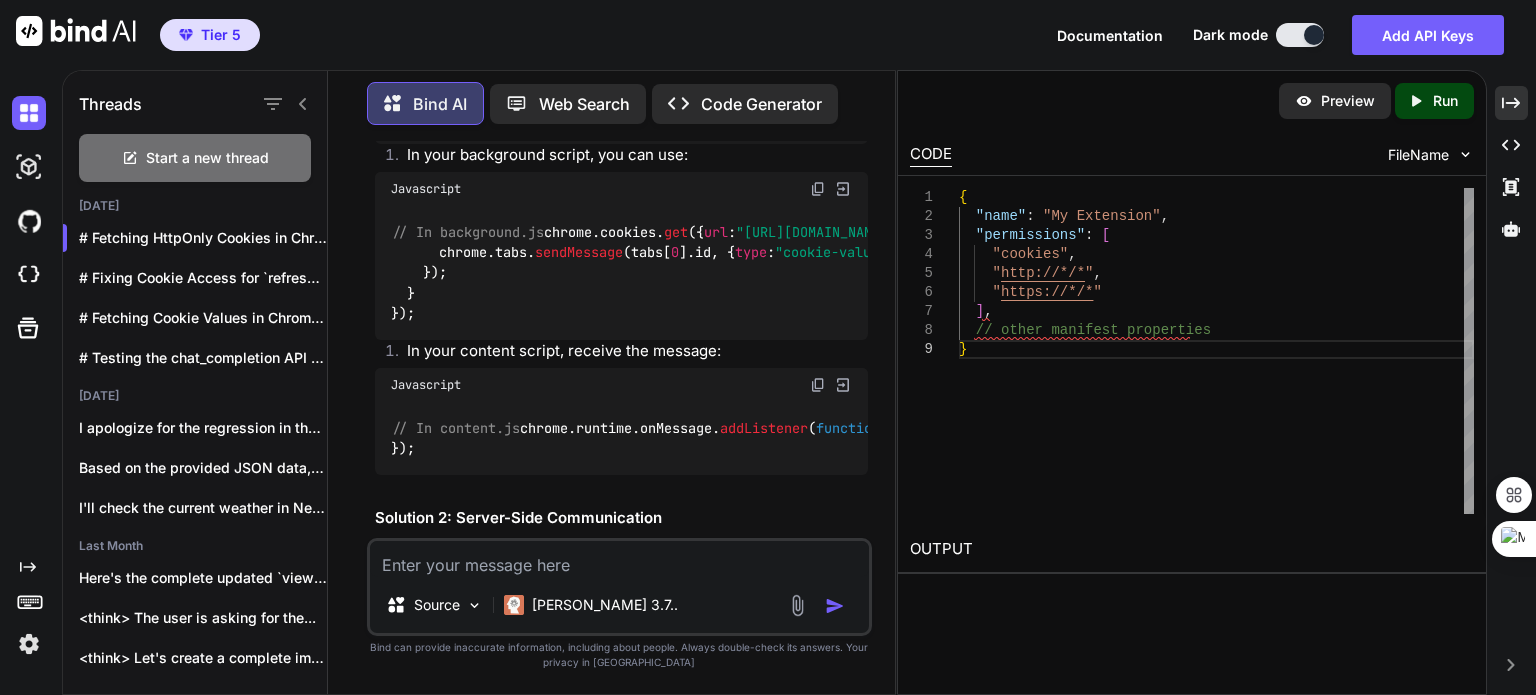scroll, scrollTop: 745, scrollLeft: 0, axis: vertical 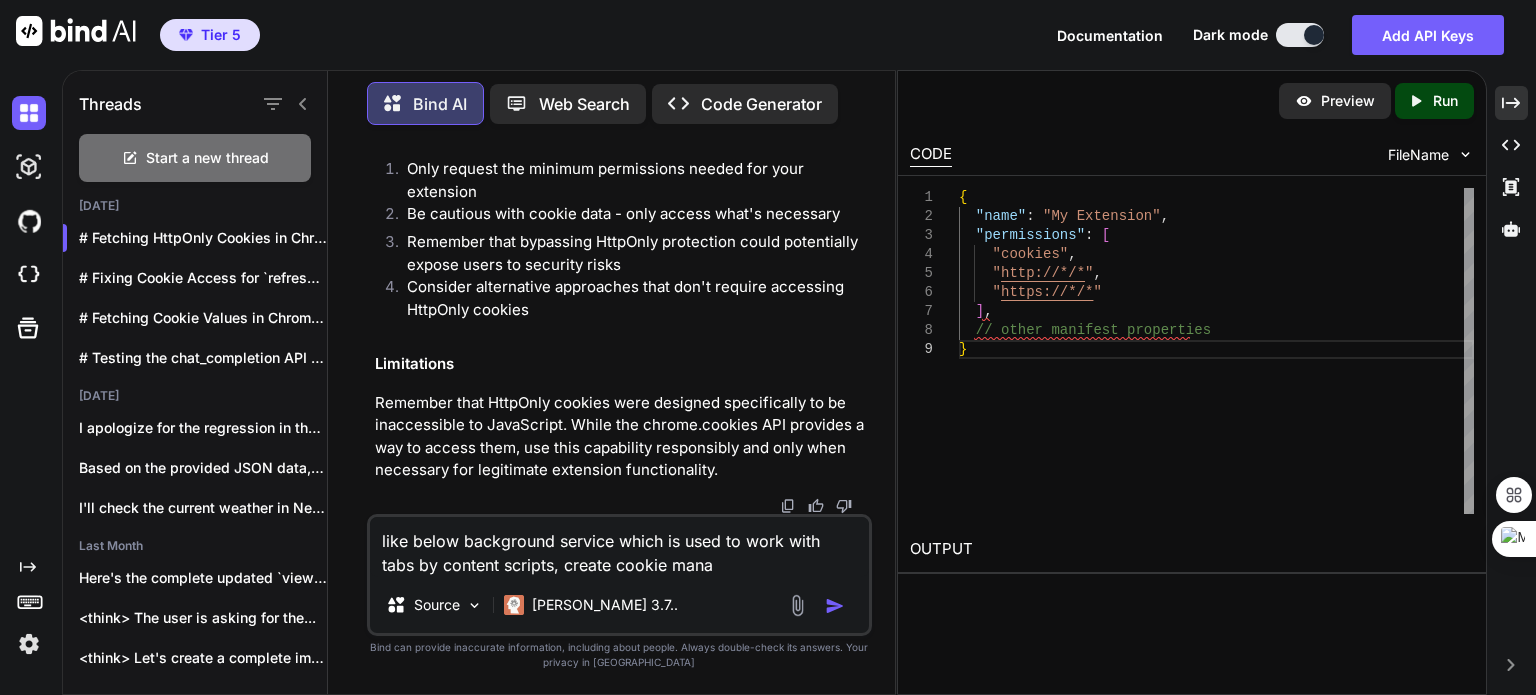 click on "like below background service which is used to work with tabs by content scripts, create cookie mana" at bounding box center [619, 547] 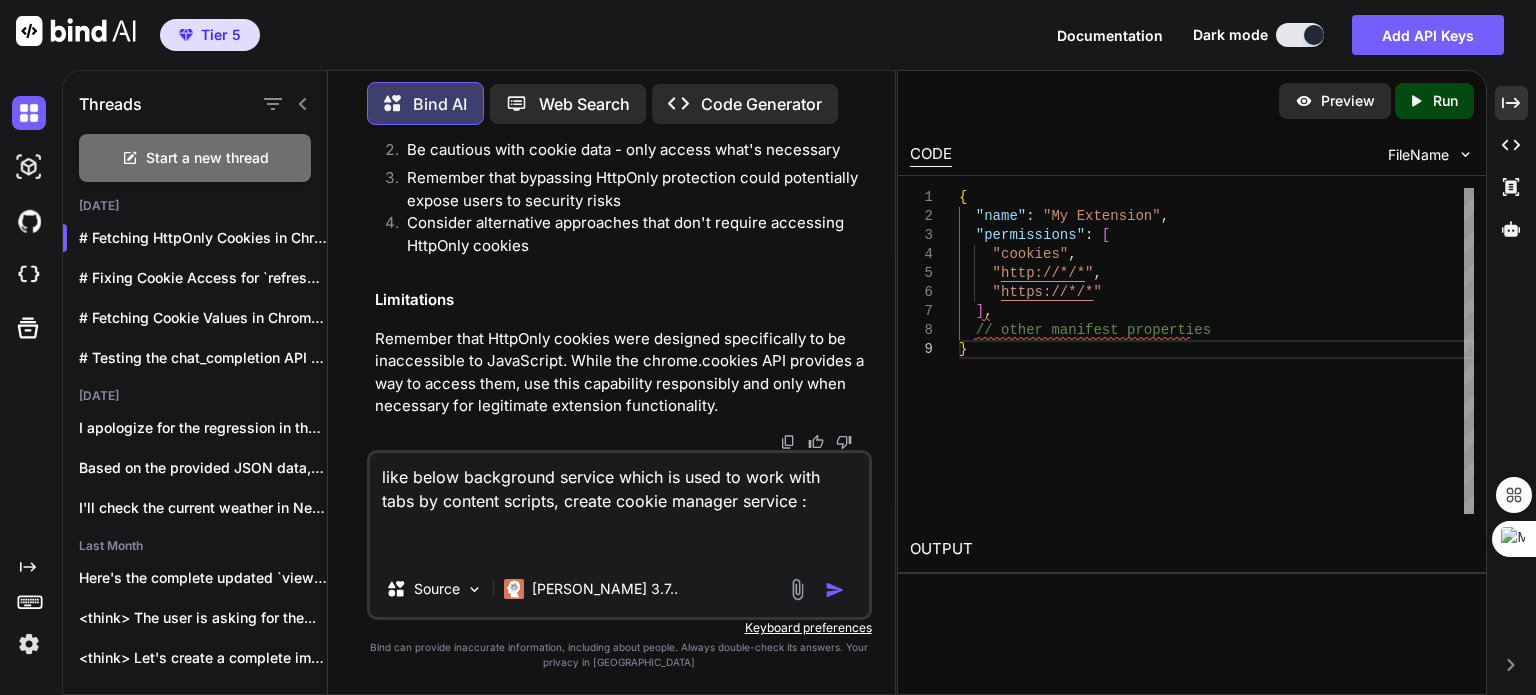 paste on "/**
* Background service for tab management
*/
@RegisterService({ tags: ['background'] })
export class TabManagerService extends BackgroundComponent<ITabManagerService> implements ITabManagerService {
private tabHistories: Map<number, TabHistoryInfo> = new Map();
private tabsApiAvailable: boolean = false;
constructor() {
super('tabManagerService');
}
/**
* Initialize the tab manager service
*/
protected async onInitialize(): Promise<void> {
this.addTrace('onInitialize', null, 'call');
try {
// Check if tabs API is available
this.tabsApiAvailable = typeof chrome !== 'undefined' &&
typeof chrome.tabs !== 'undefined' &&
typeof chrome.tabs.query === 'function';
if (!this.tabsApiAvailable) {
this.addTrace('onInitialize', {
warning: 'chrome.tabs API not available, functionality will be limited'
}, 'call');
return;
}
// Set up tab even..." 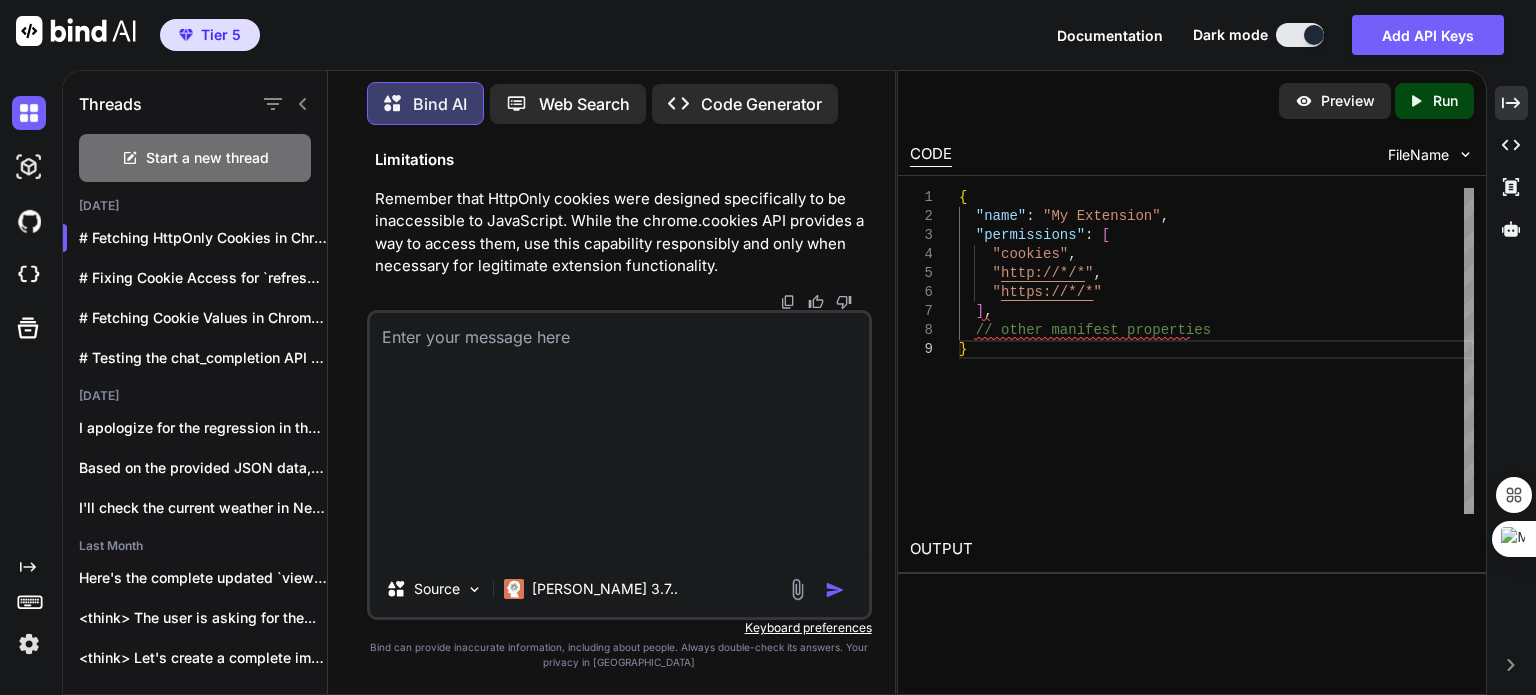 scroll, scrollTop: 0, scrollLeft: 0, axis: both 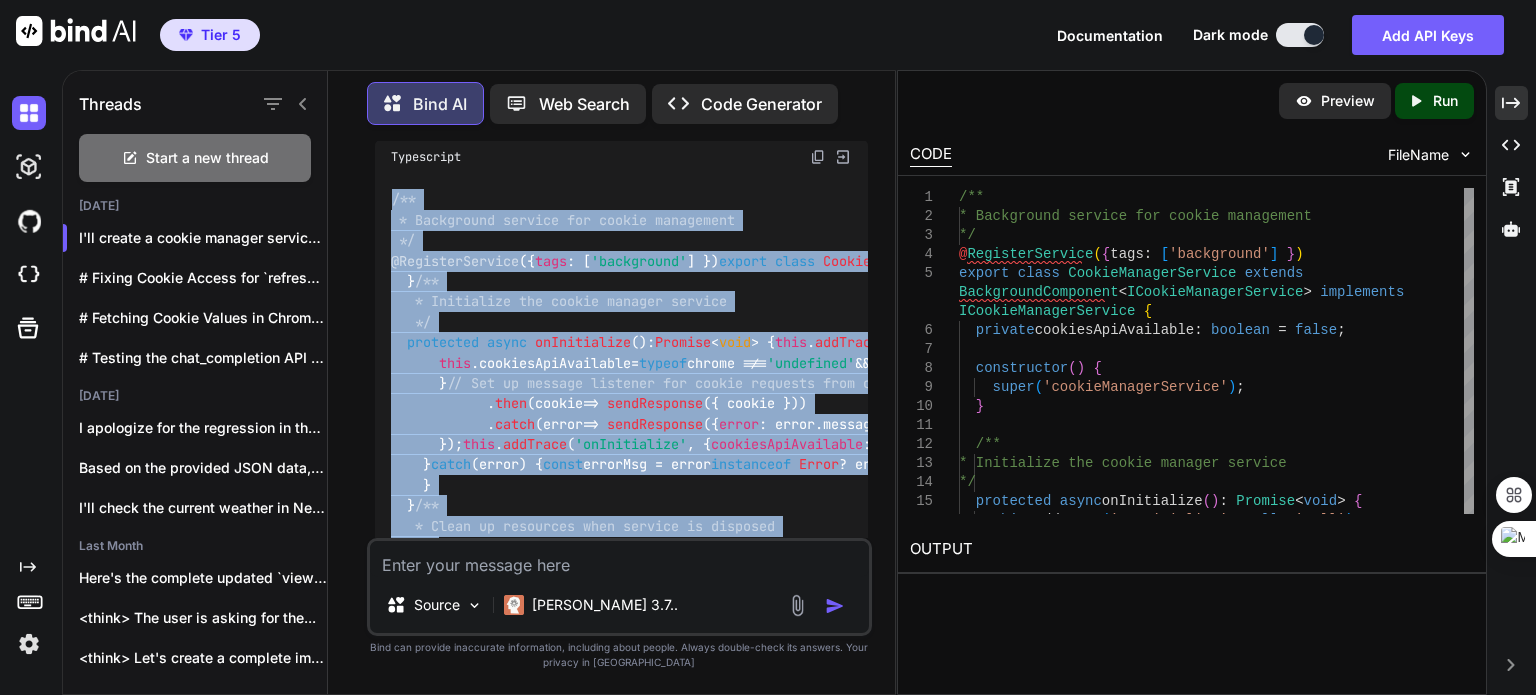 drag, startPoint x: 424, startPoint y: 364, endPoint x: 378, endPoint y: 518, distance: 160.72336 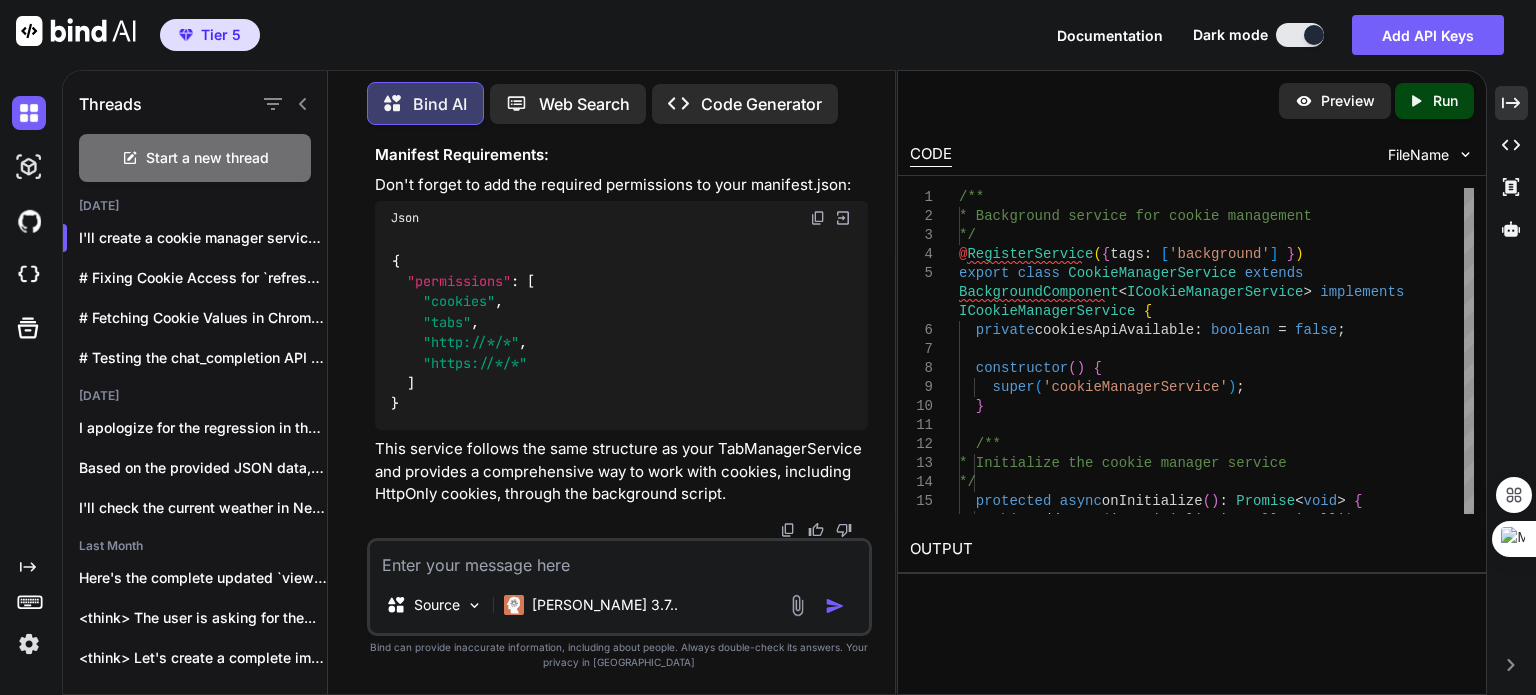 scroll, scrollTop: 10147, scrollLeft: 0, axis: vertical 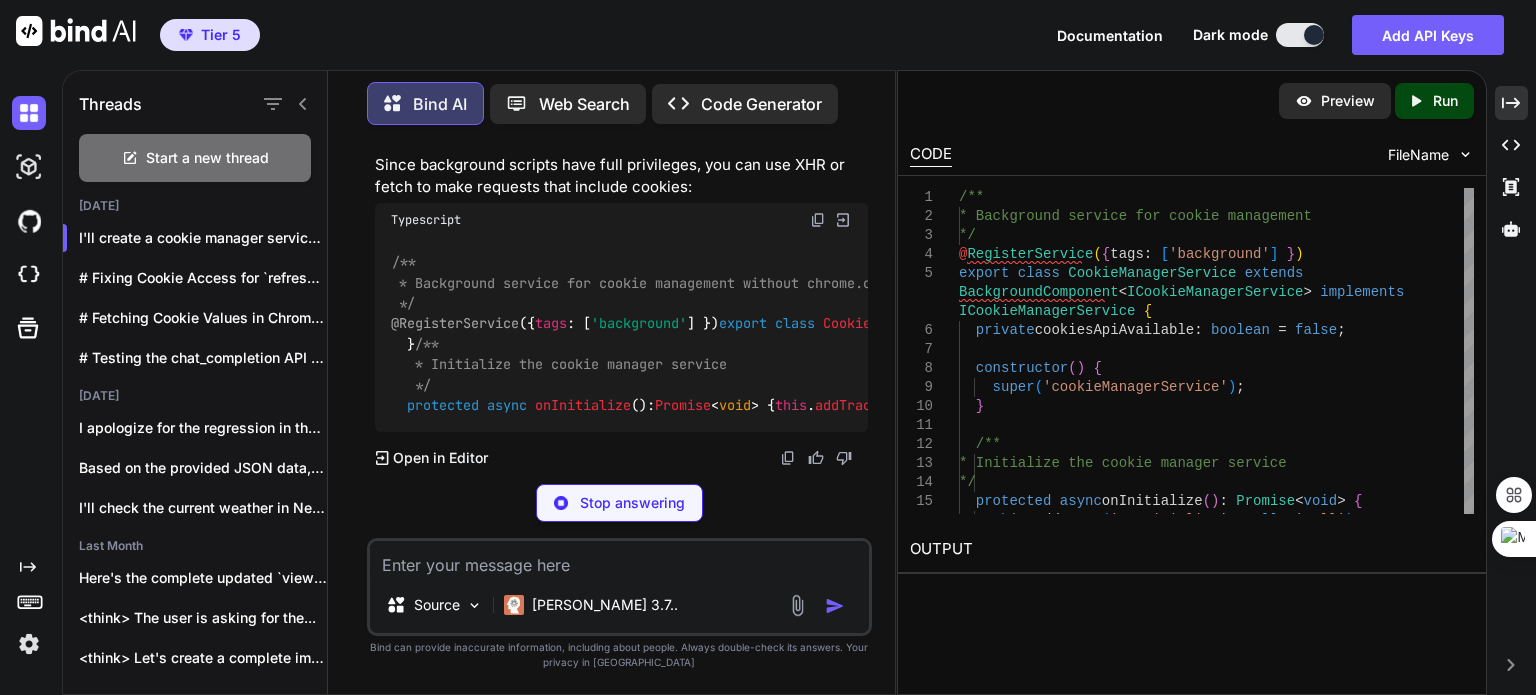 drag, startPoint x: 422, startPoint y: 303, endPoint x: 499, endPoint y: 298, distance: 77.16217 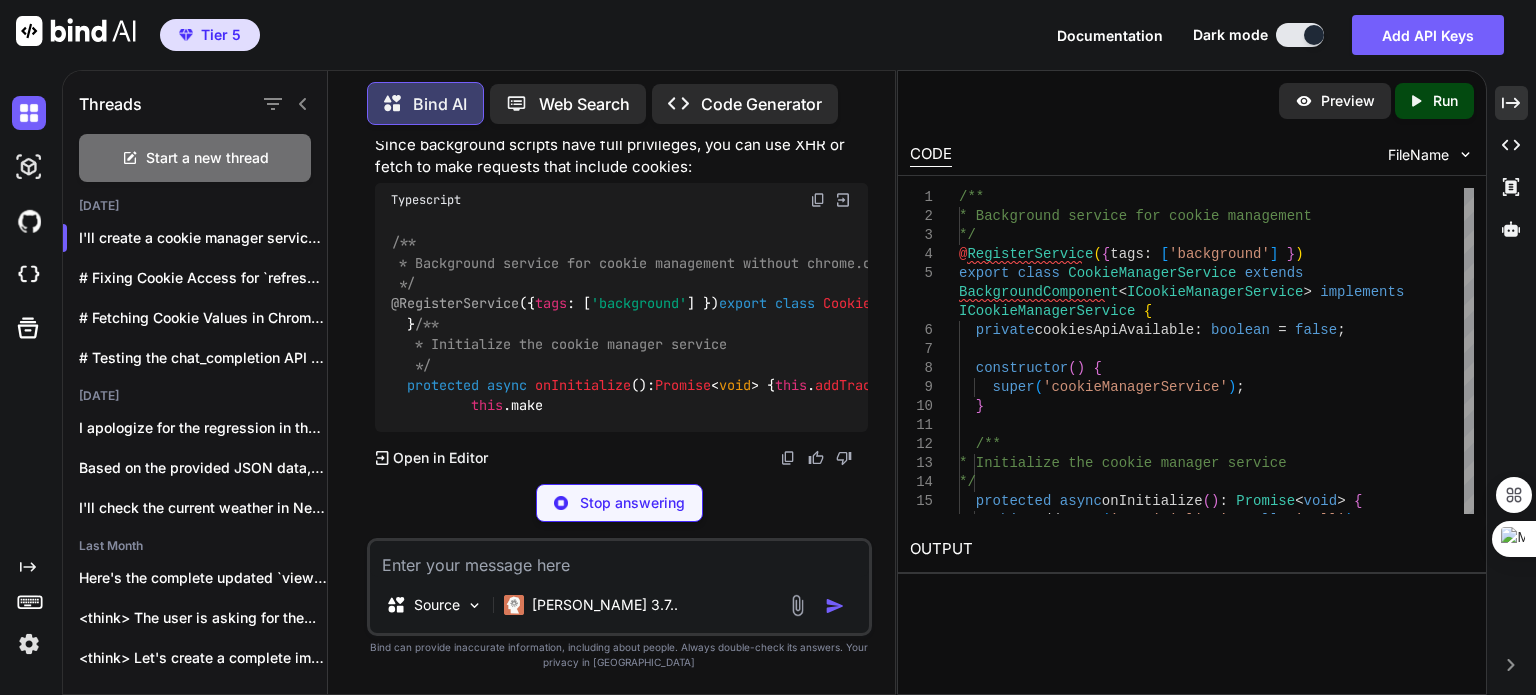 copy on ""cookies"" 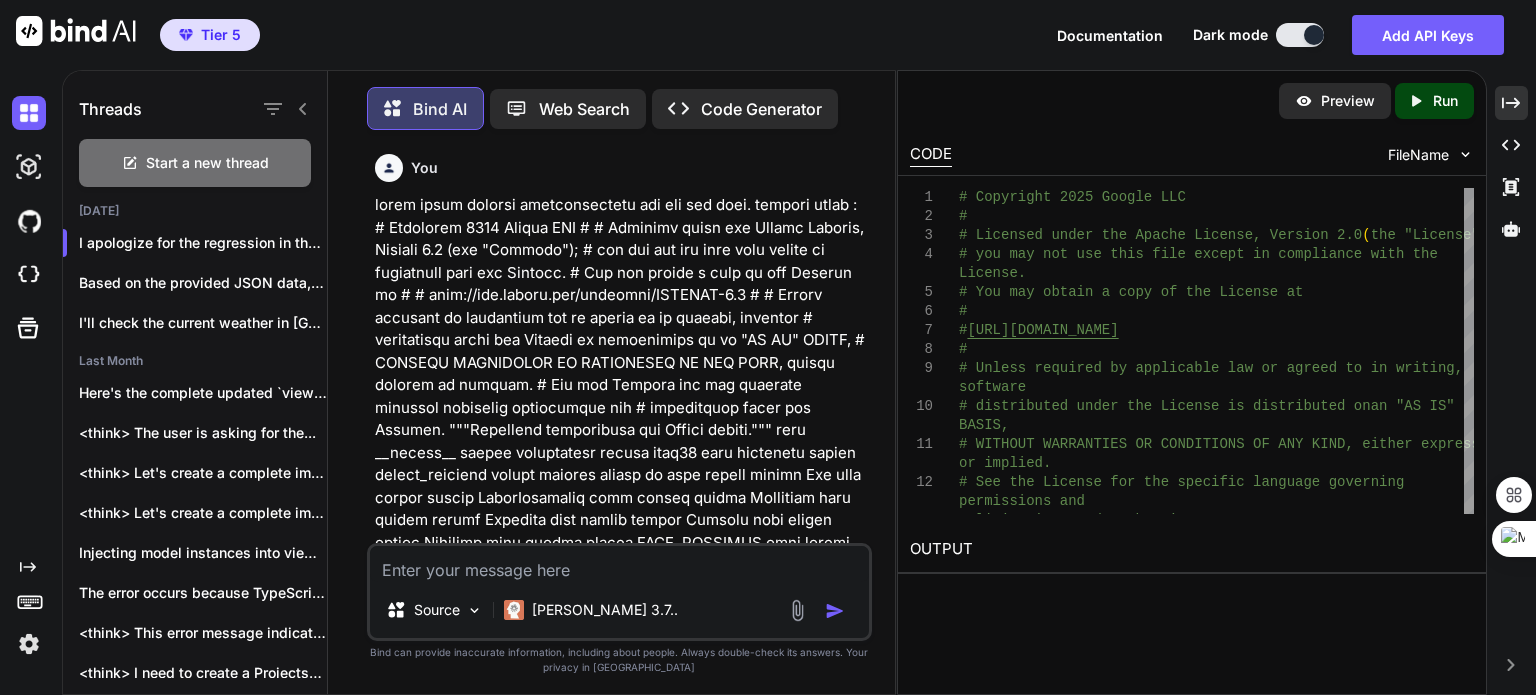scroll, scrollTop: 0, scrollLeft: 0, axis: both 